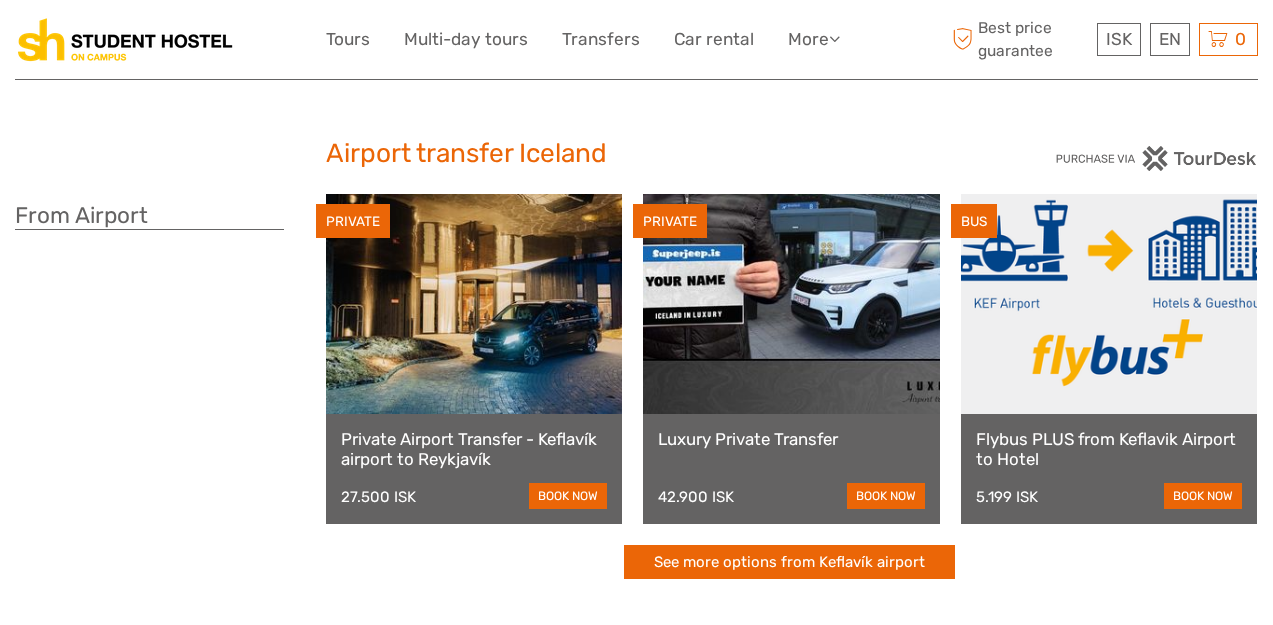 scroll, scrollTop: 0, scrollLeft: 0, axis: both 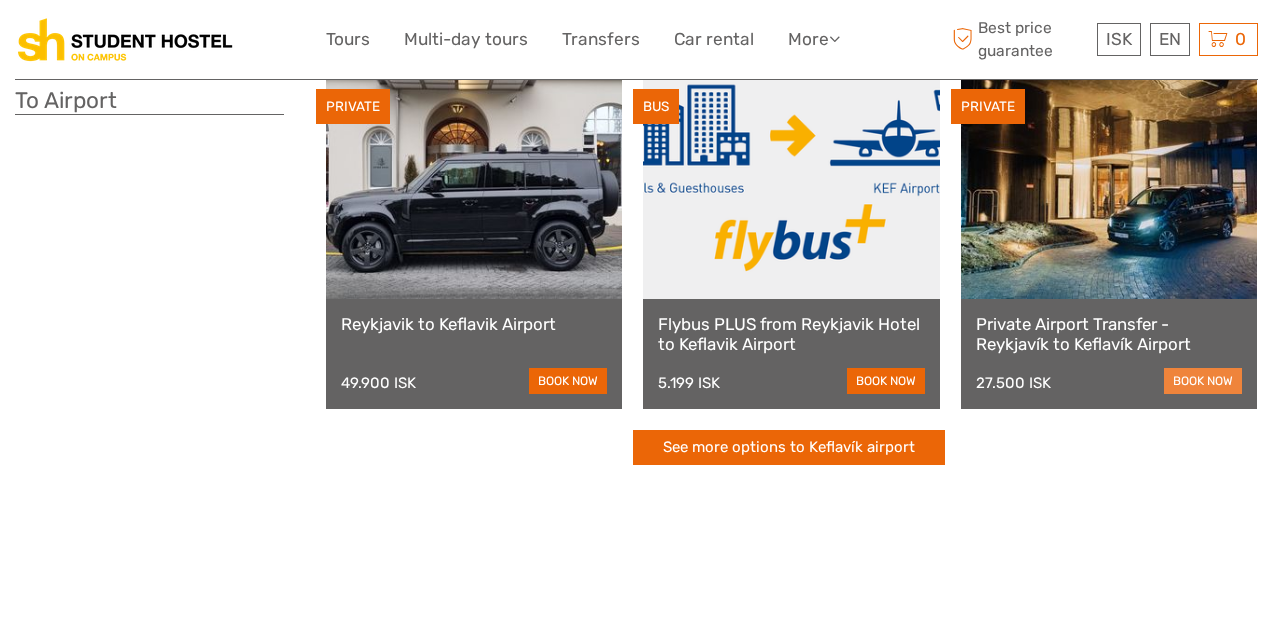 click on "book now" at bounding box center (1203, 381) 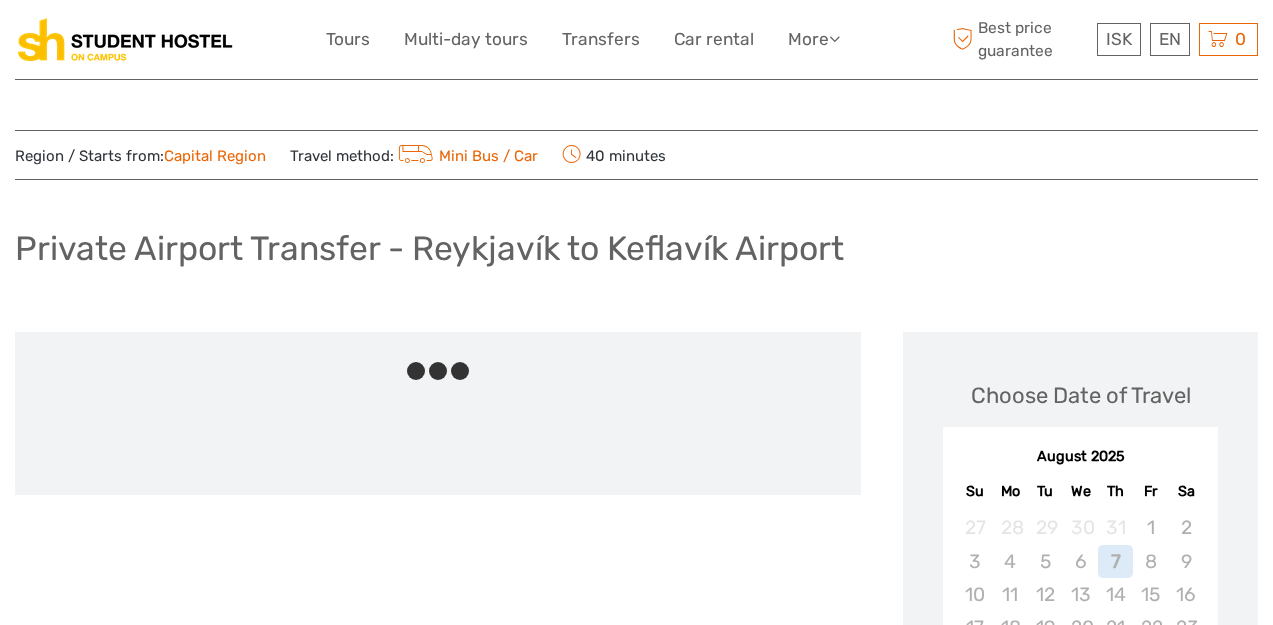 scroll, scrollTop: 0, scrollLeft: 0, axis: both 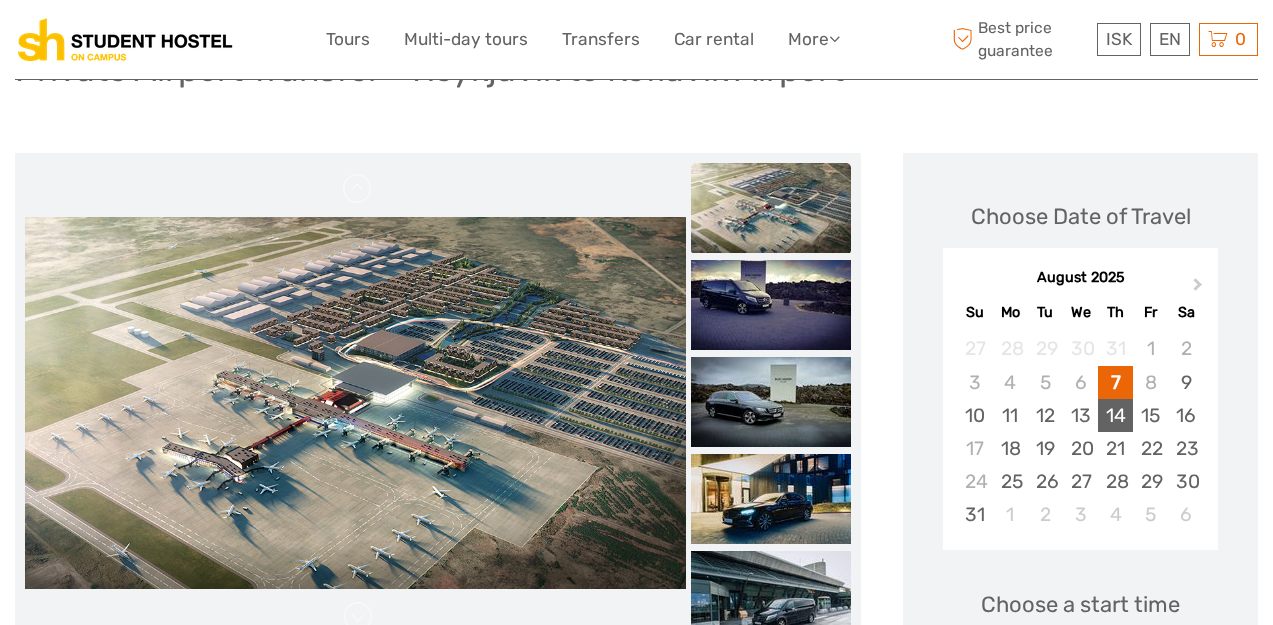 click on "14" at bounding box center [1115, 415] 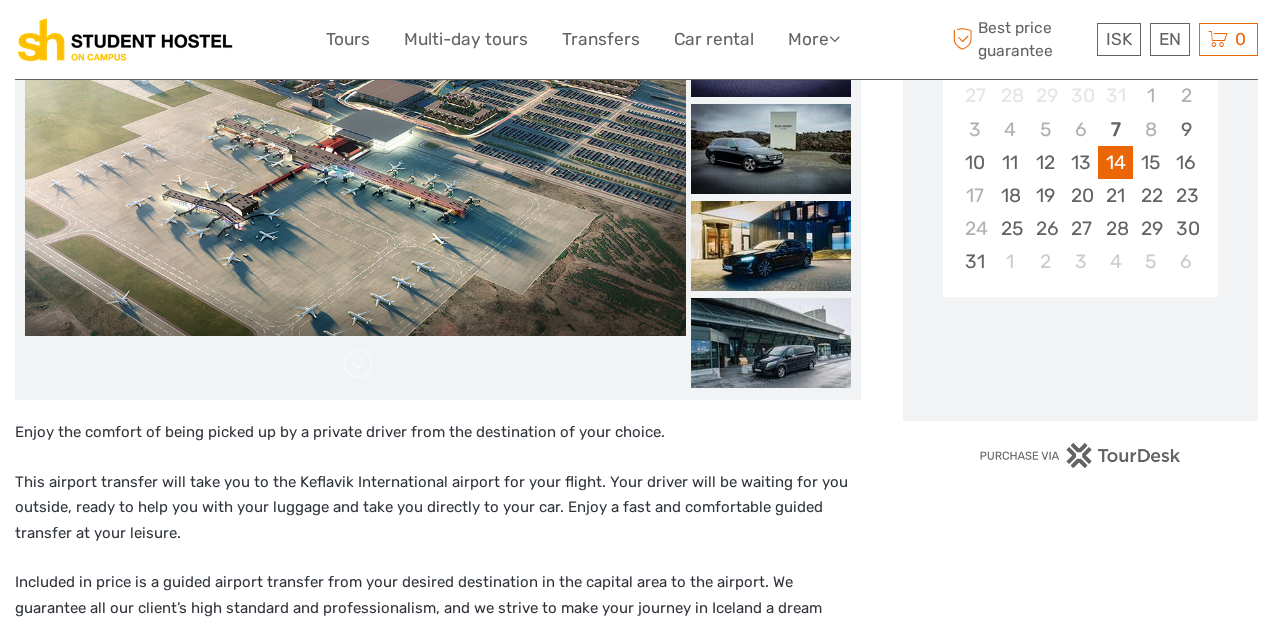 scroll, scrollTop: 439, scrollLeft: 0, axis: vertical 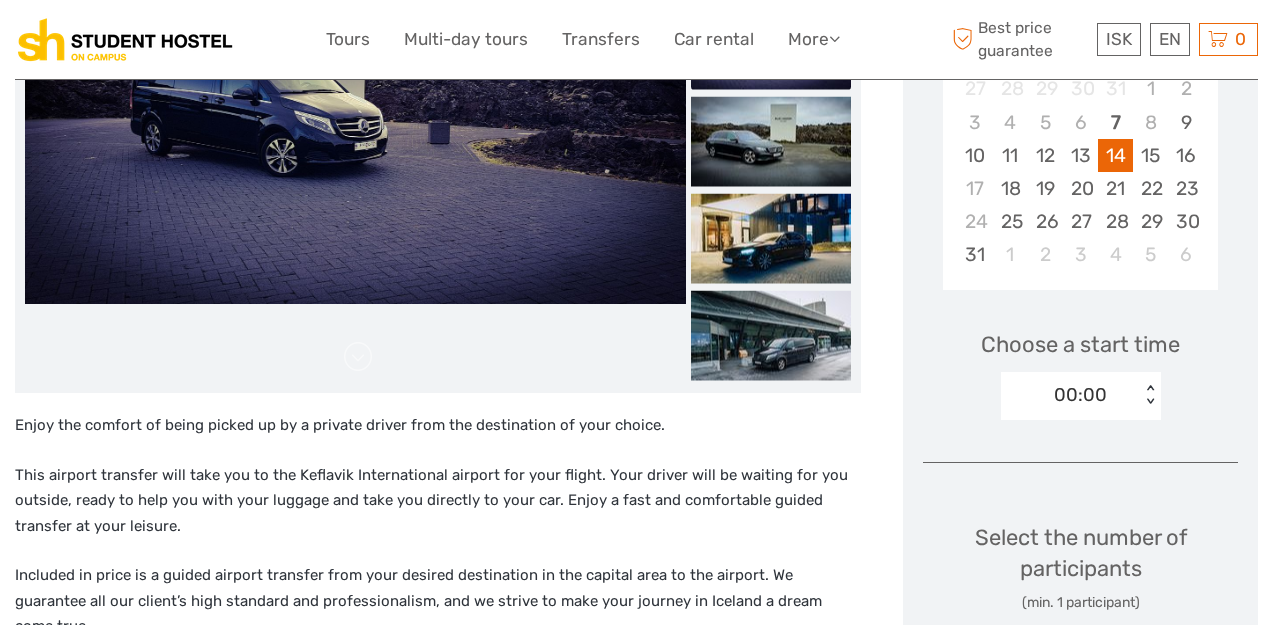 click on "< >" at bounding box center (1149, 395) 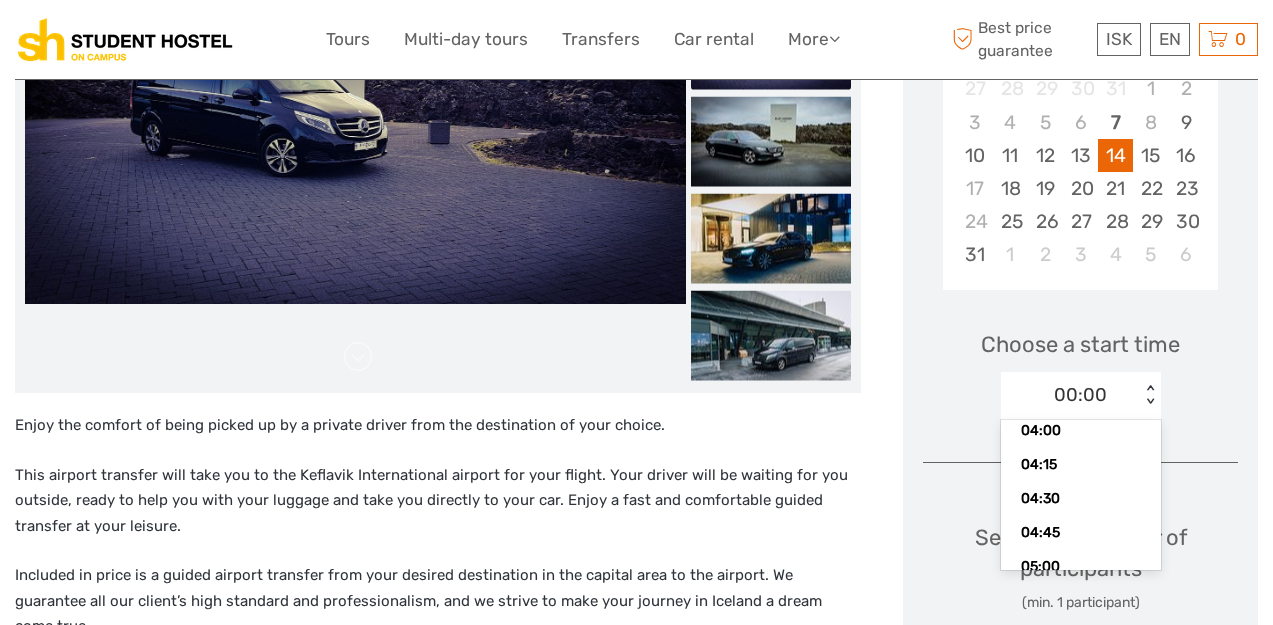 scroll, scrollTop: 572, scrollLeft: 0, axis: vertical 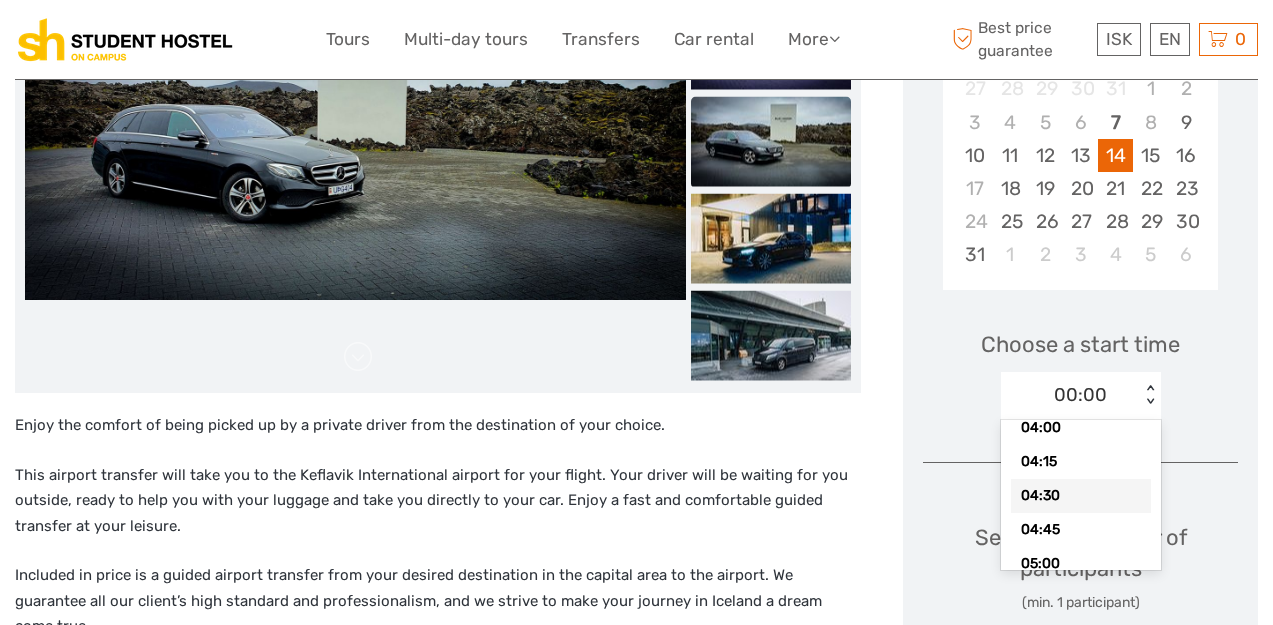 click on "04:30" at bounding box center (1081, 496) 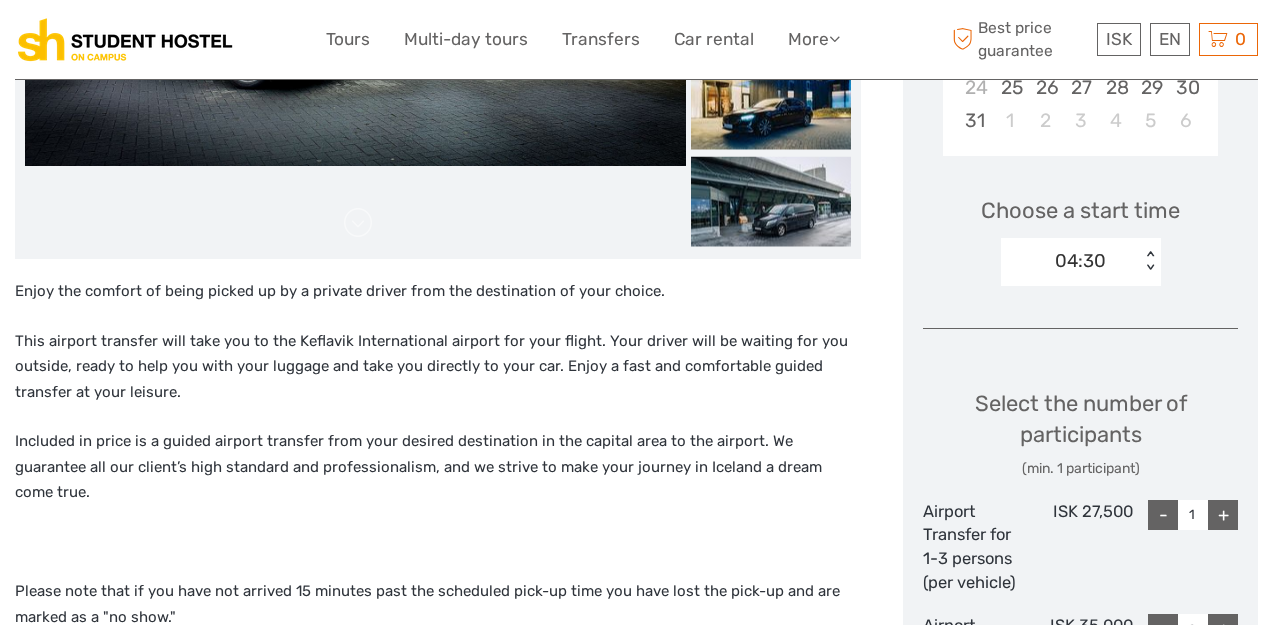 scroll, scrollTop: 575, scrollLeft: 0, axis: vertical 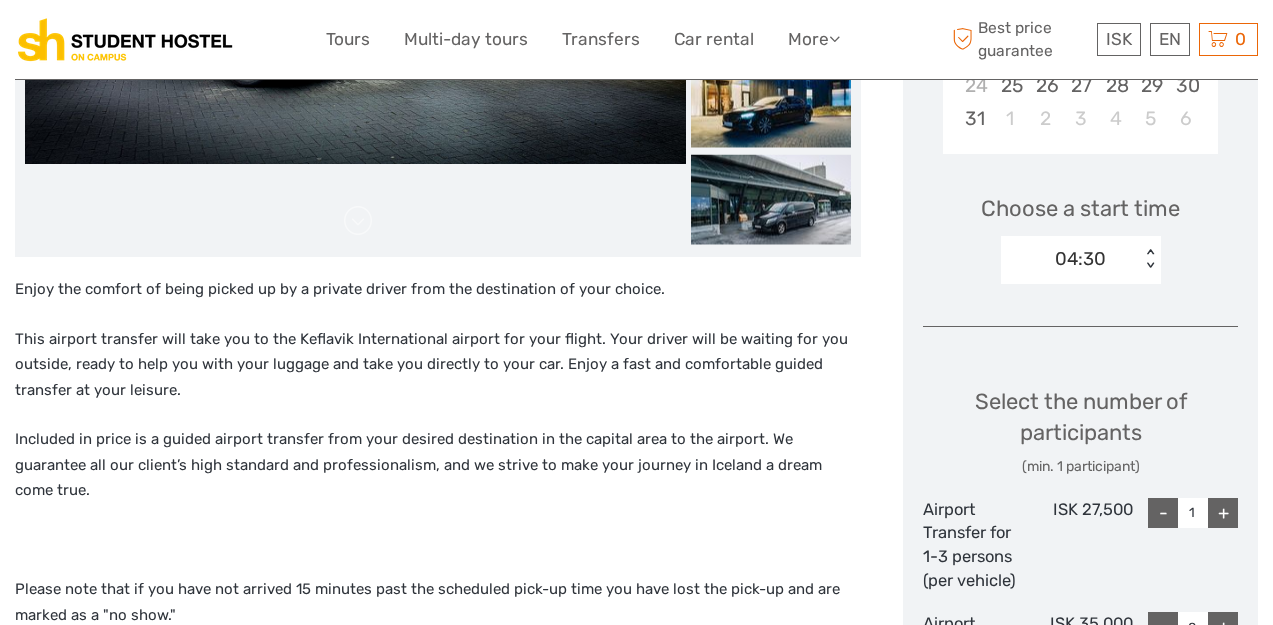 click on "+" at bounding box center [1223, 513] 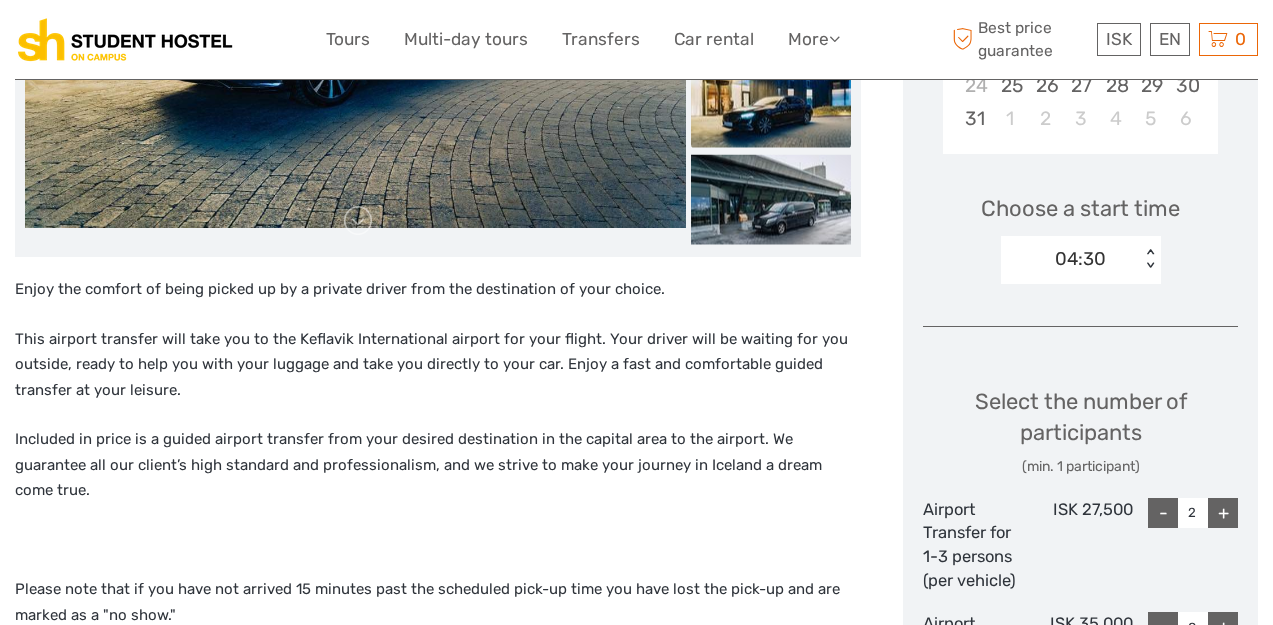 click on "-" at bounding box center [1163, 513] 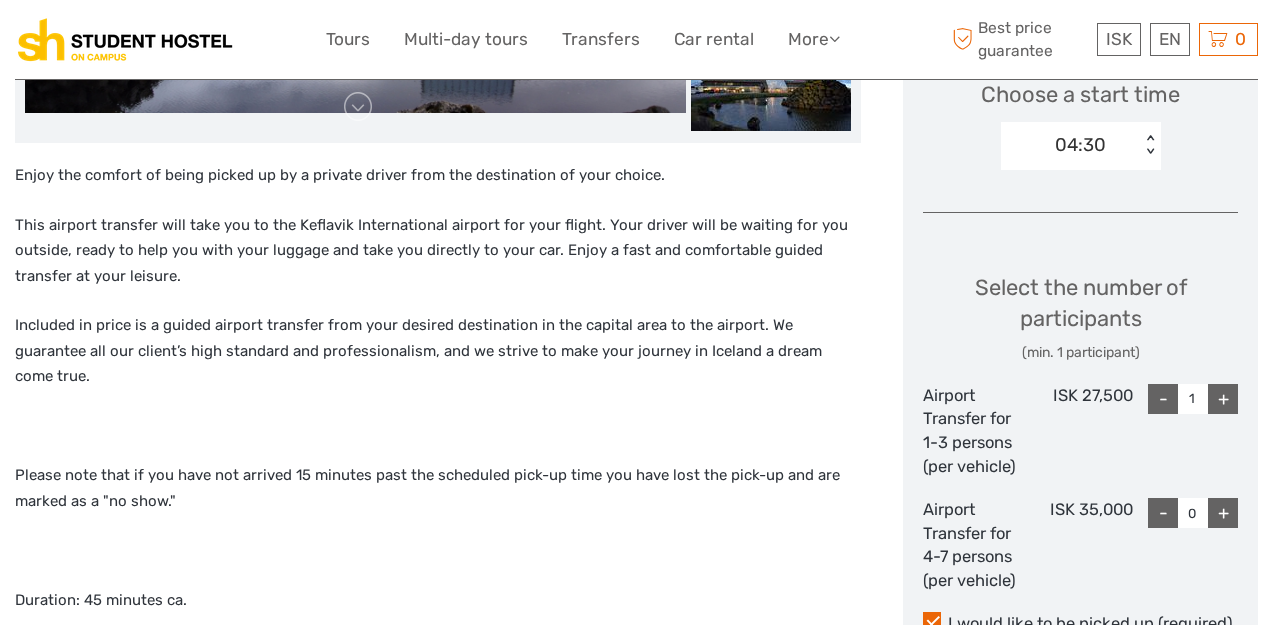 scroll, scrollTop: 691, scrollLeft: 0, axis: vertical 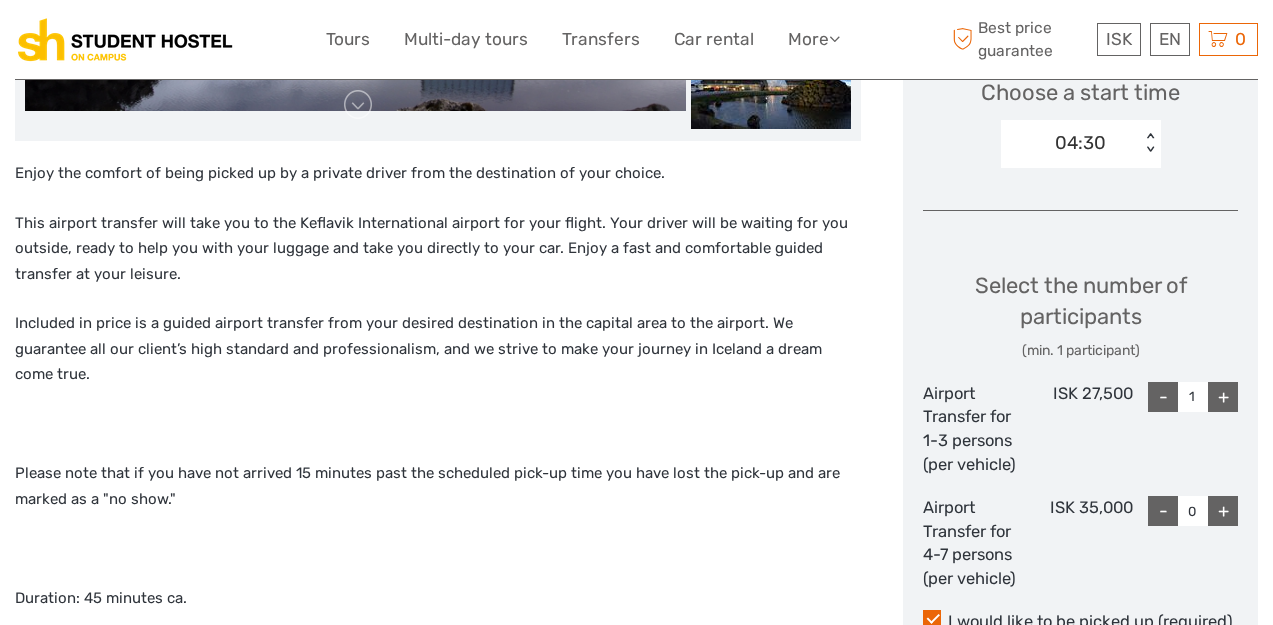 click on "+" at bounding box center [1223, 397] 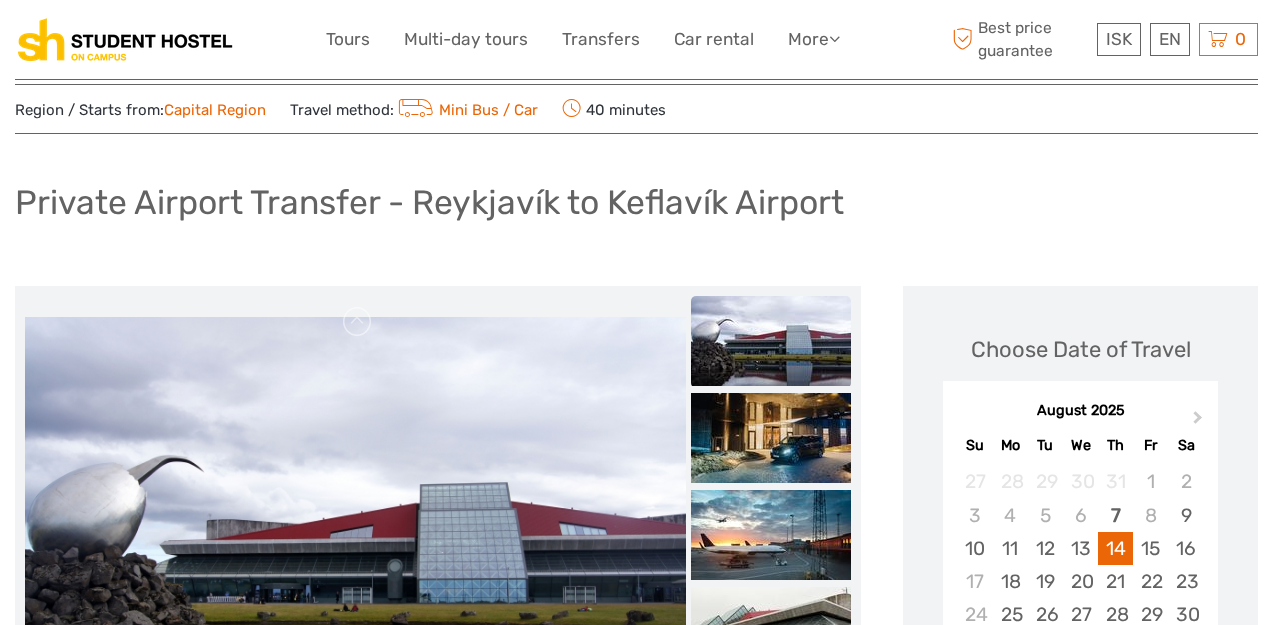 scroll, scrollTop: 0, scrollLeft: 0, axis: both 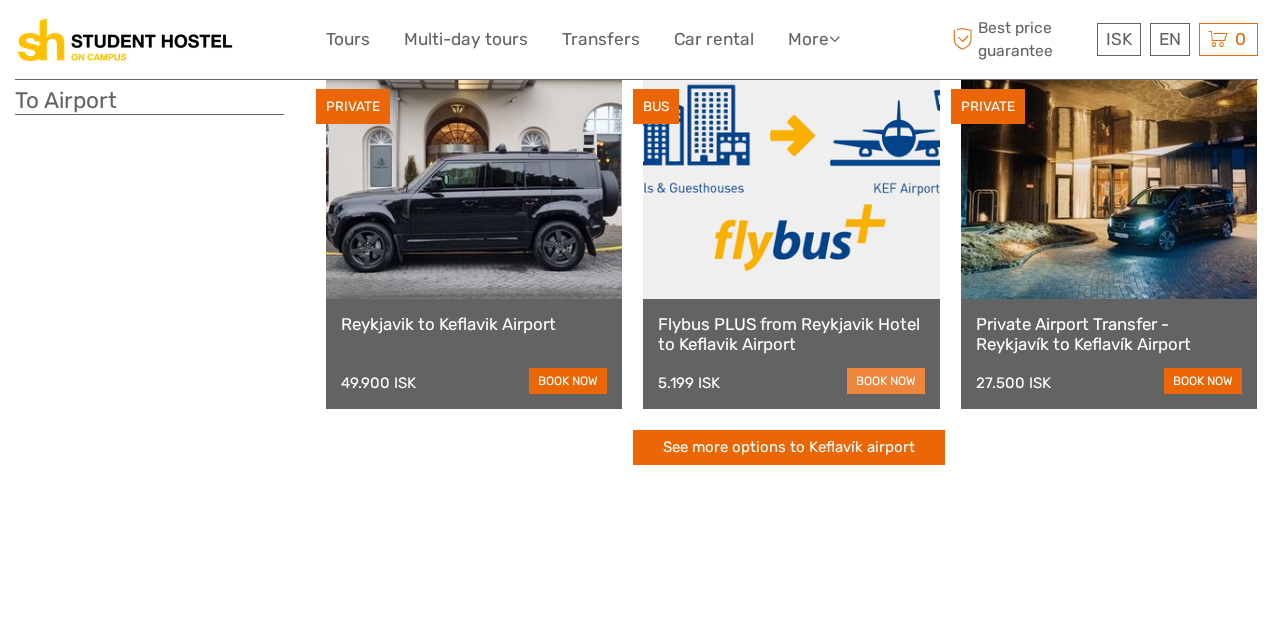 click on "book now" at bounding box center (886, 381) 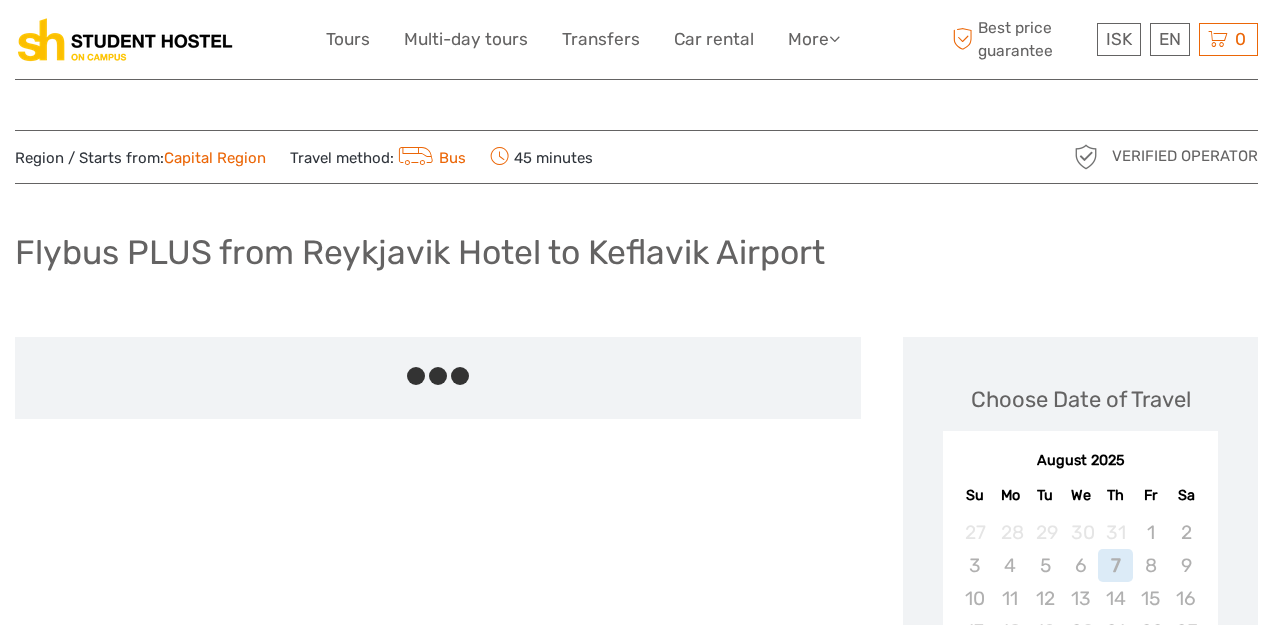 scroll, scrollTop: 0, scrollLeft: 0, axis: both 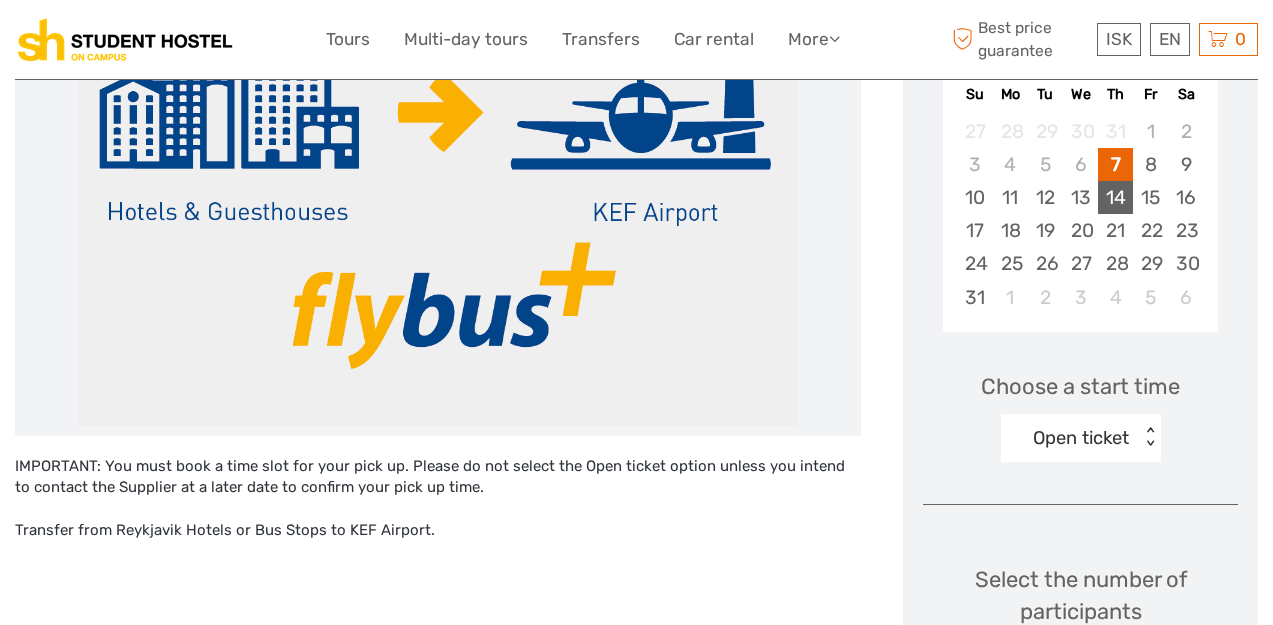 click on "14" at bounding box center [1115, 197] 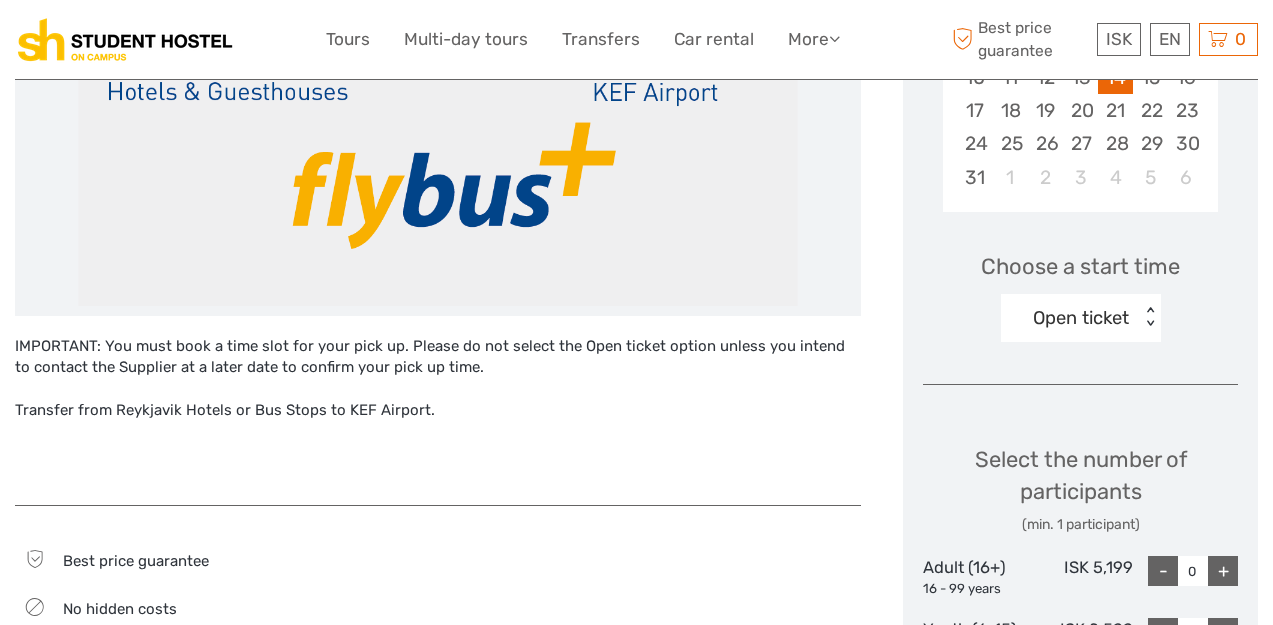 scroll, scrollTop: 538, scrollLeft: 0, axis: vertical 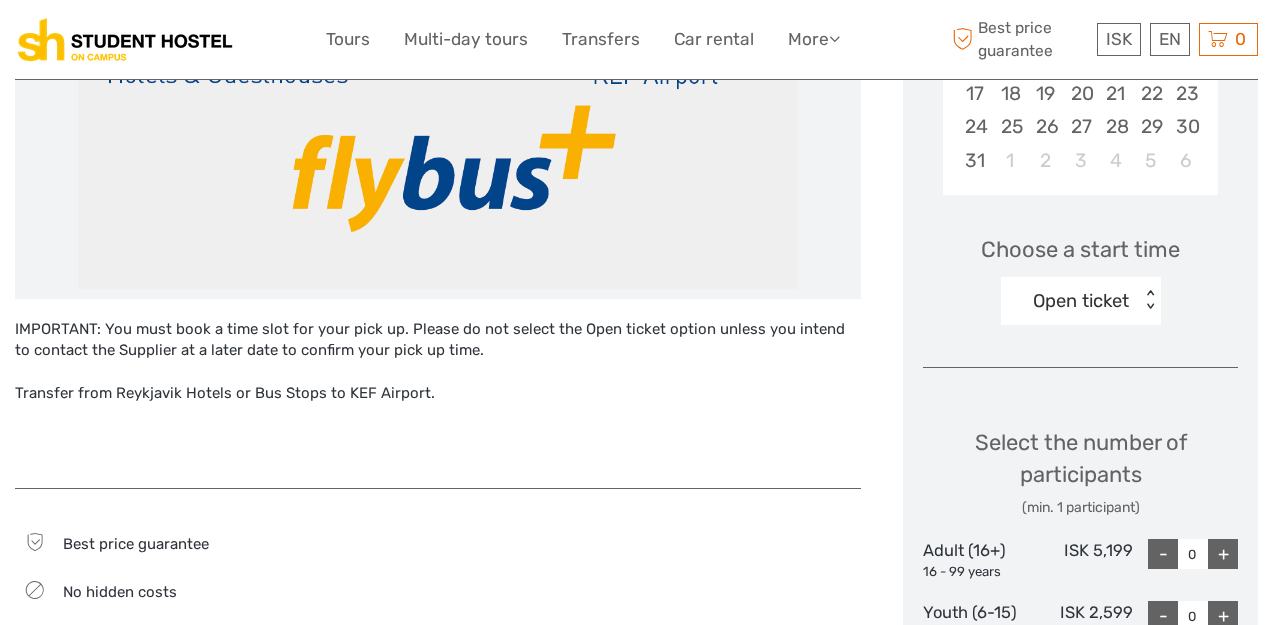 click on "< >" at bounding box center (1149, 300) 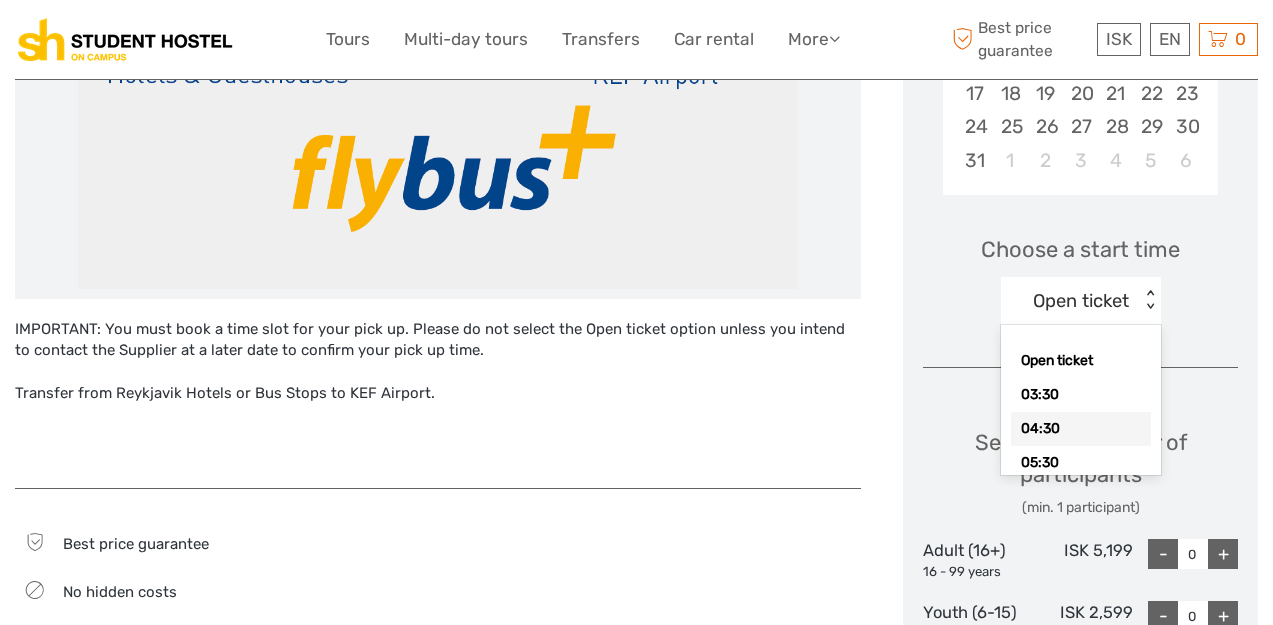 click on "04:30" at bounding box center [1081, 429] 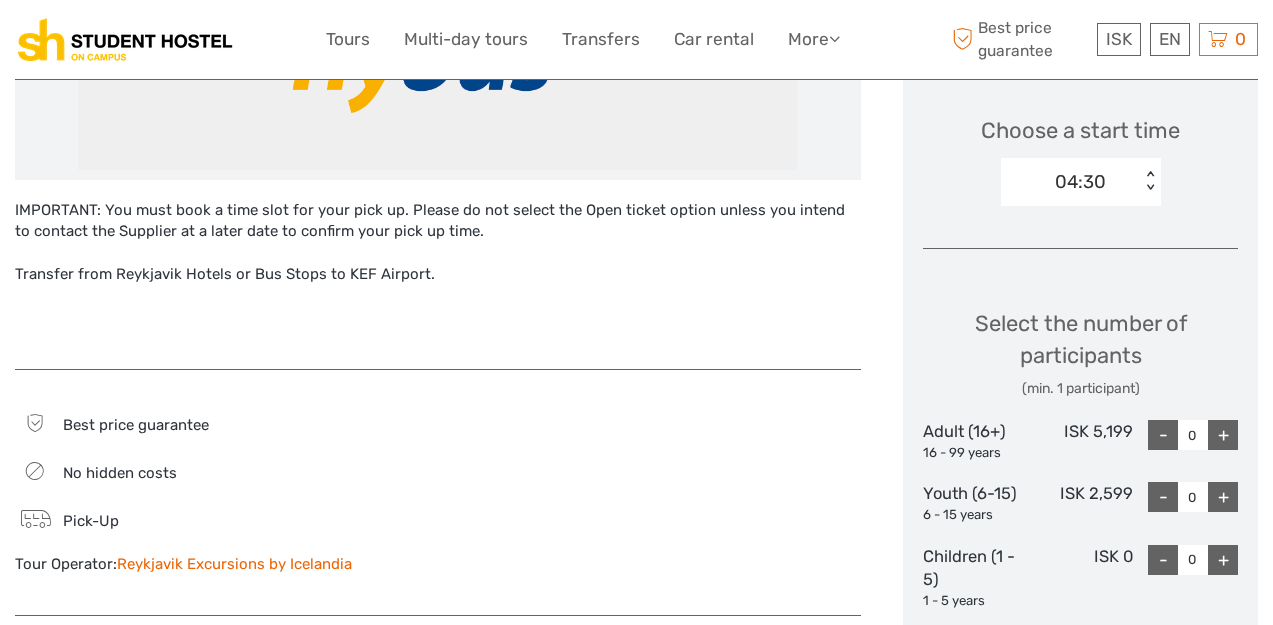 scroll, scrollTop: 675, scrollLeft: 0, axis: vertical 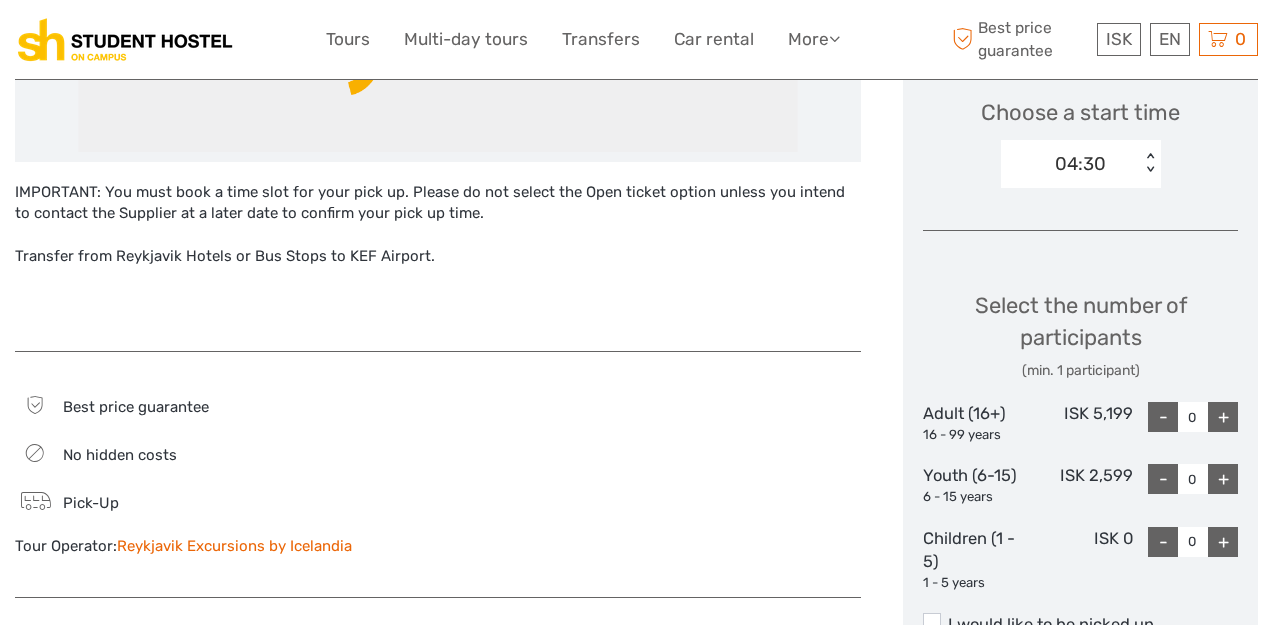 click on "+" at bounding box center [1223, 417] 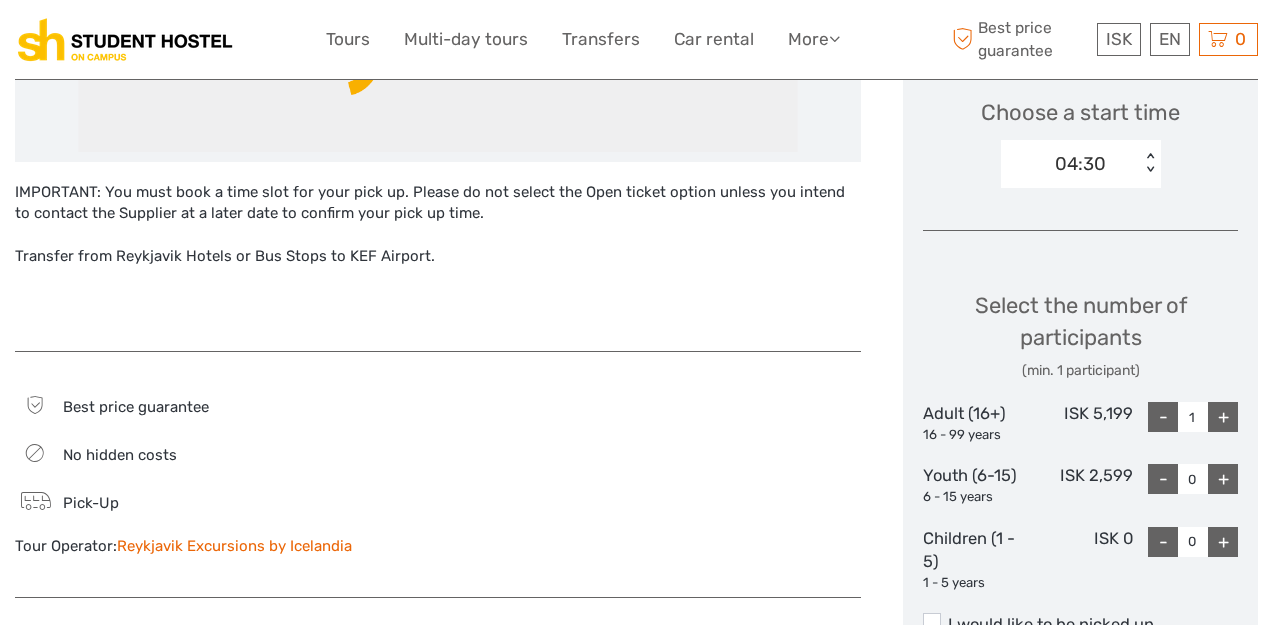 click on "+" at bounding box center (1223, 417) 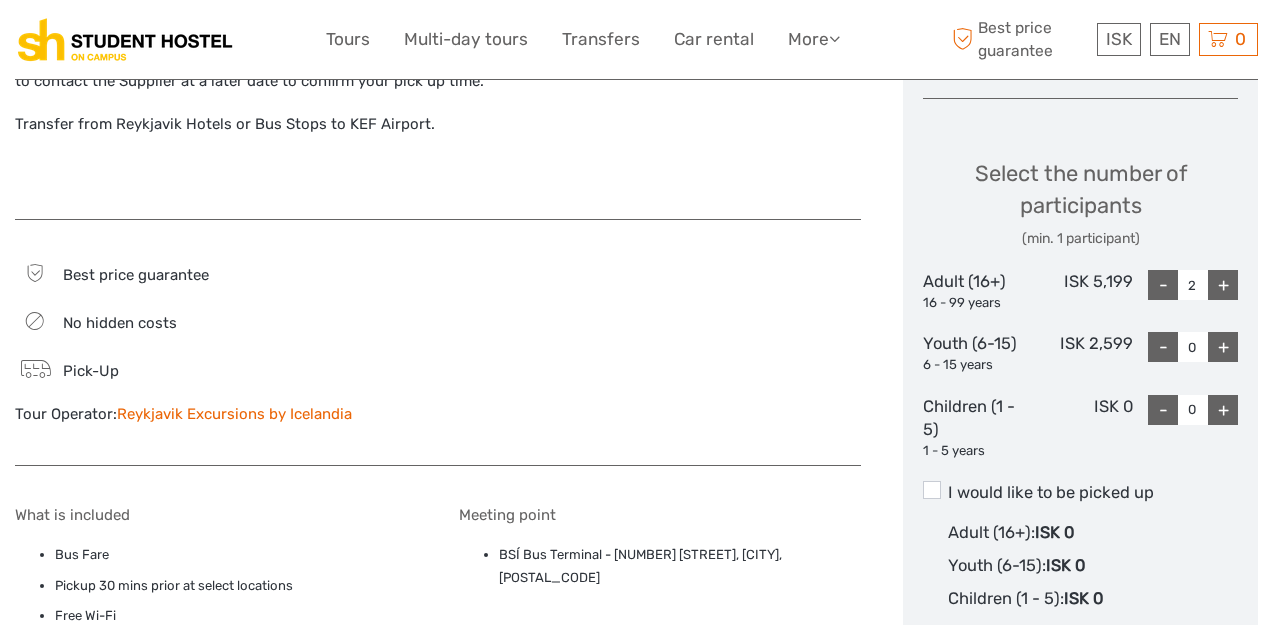 scroll, scrollTop: 780, scrollLeft: 0, axis: vertical 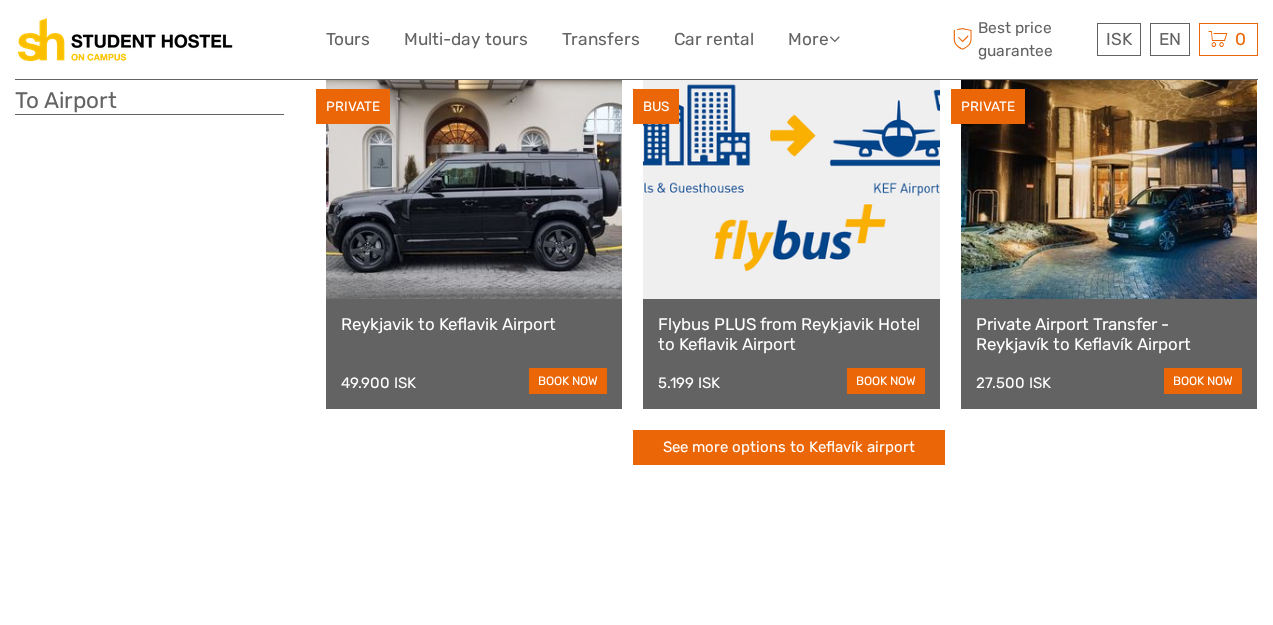 click on "Private Airport Transfer - Reykjavík to Keflavík Airport" at bounding box center (1109, 334) 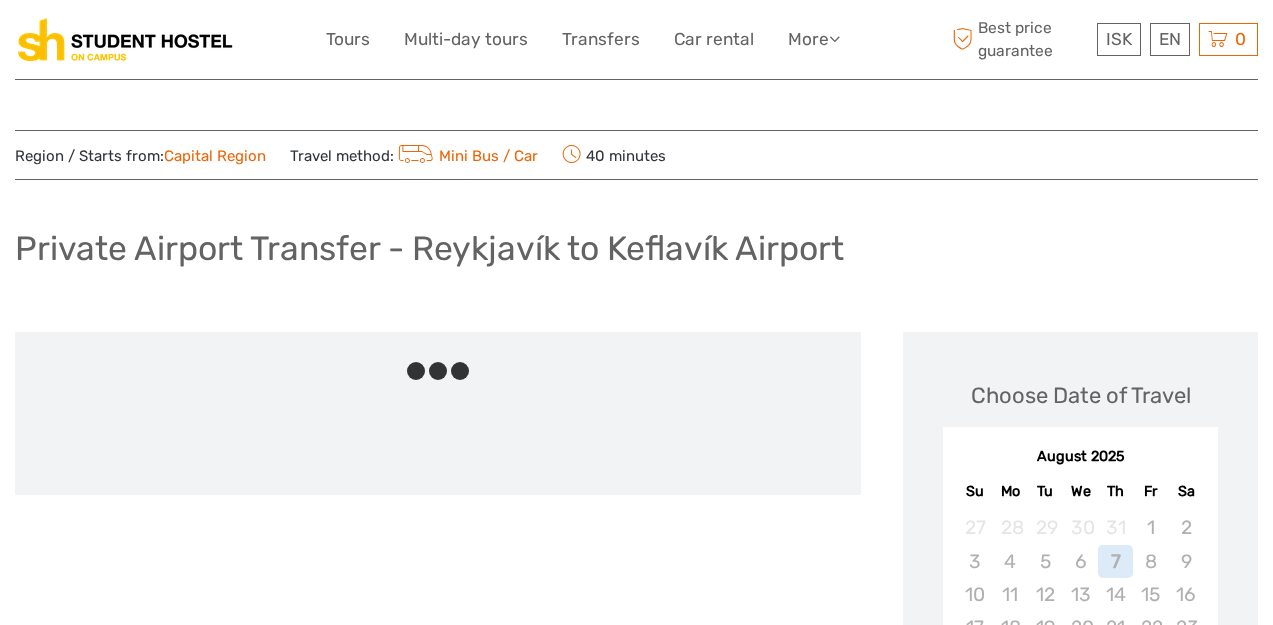 scroll, scrollTop: 0, scrollLeft: 0, axis: both 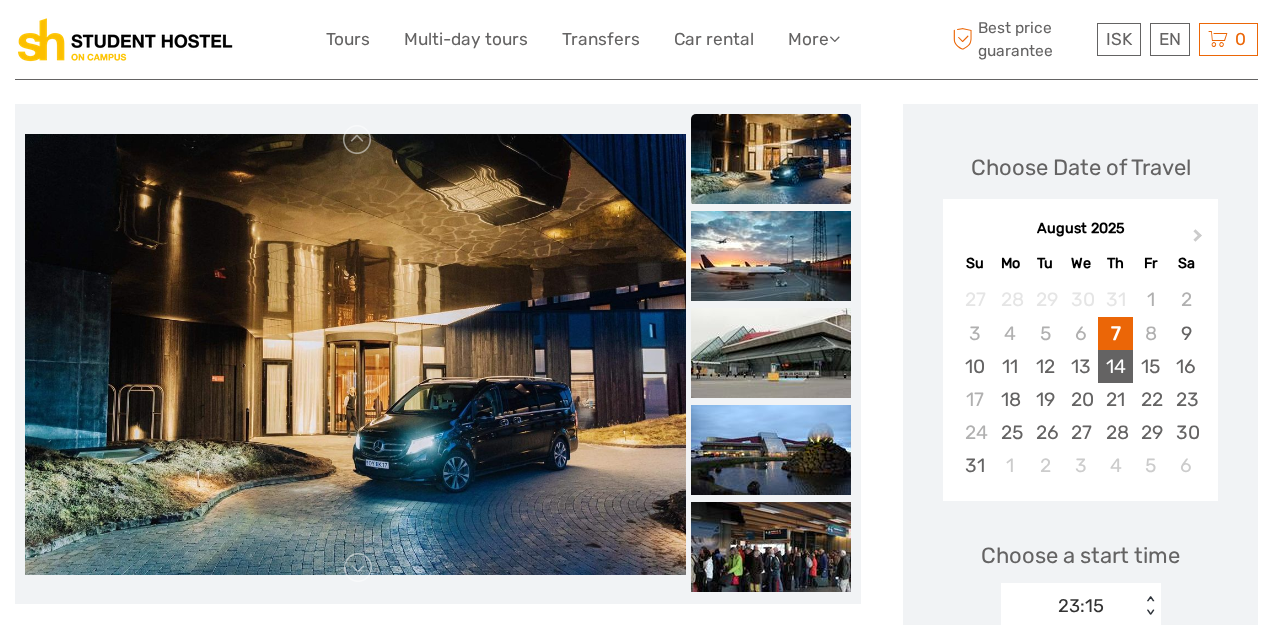 click on "14" at bounding box center (1115, 366) 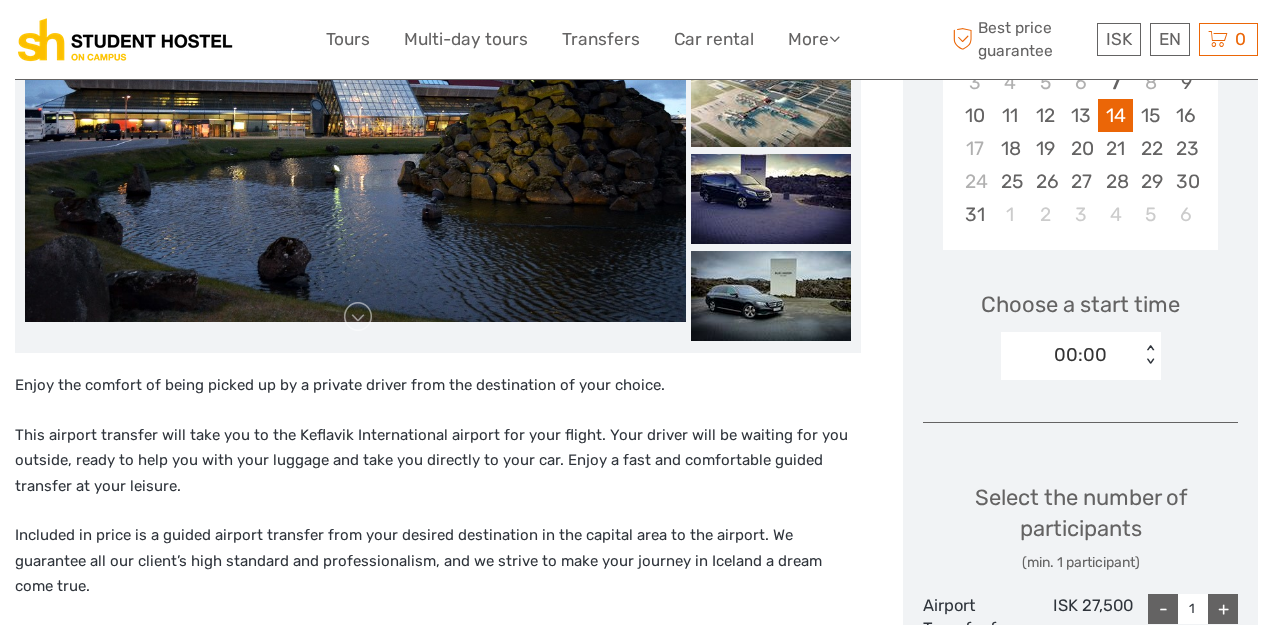 scroll, scrollTop: 470, scrollLeft: 0, axis: vertical 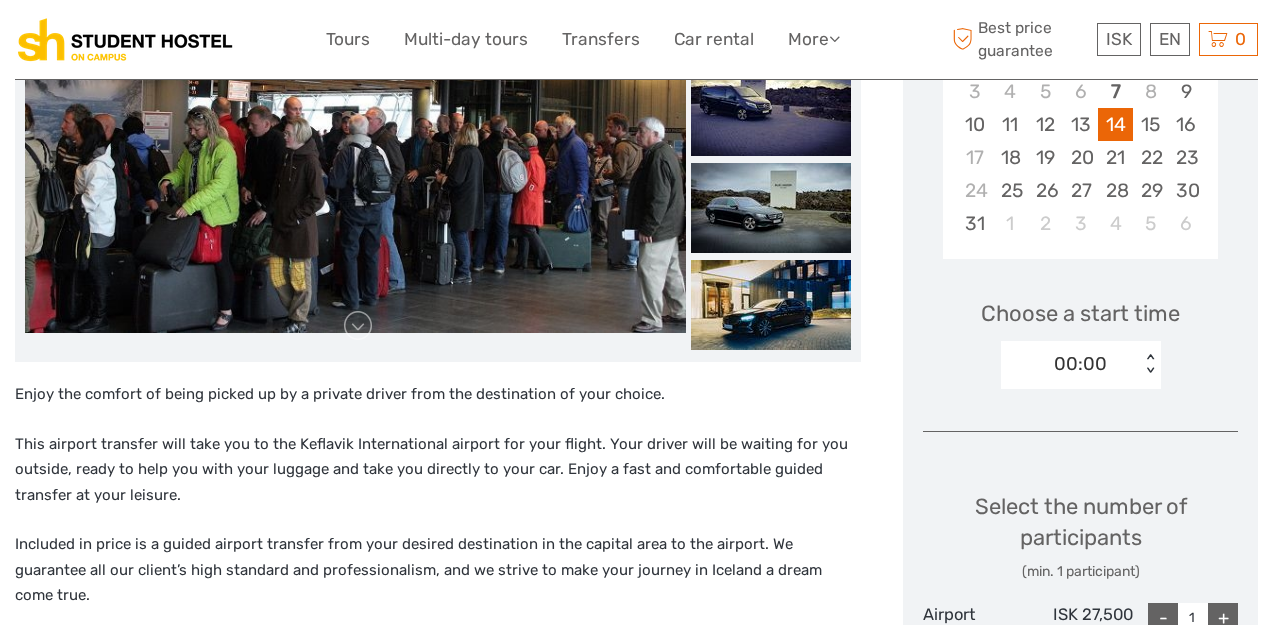 click on "< >" at bounding box center [1149, 364] 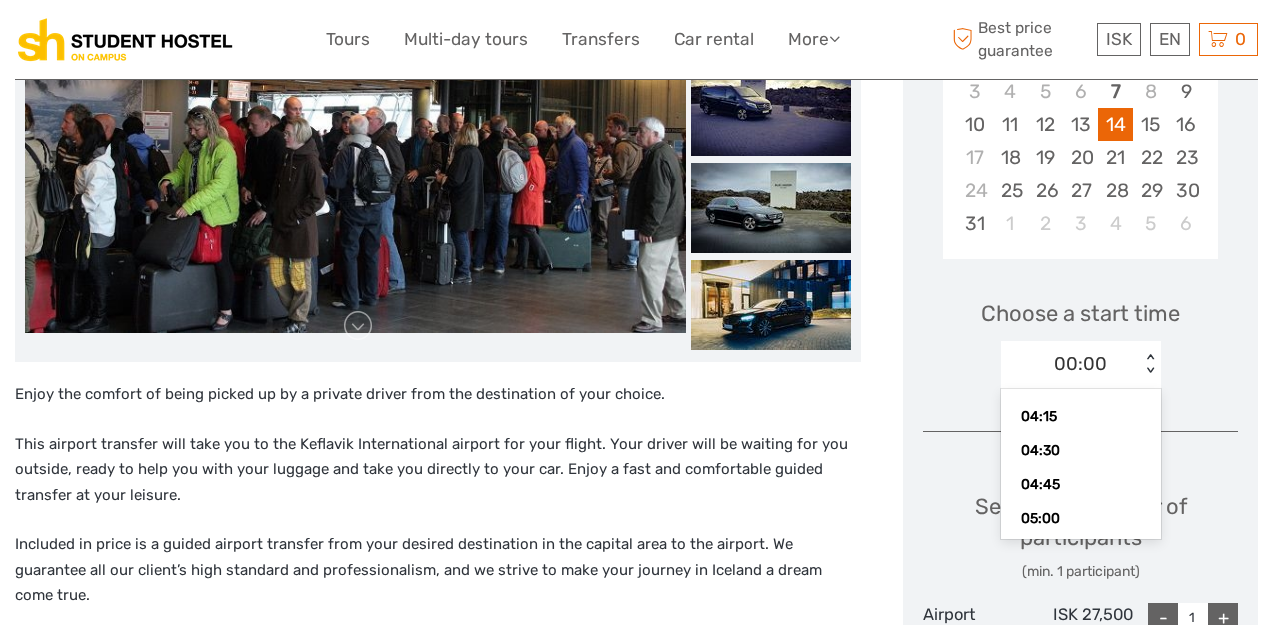 scroll, scrollTop: 589, scrollLeft: 0, axis: vertical 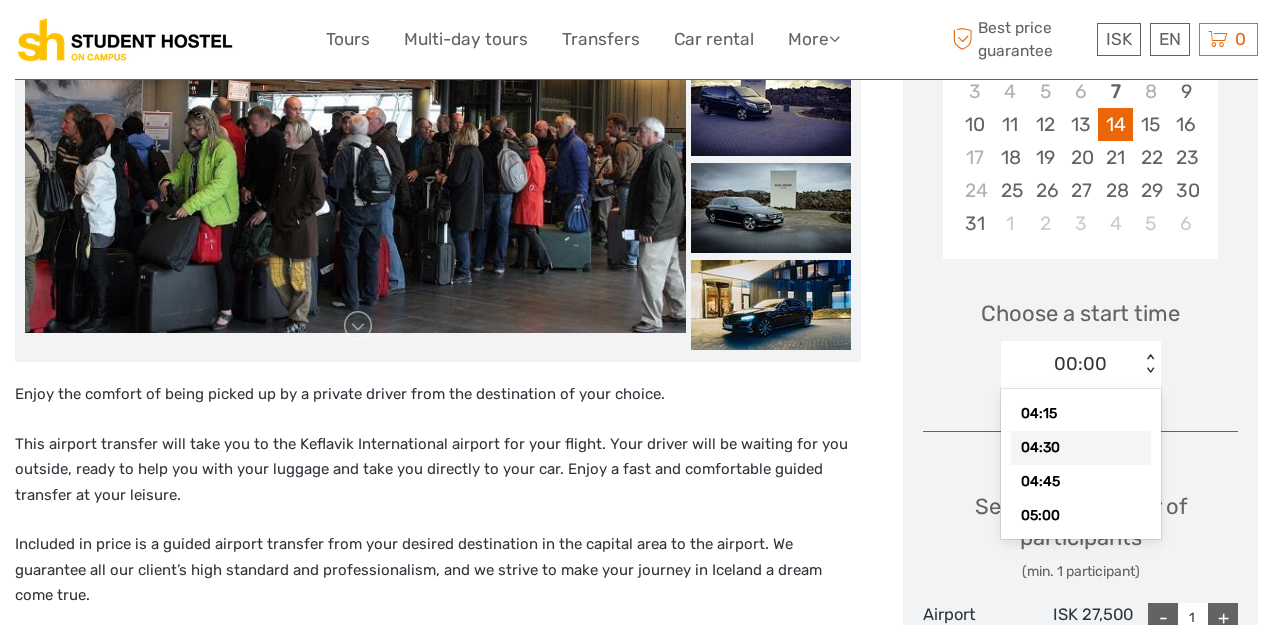click on "04:30" at bounding box center (1081, 448) 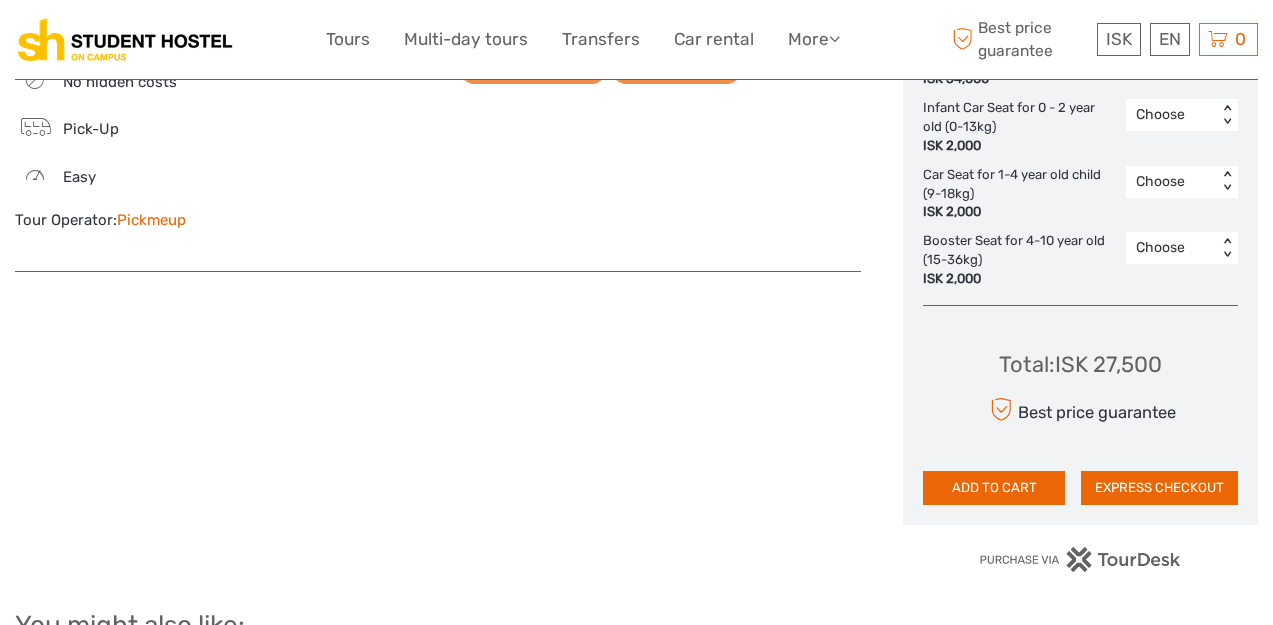 scroll, scrollTop: 1439, scrollLeft: 0, axis: vertical 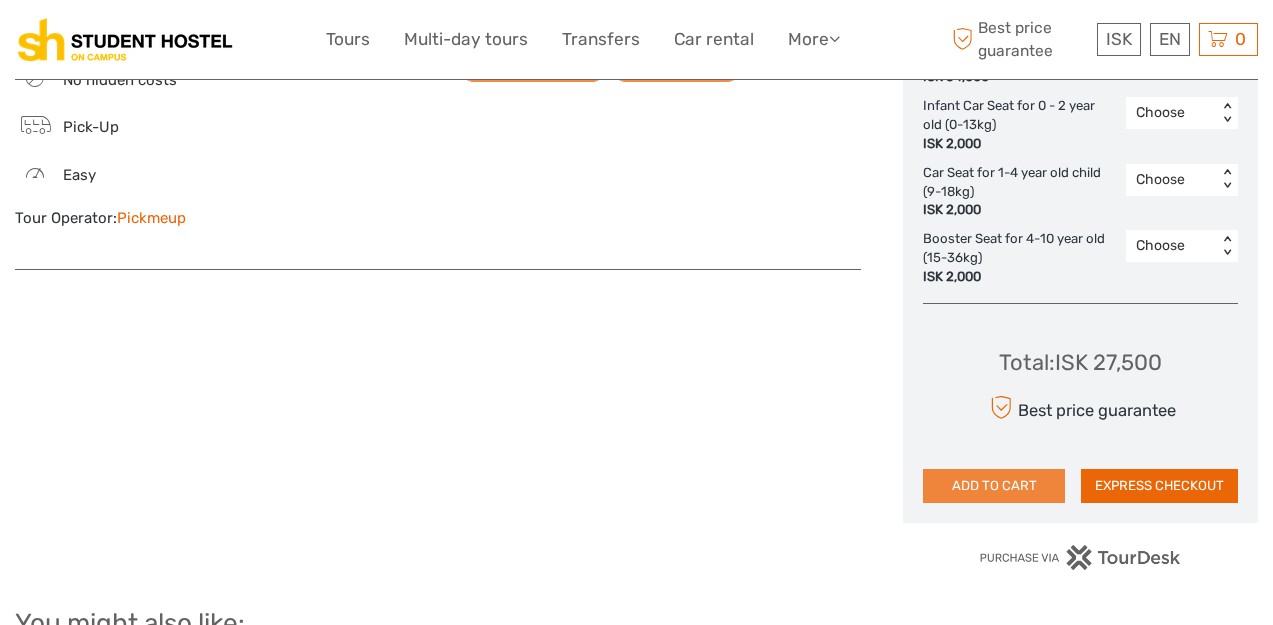 click on "ADD TO CART" at bounding box center [994, 486] 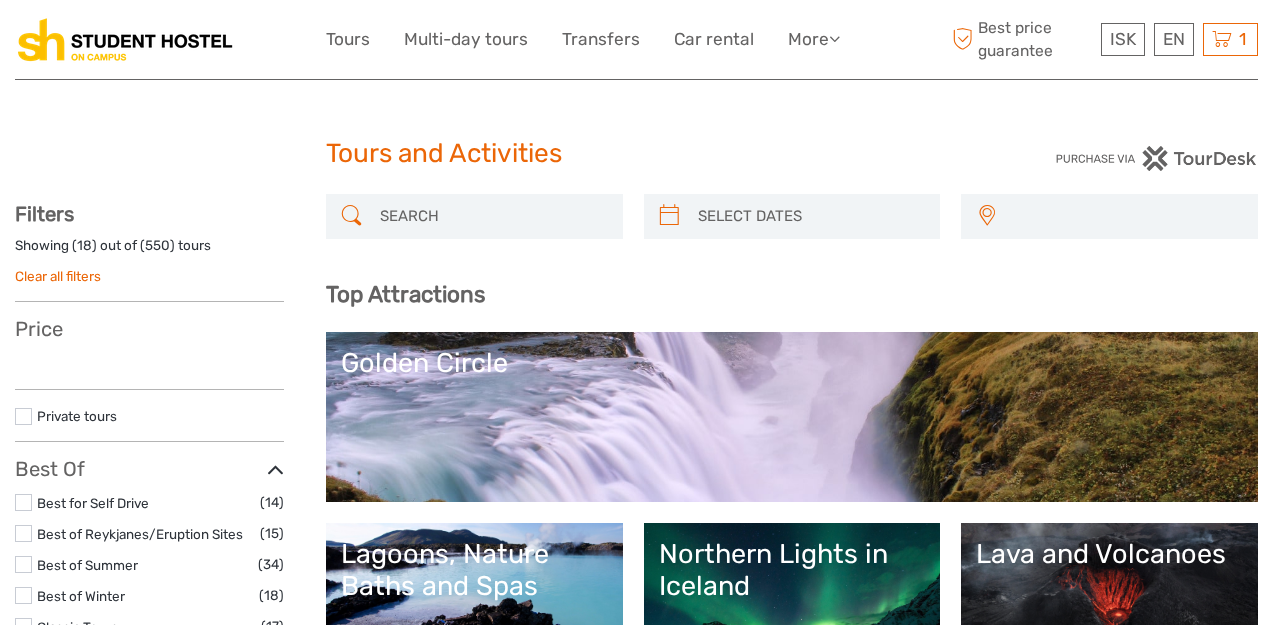 select 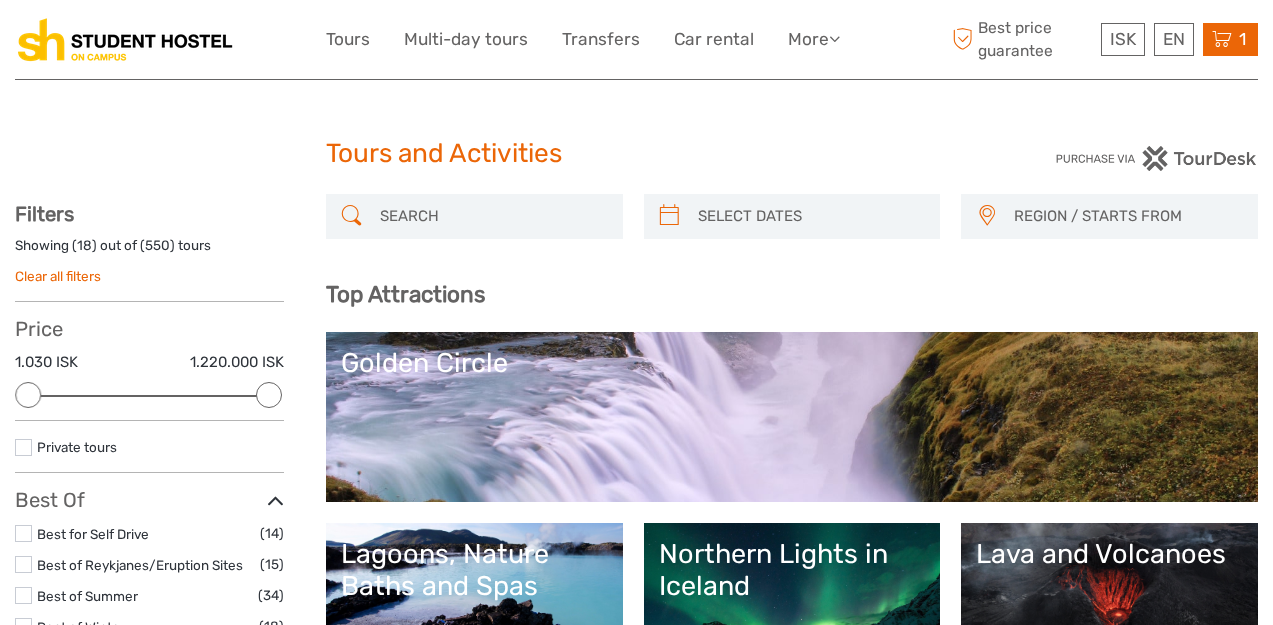 click on "1
Items
Private Airport Transfer - Reykjavík to Keflavík Airport
1x Airport Transfer for 1-3 persons (per vehicle)
Thursday, 14 August 2025 - 04:30 AM
27.500 ISK
Total
27.500 ISK
Checkout
The shopping cart is empty." at bounding box center (1230, 39) 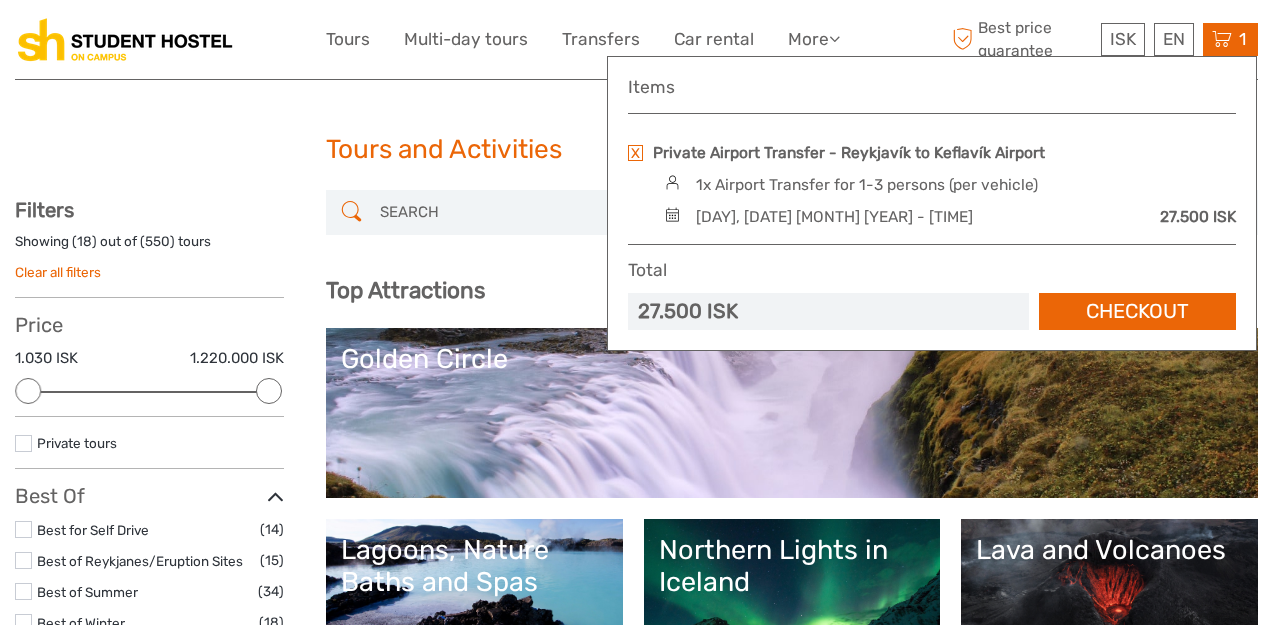 scroll, scrollTop: 3, scrollLeft: 0, axis: vertical 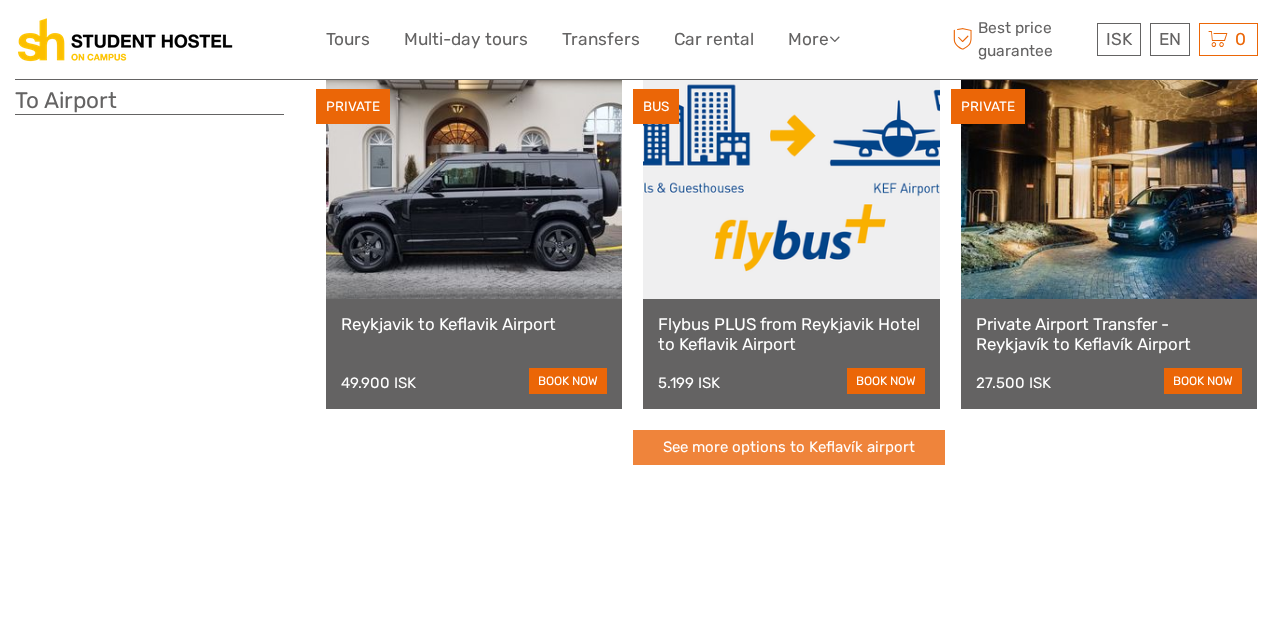 click on "See more options to Keflavík airport" at bounding box center (789, 447) 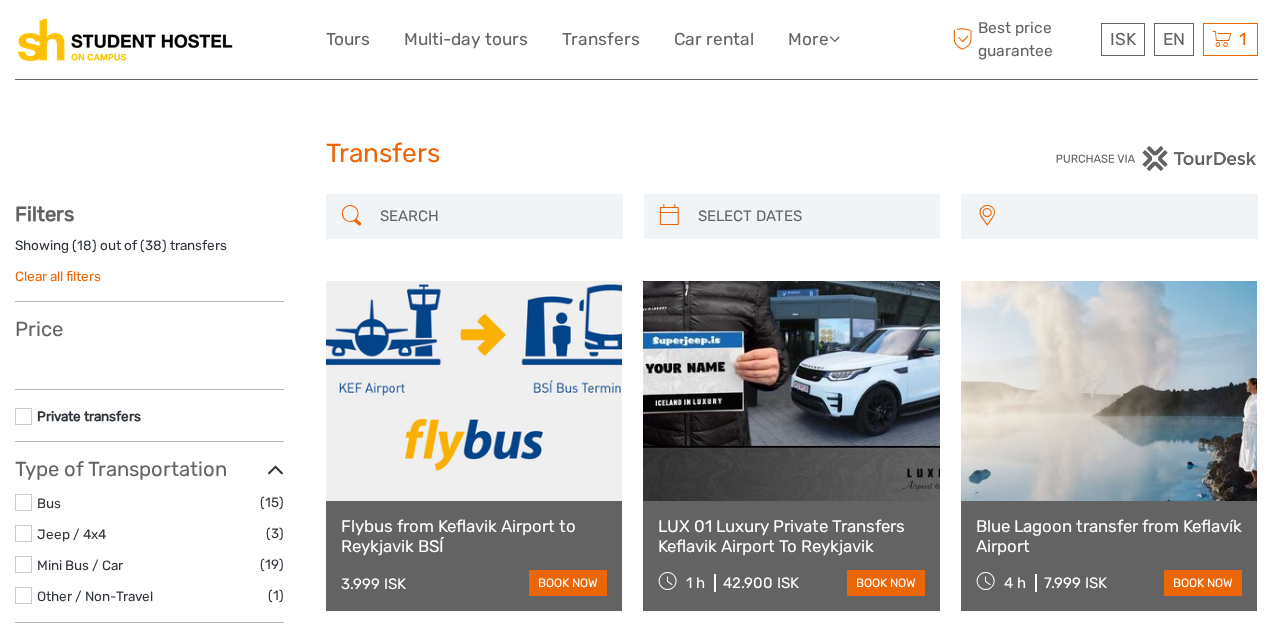 select 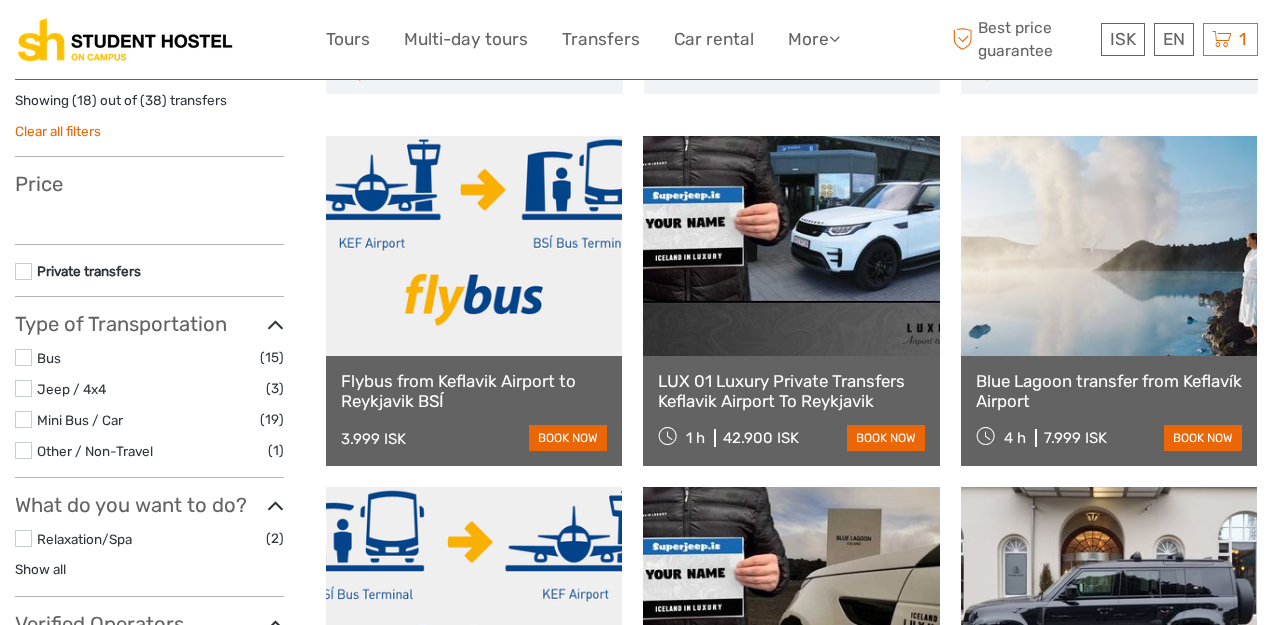 select 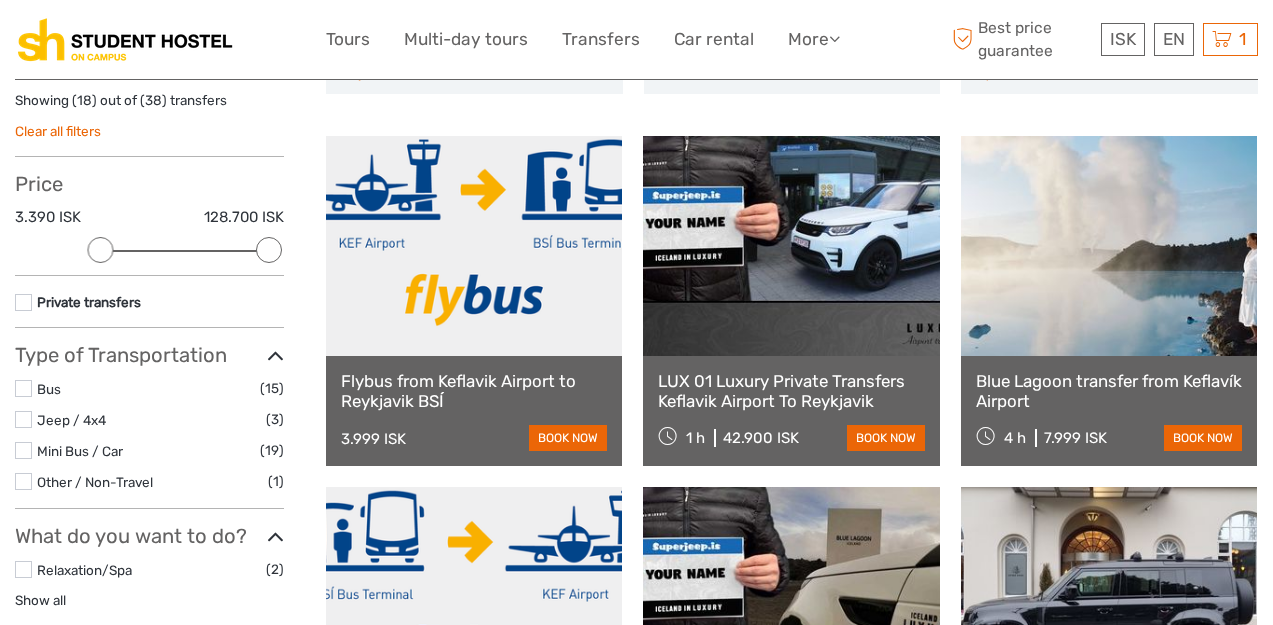 scroll, scrollTop: 256, scrollLeft: 0, axis: vertical 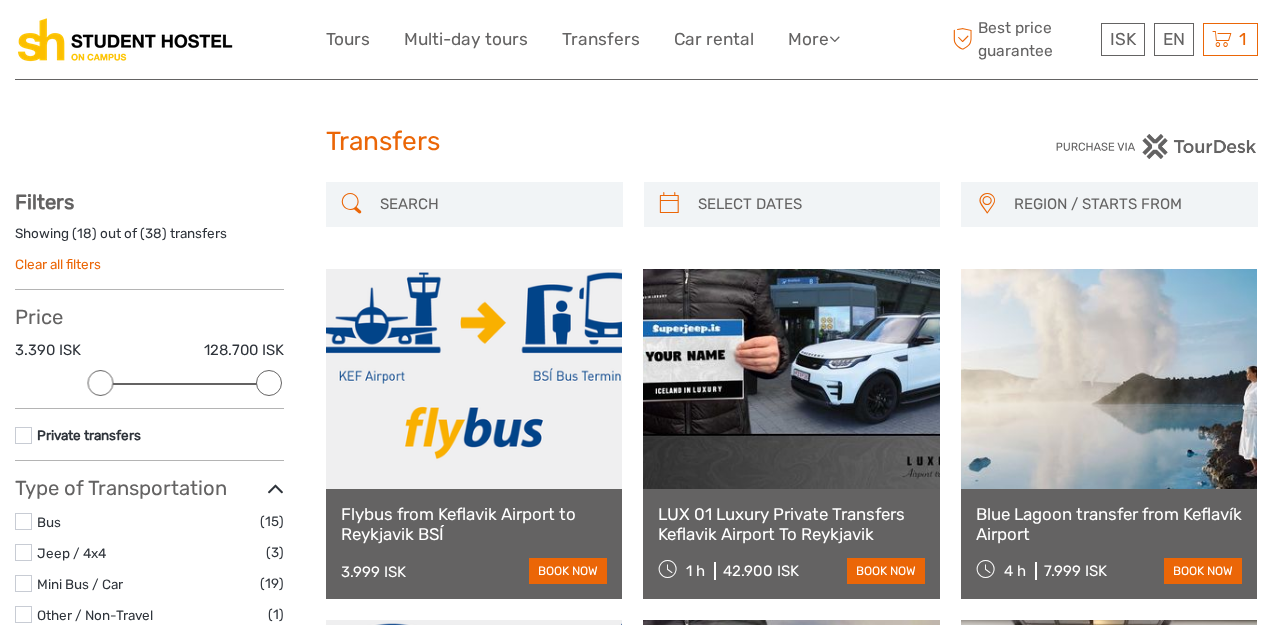 click on "REGION / STARTS FROM" at bounding box center [1126, 204] 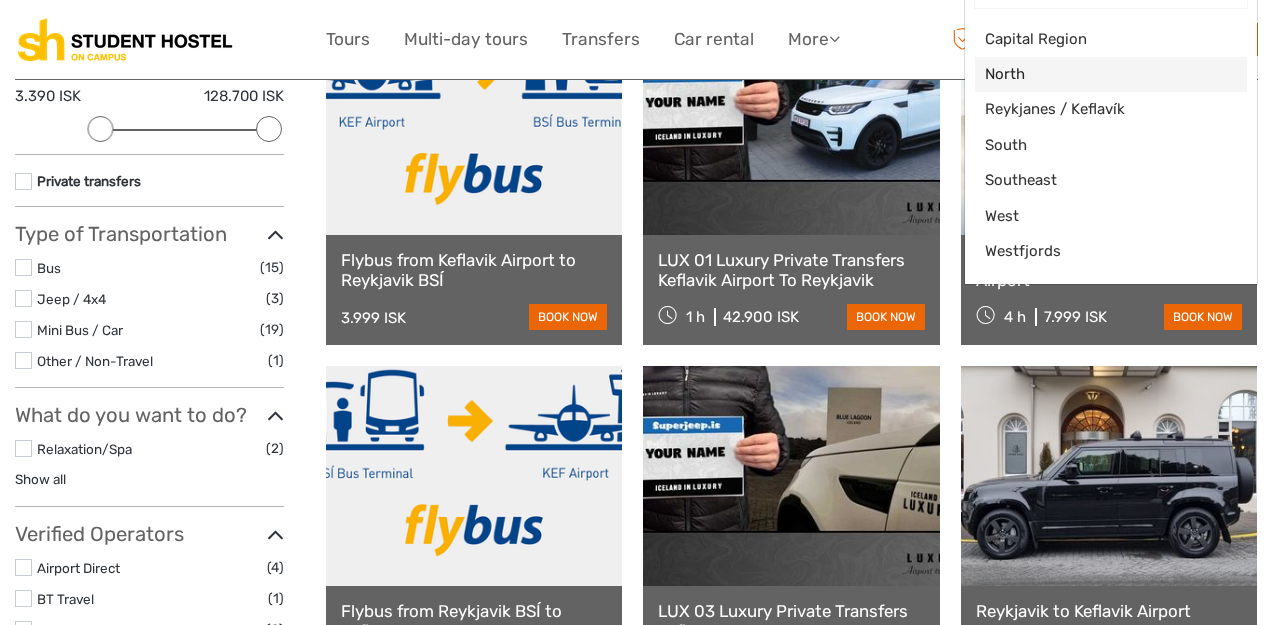 scroll, scrollTop: 270, scrollLeft: 0, axis: vertical 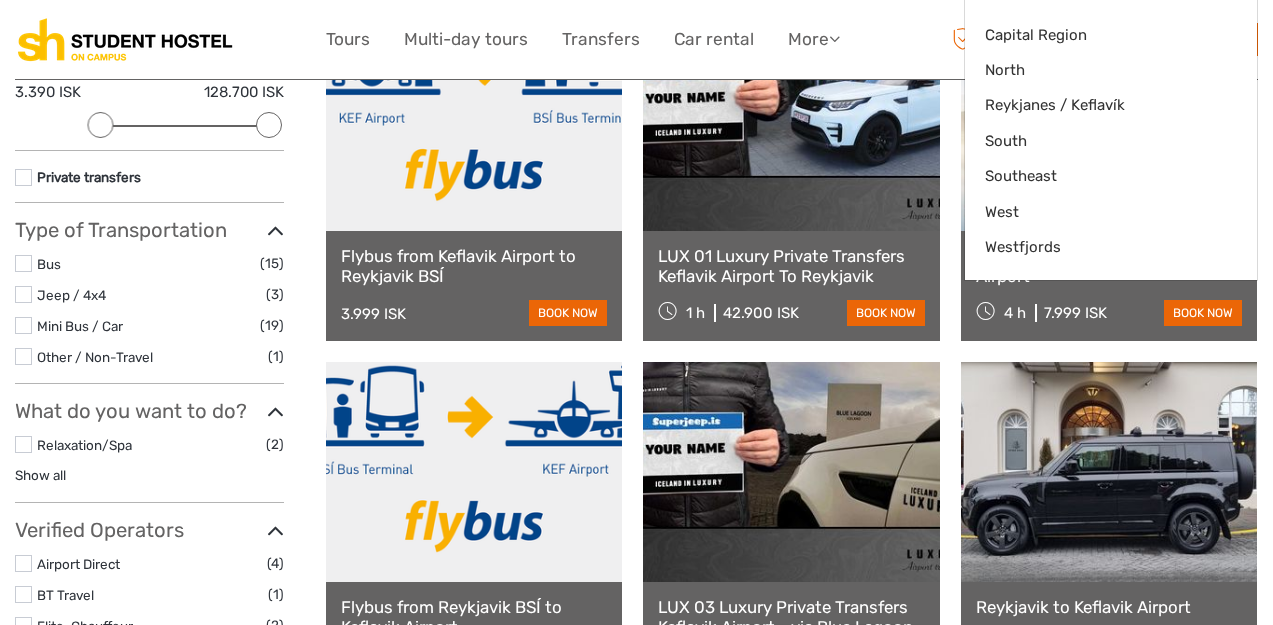 click at bounding box center [1109, 472] 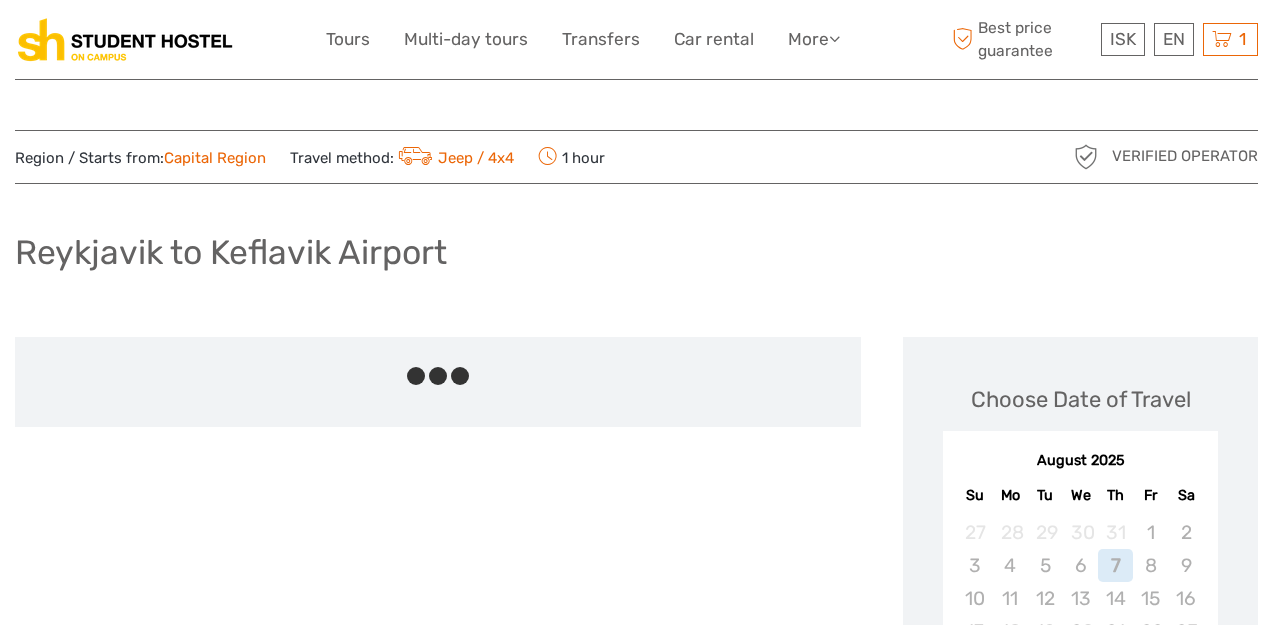 scroll, scrollTop: 166, scrollLeft: 0, axis: vertical 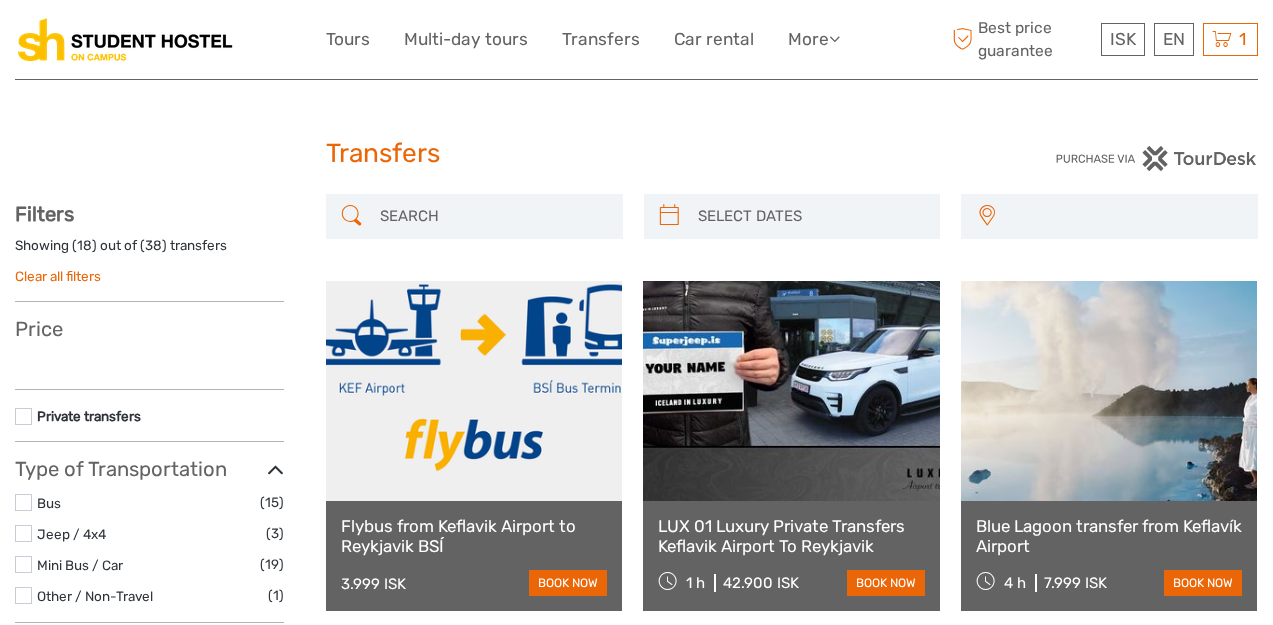 select 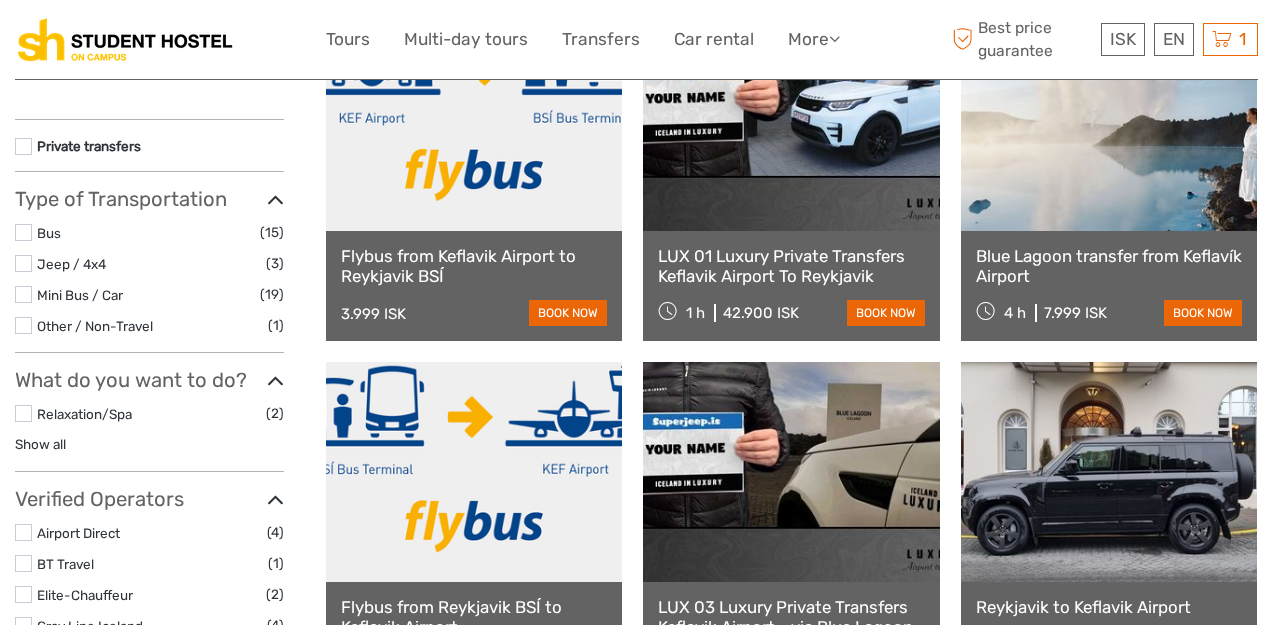 select 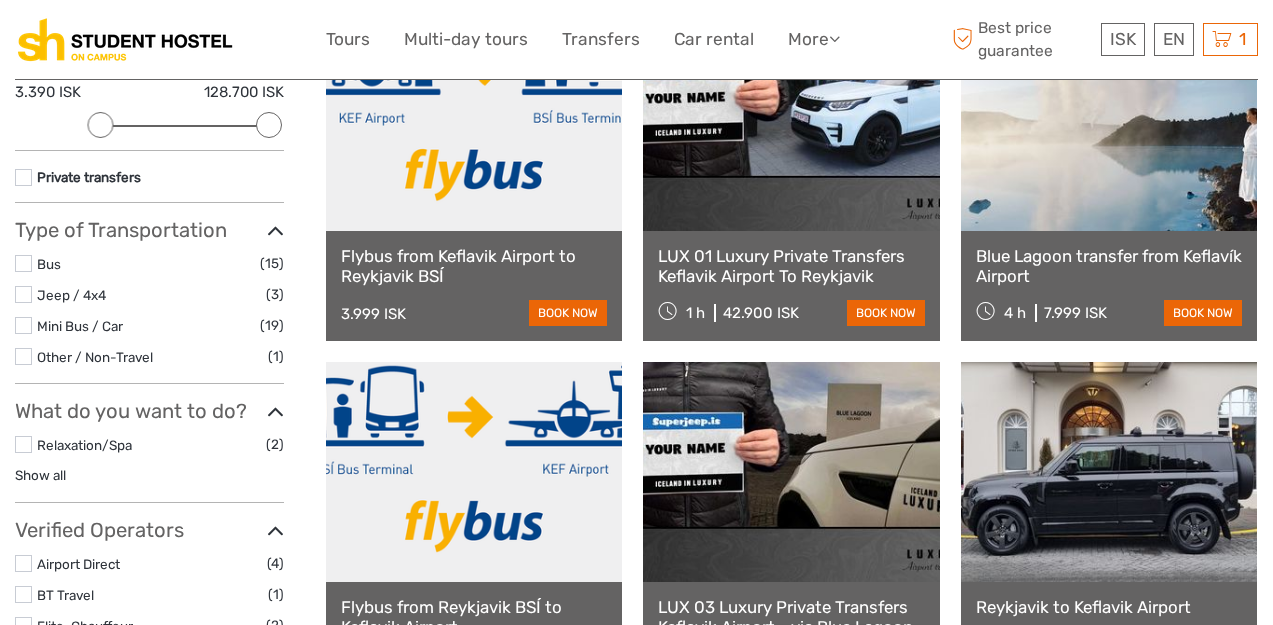 scroll, scrollTop: 0, scrollLeft: 0, axis: both 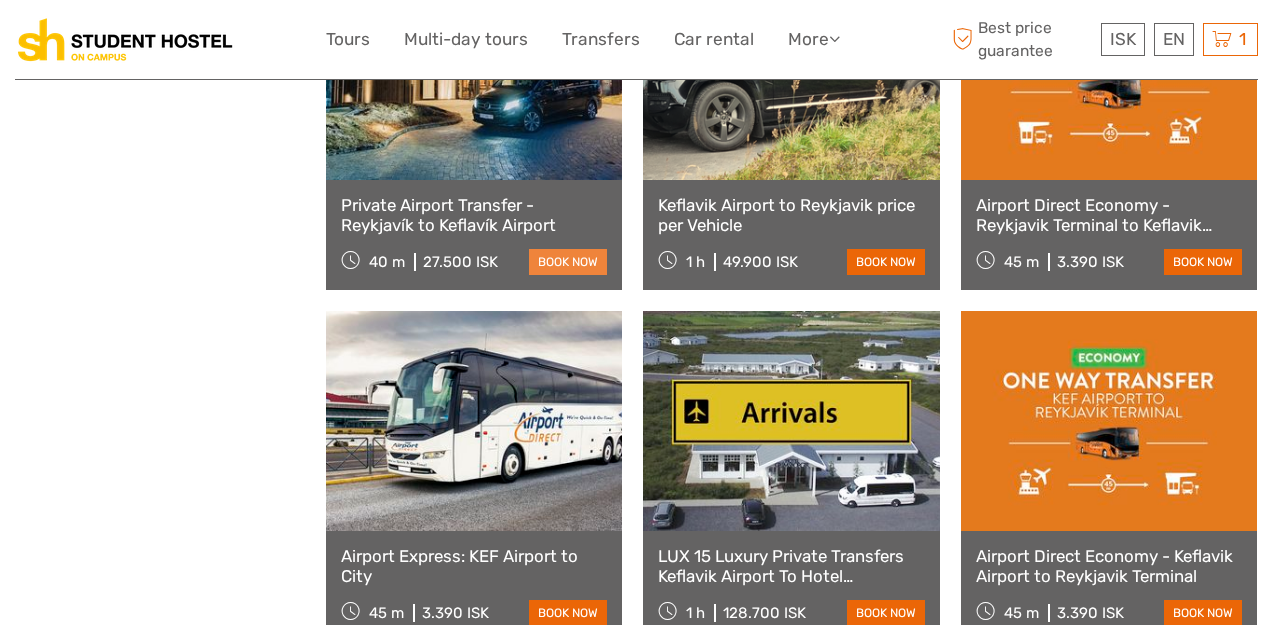 click on "book now" at bounding box center (568, 262) 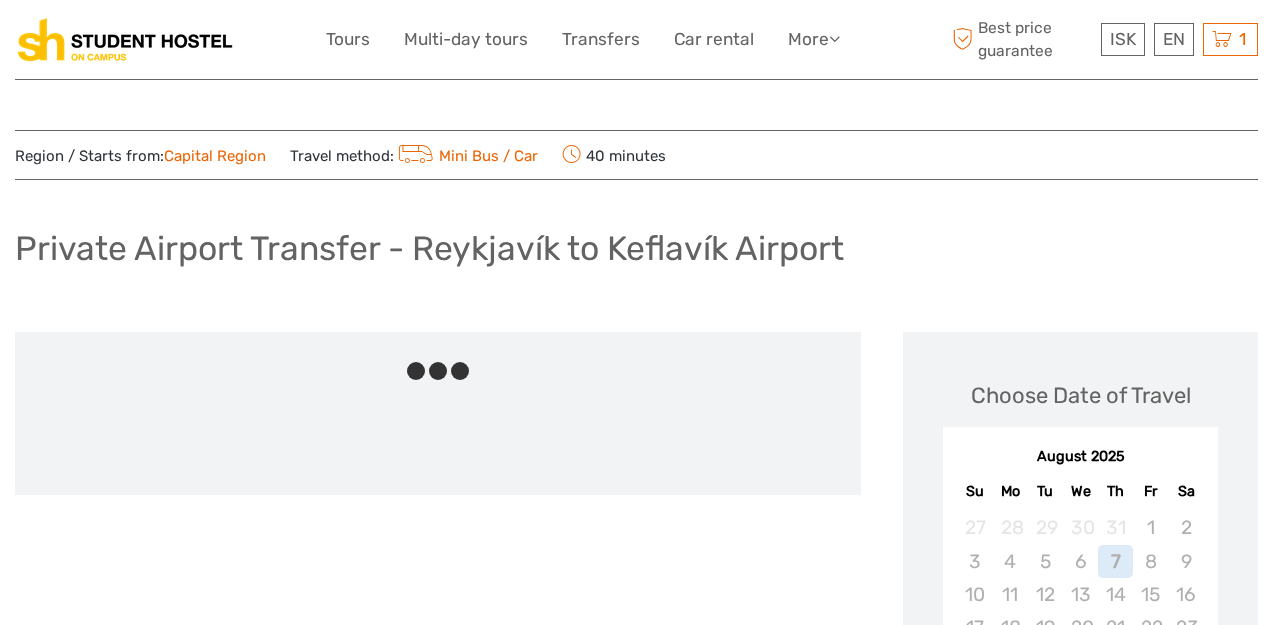 scroll, scrollTop: 0, scrollLeft: 0, axis: both 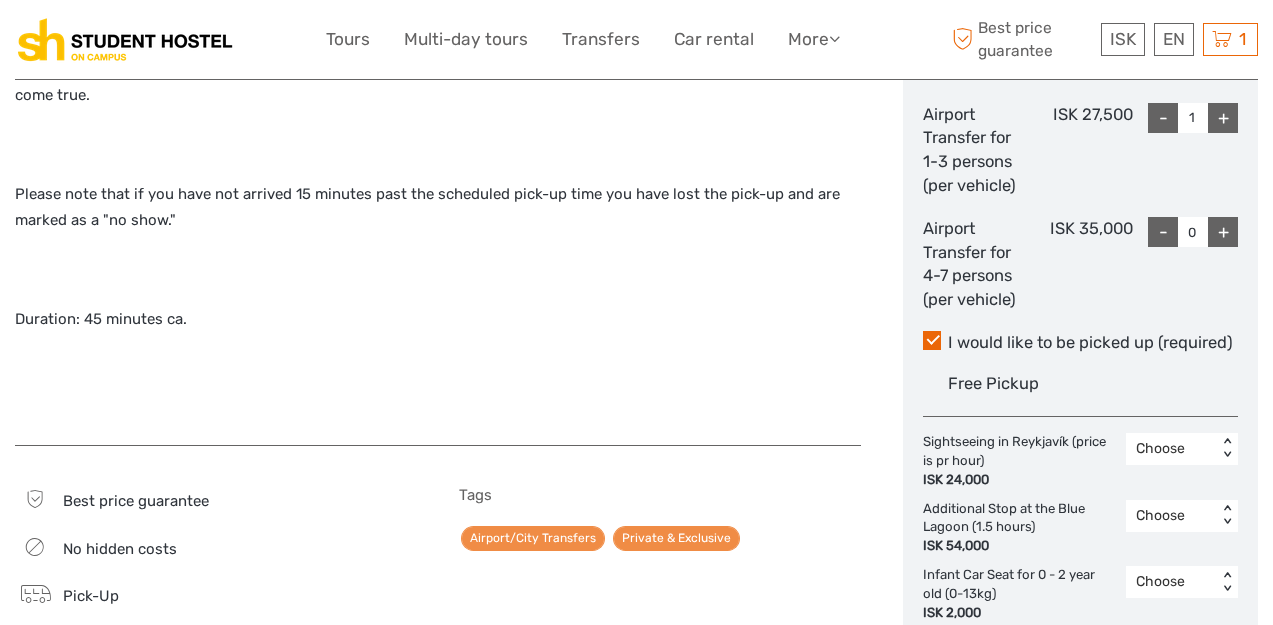 click on "I would like to be picked up (required)" at bounding box center (1080, 343) 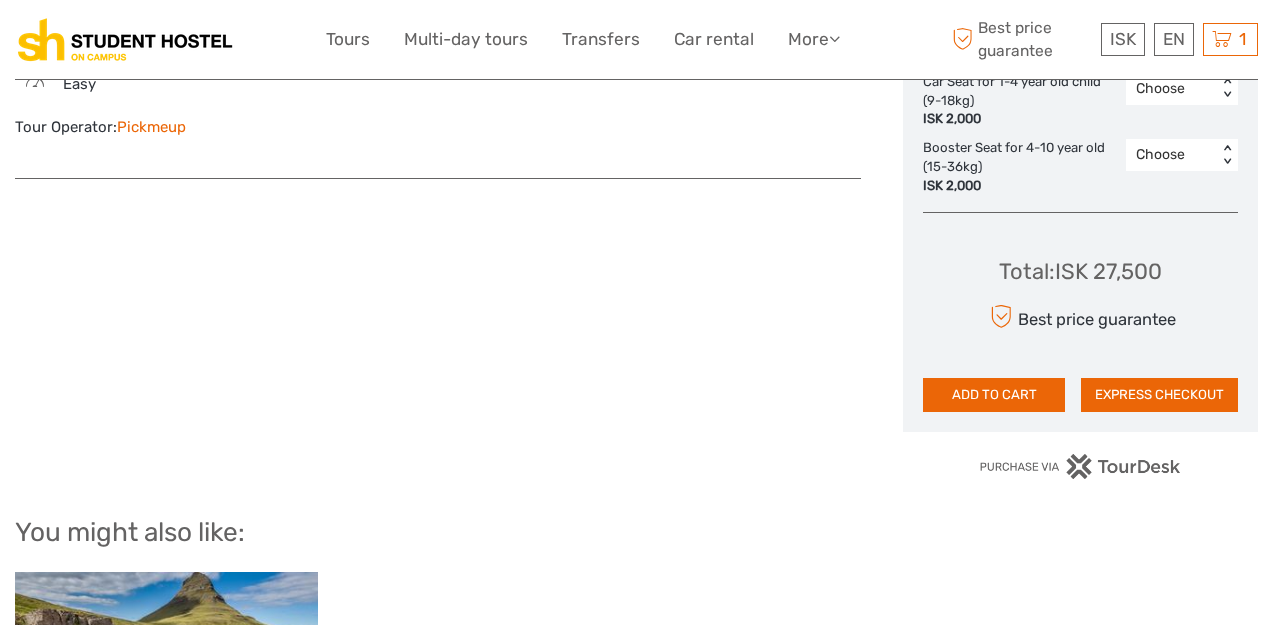 scroll, scrollTop: 1526, scrollLeft: 0, axis: vertical 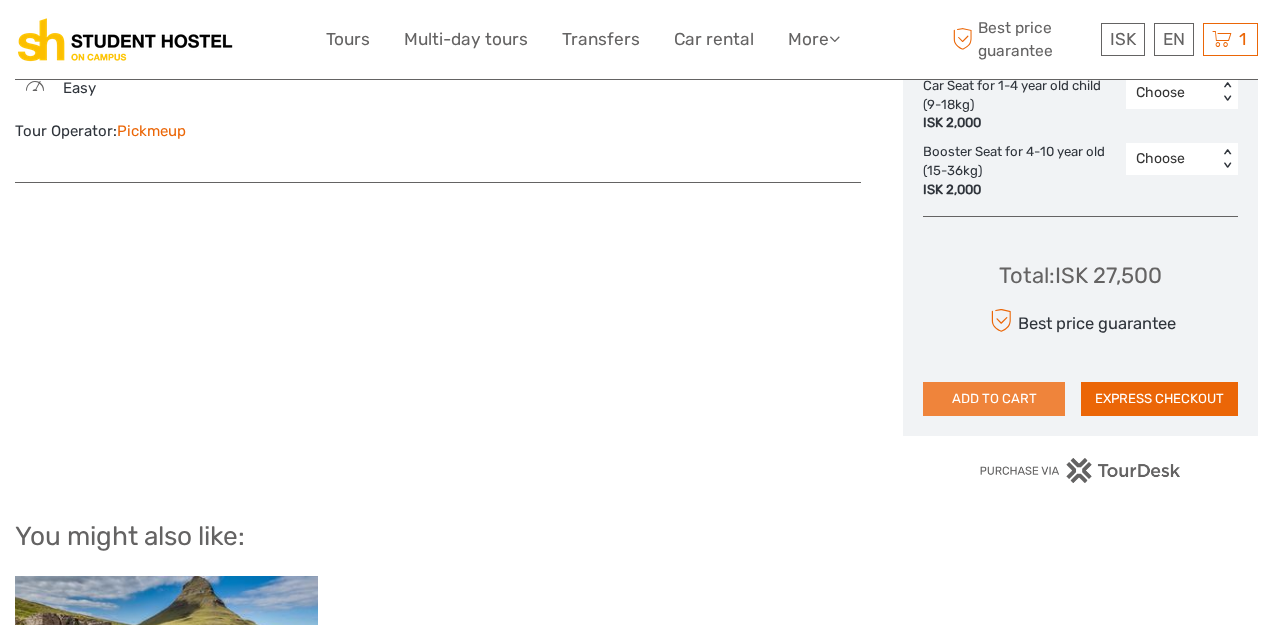 click on "ADD TO CART" at bounding box center [994, 399] 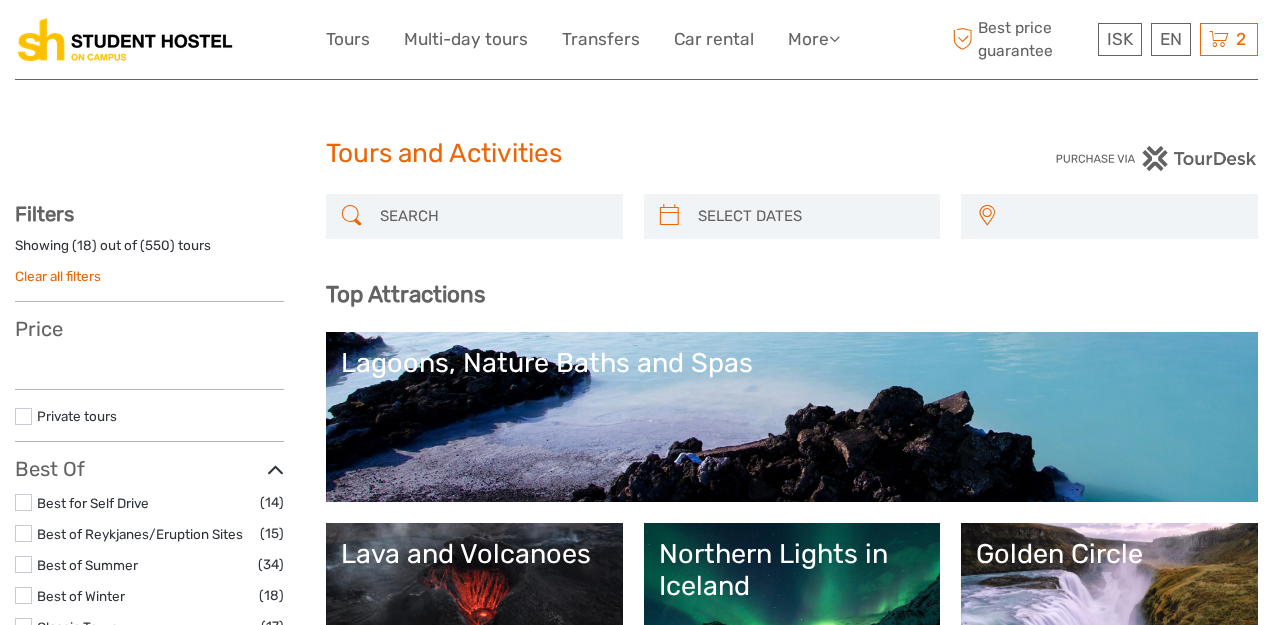 select 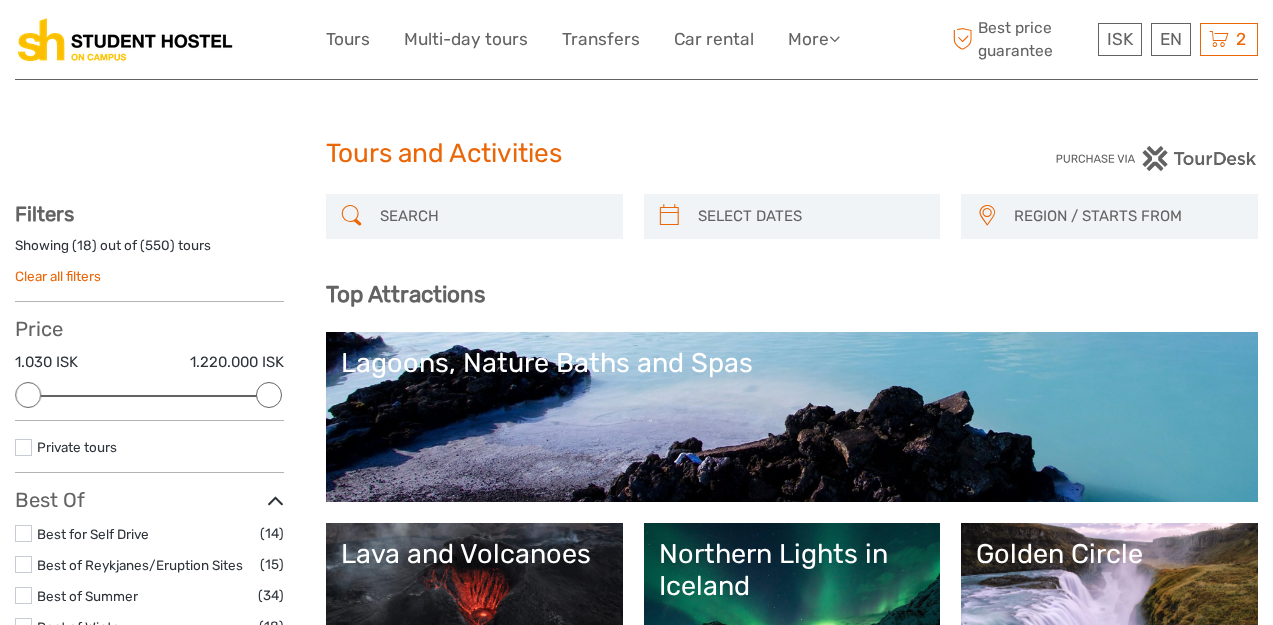 scroll, scrollTop: 0, scrollLeft: 0, axis: both 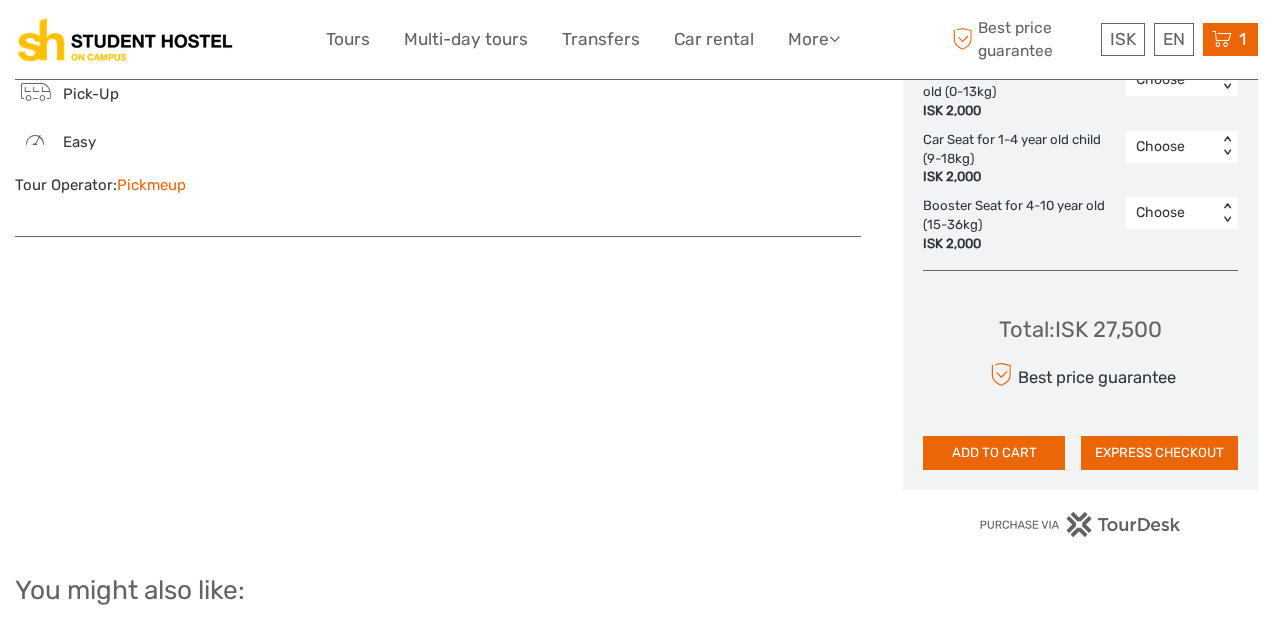 click on "1
Items
Private Airport Transfer - [CITY] to [AIRPORT]
1x Airport Transfer for 1-3 persons (per vehicle)
[DAY], [DATE] [MONTH] [YEAR] - [TIME]
27.500 ISK
Total
27.500 ISK
Checkout
The shopping cart is empty." at bounding box center (1230, 39) 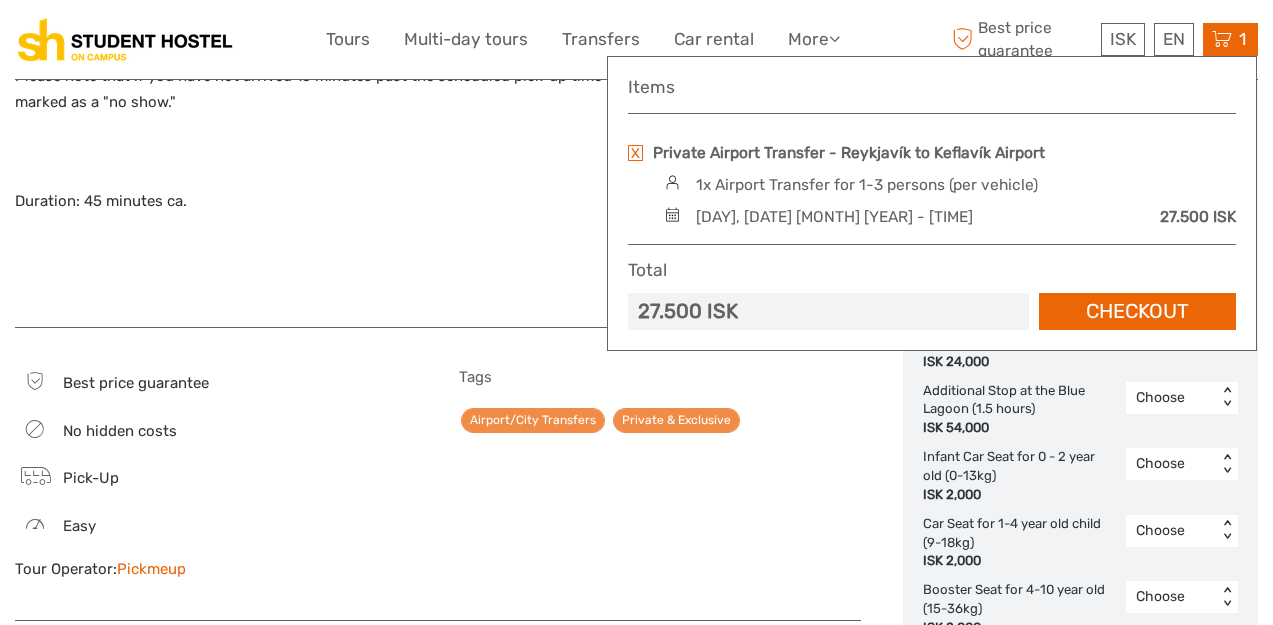 scroll, scrollTop: 1082, scrollLeft: 0, axis: vertical 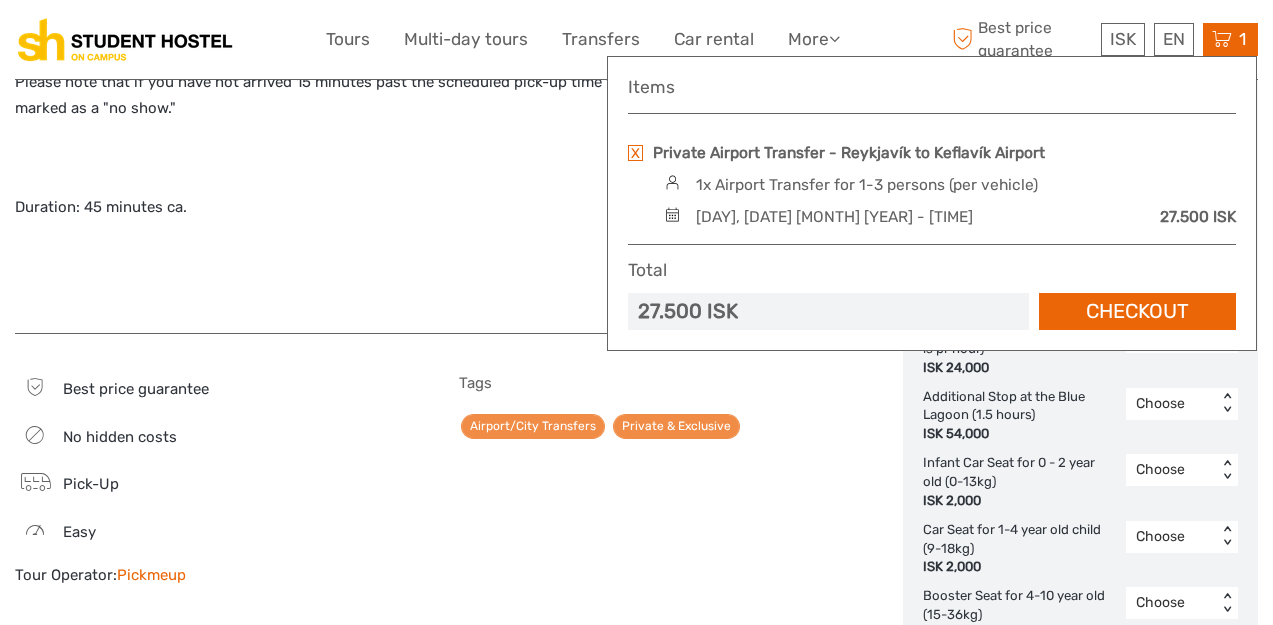 click at bounding box center [438, 158] 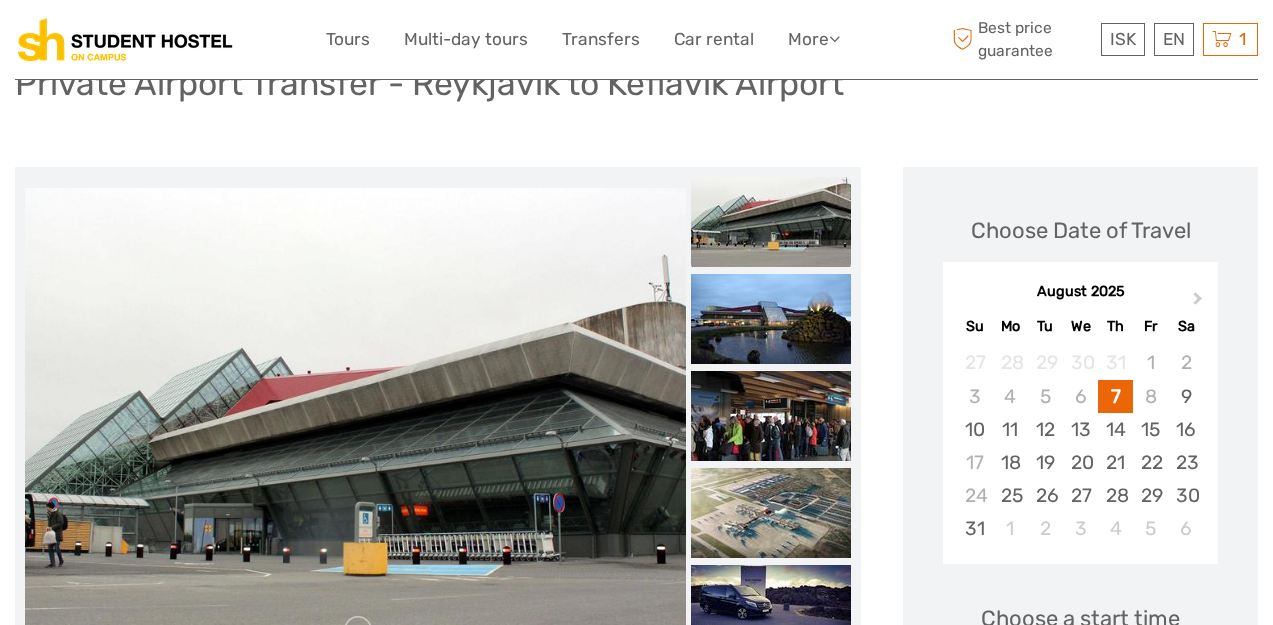 scroll, scrollTop: 183, scrollLeft: 0, axis: vertical 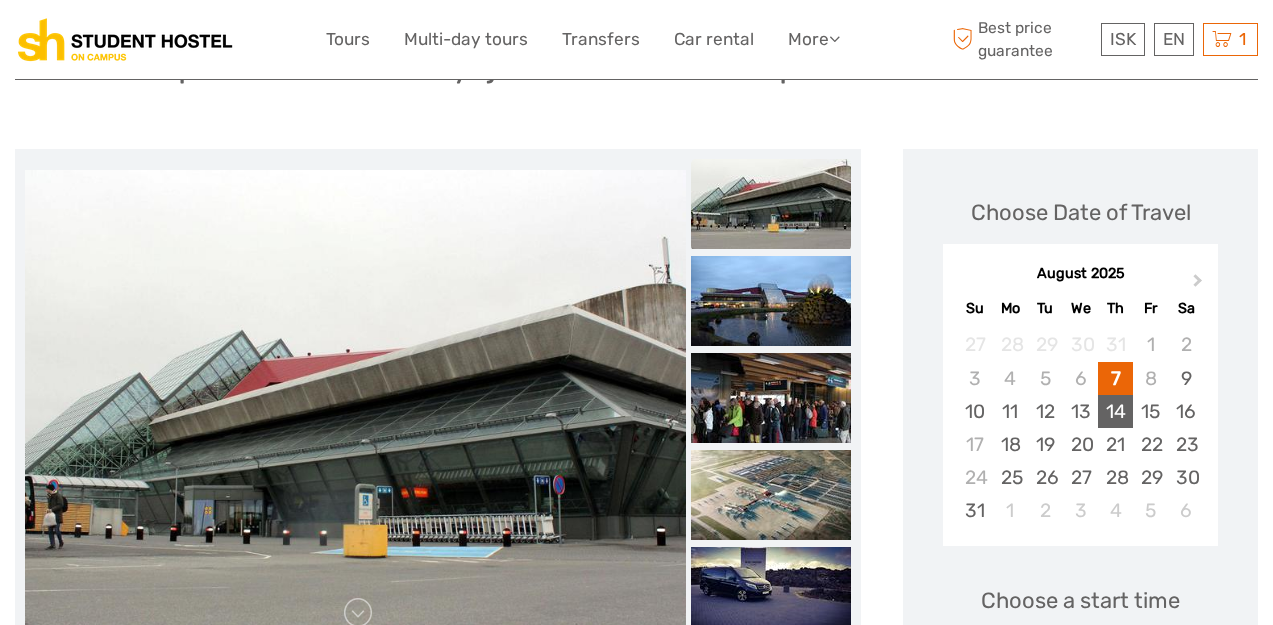 click on "14" at bounding box center (1115, 411) 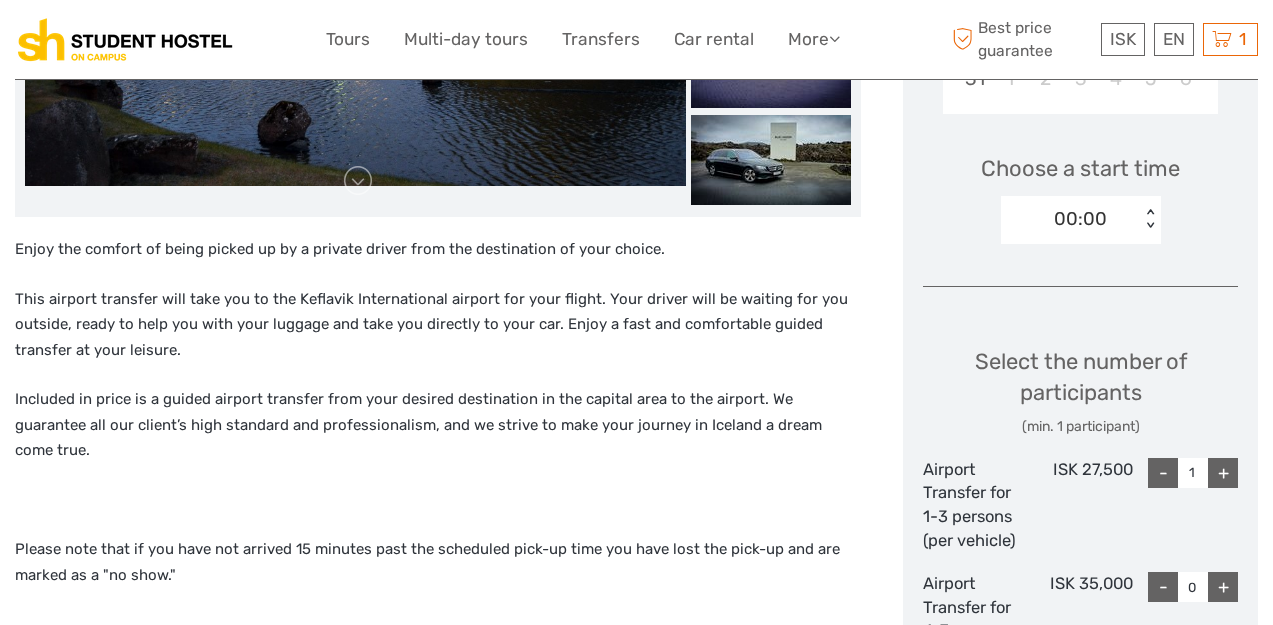 scroll, scrollTop: 624, scrollLeft: 0, axis: vertical 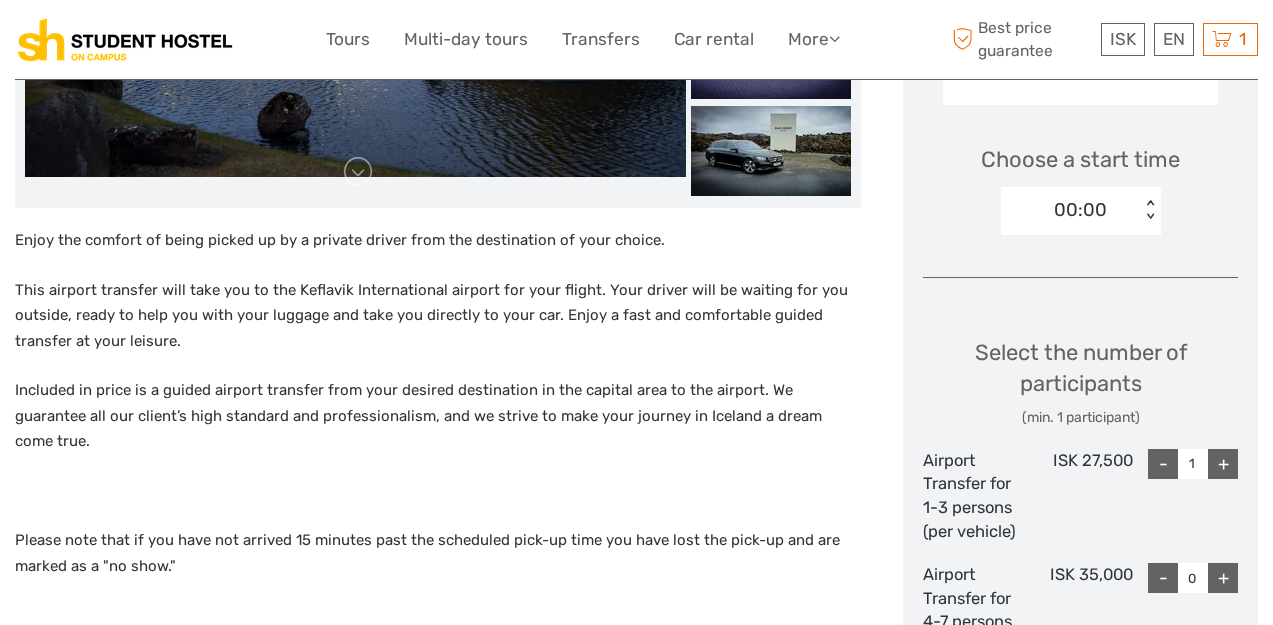 click on "< >" at bounding box center (1149, 210) 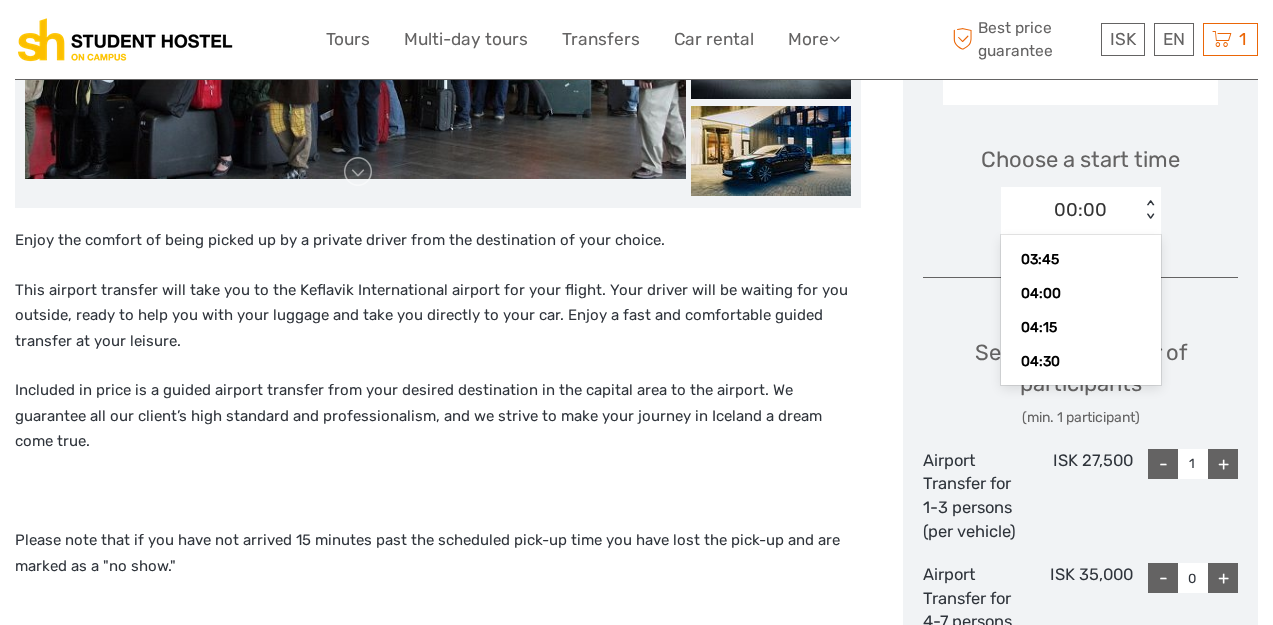 scroll, scrollTop: 554, scrollLeft: 0, axis: vertical 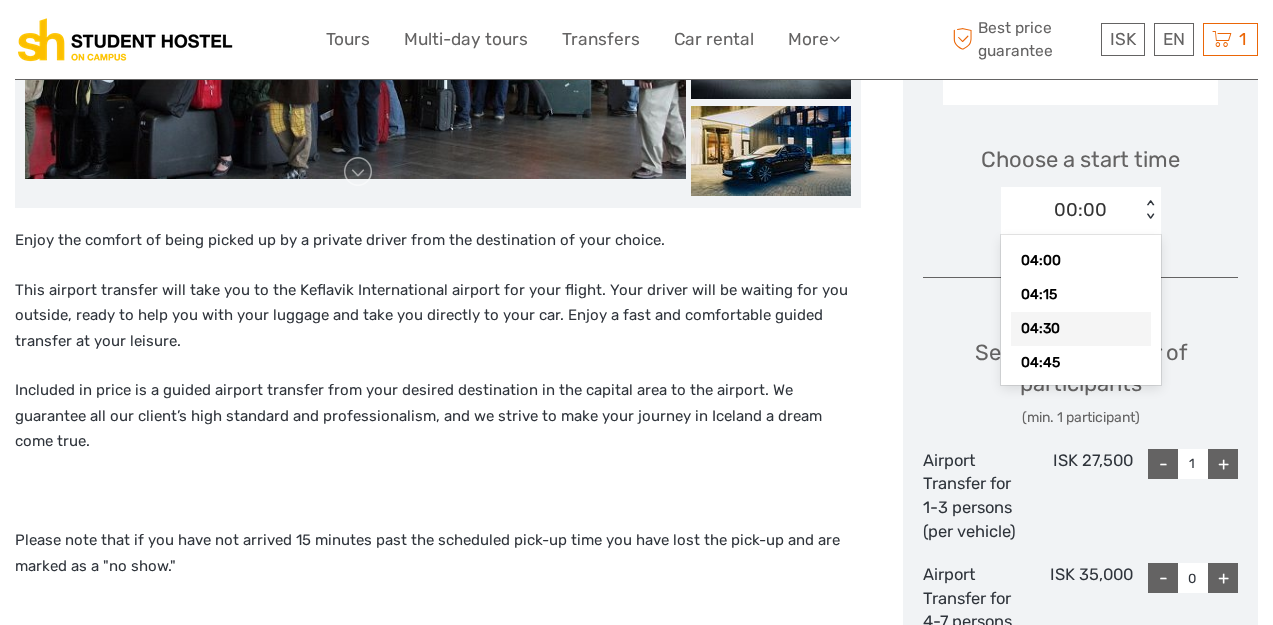 click on "04:30" at bounding box center (1081, 329) 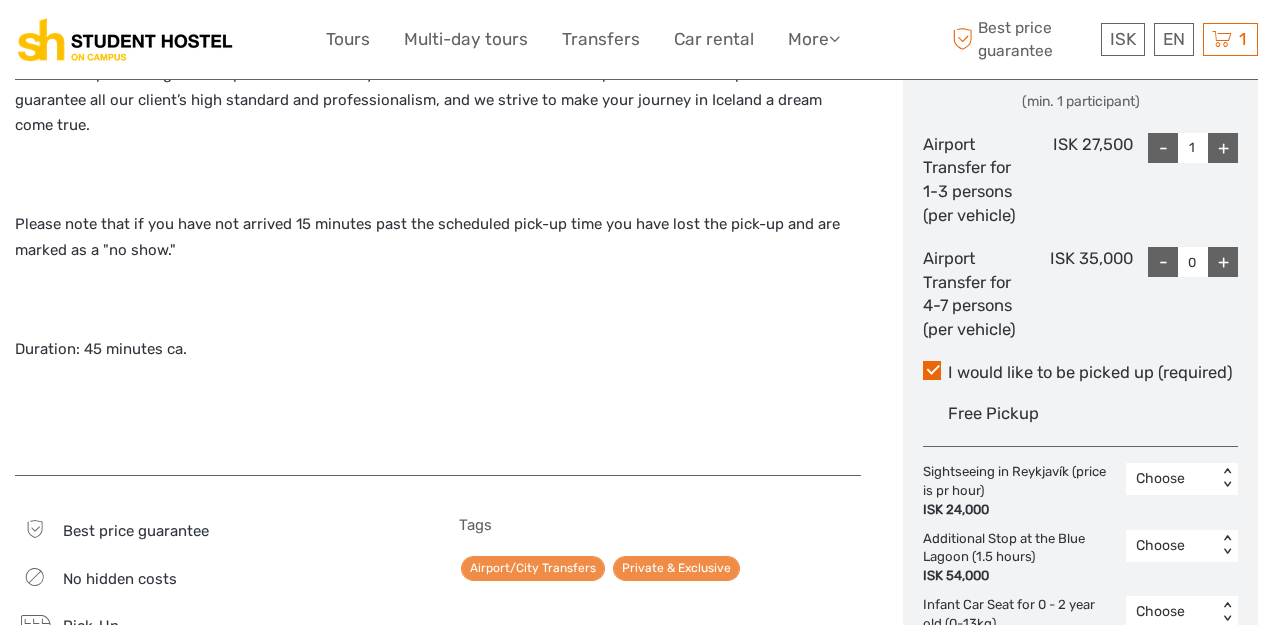 scroll, scrollTop: 942, scrollLeft: 0, axis: vertical 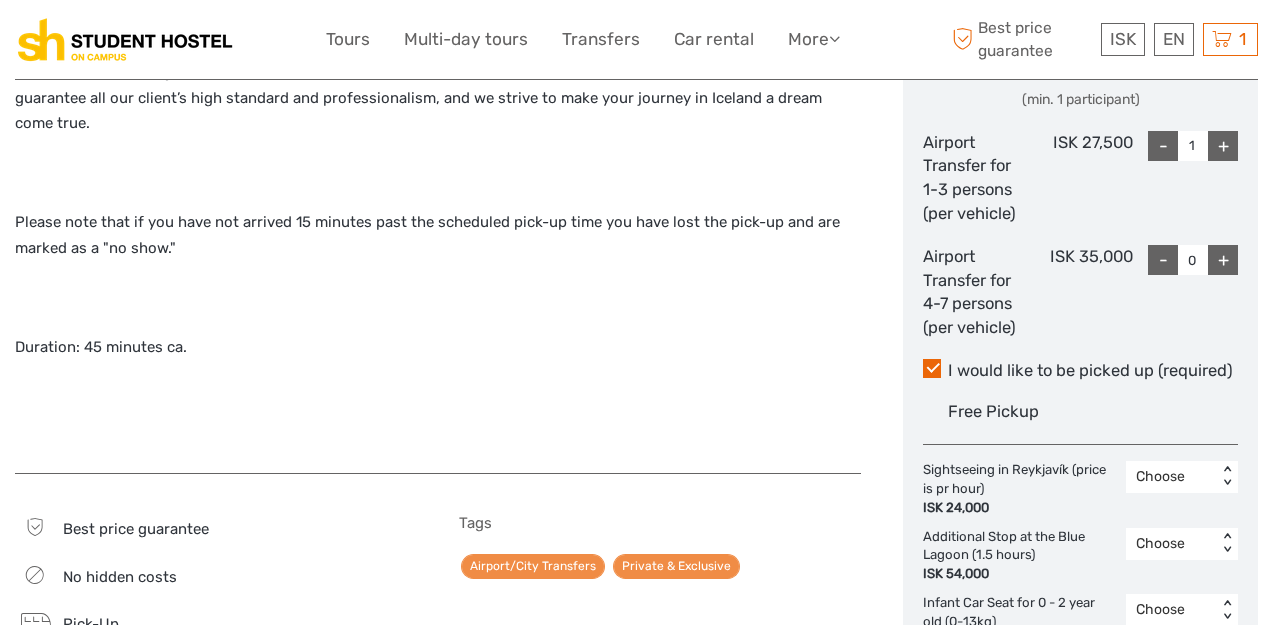 click on "I would like to be picked up (required)" at bounding box center [1080, 371] 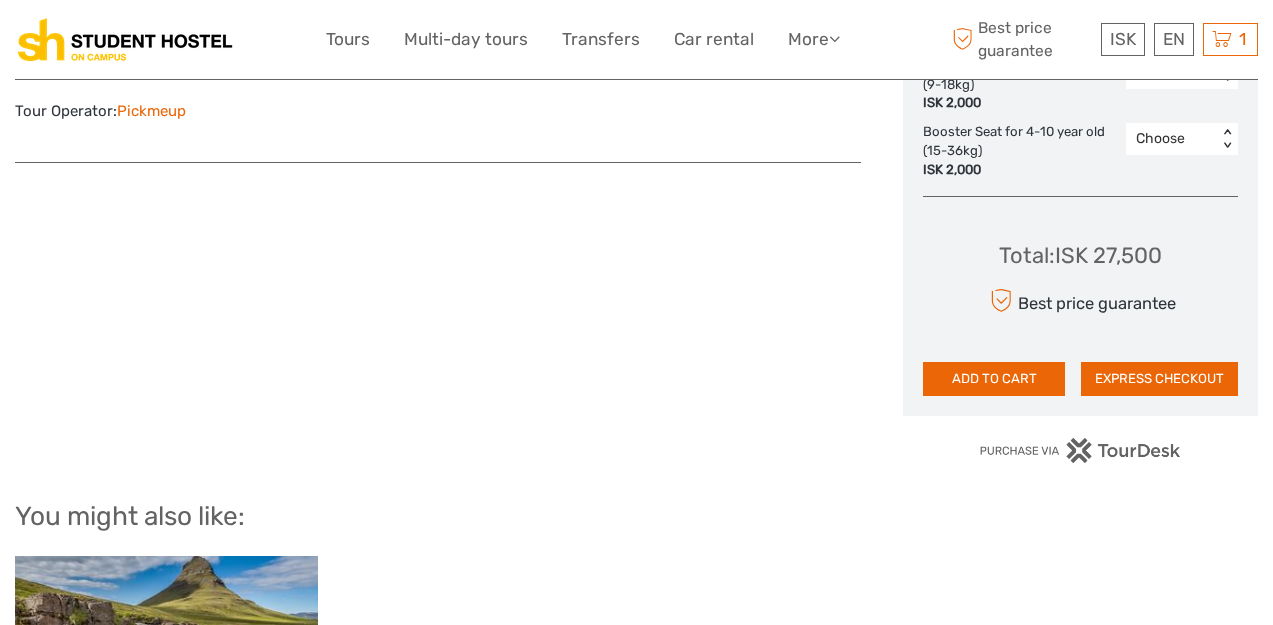 scroll, scrollTop: 1549, scrollLeft: 0, axis: vertical 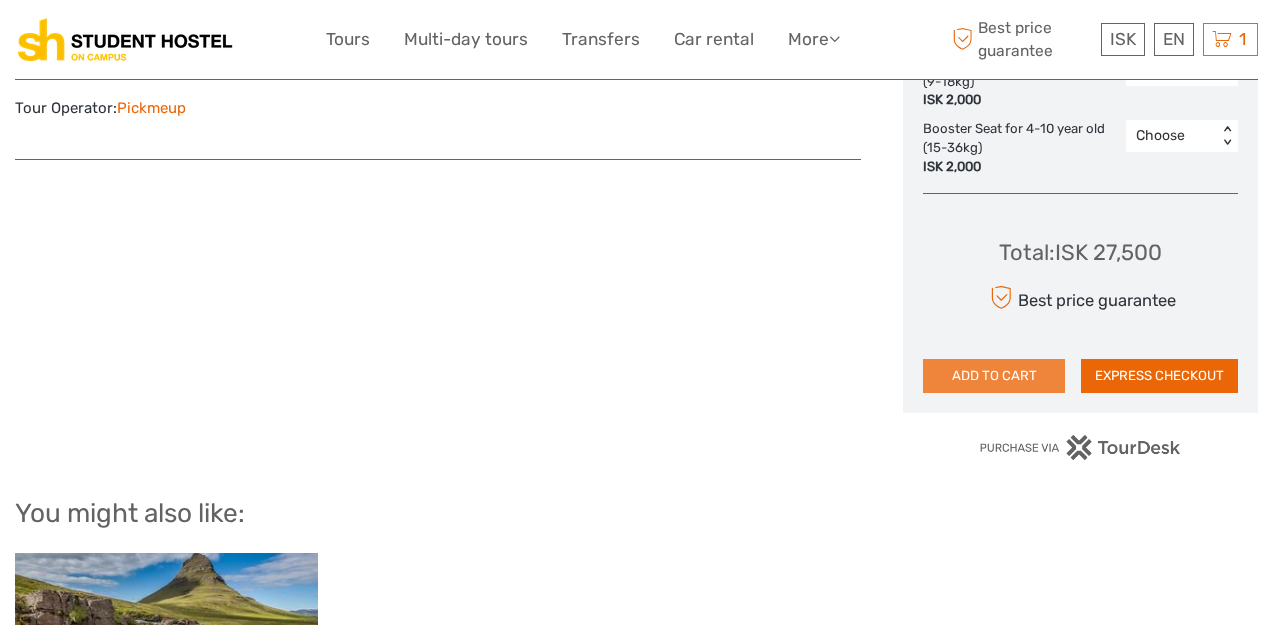 click on "ADD TO CART" at bounding box center [994, 376] 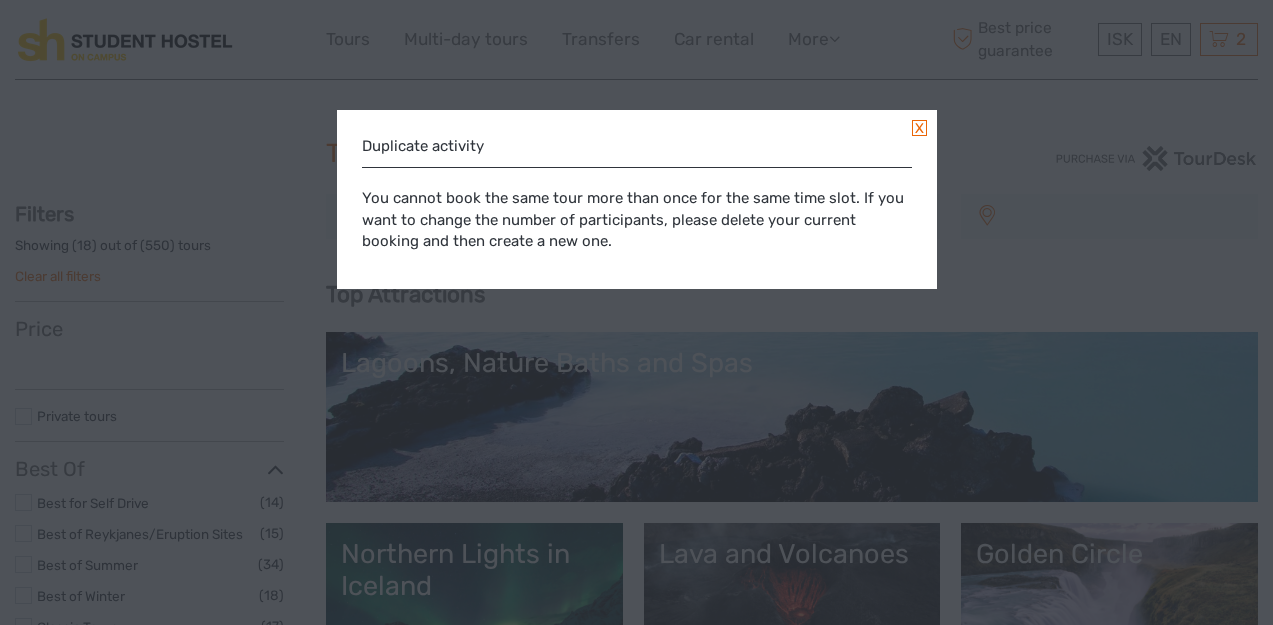select 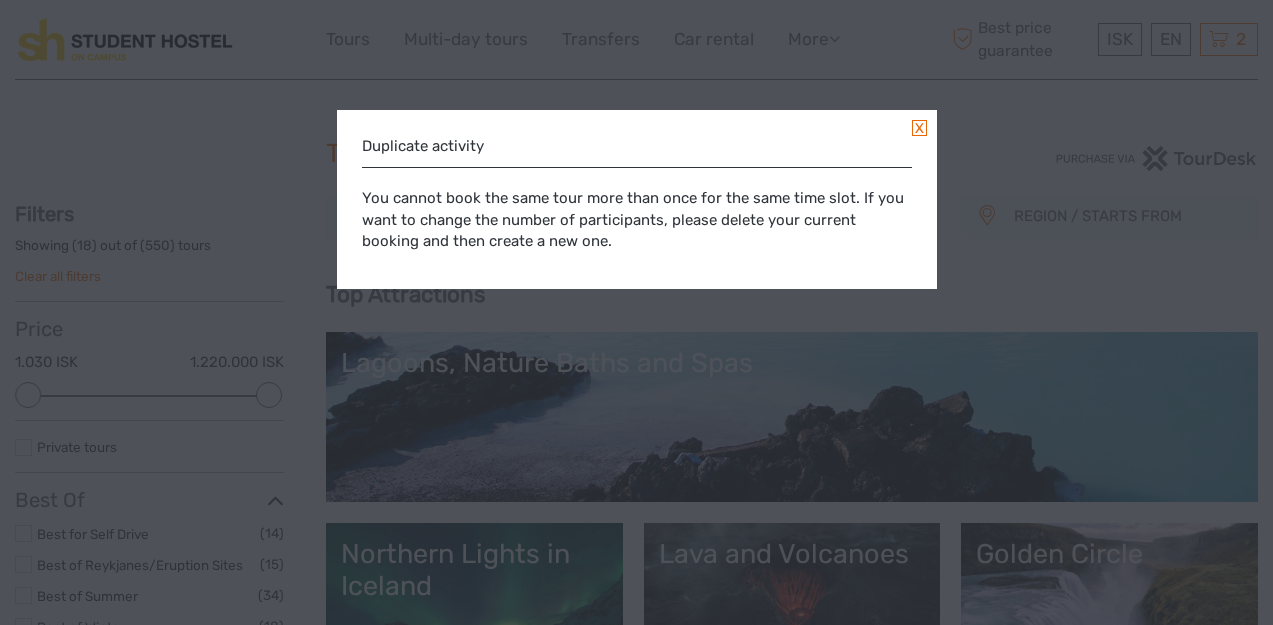 scroll, scrollTop: 0, scrollLeft: 0, axis: both 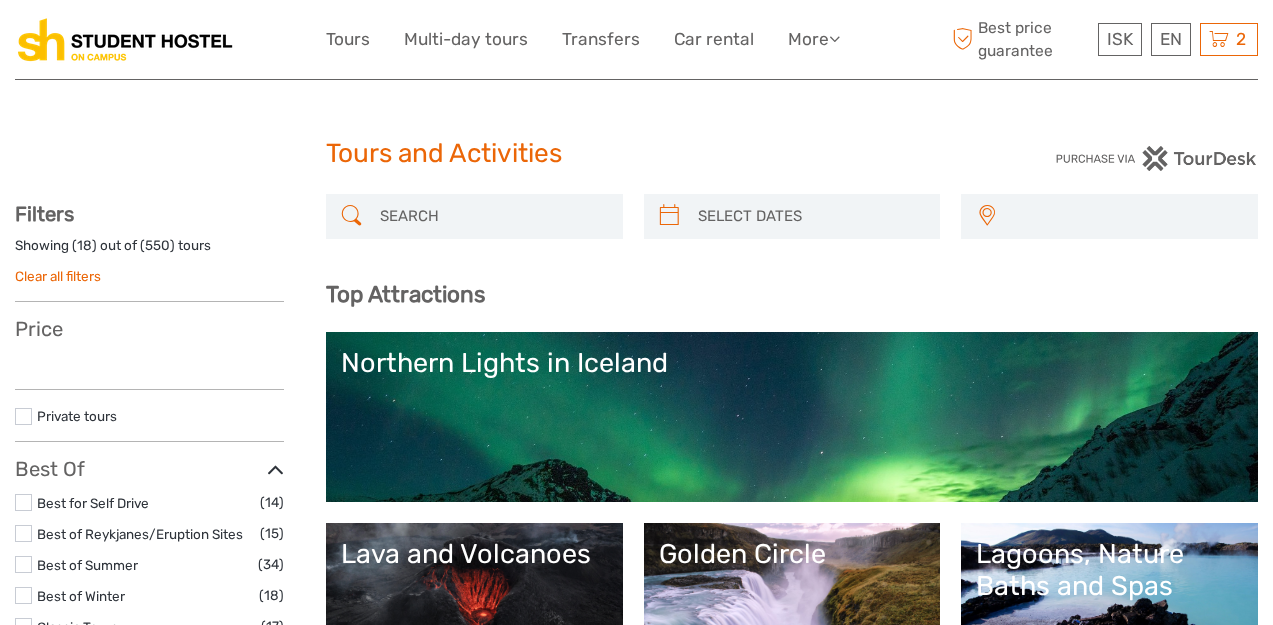 select 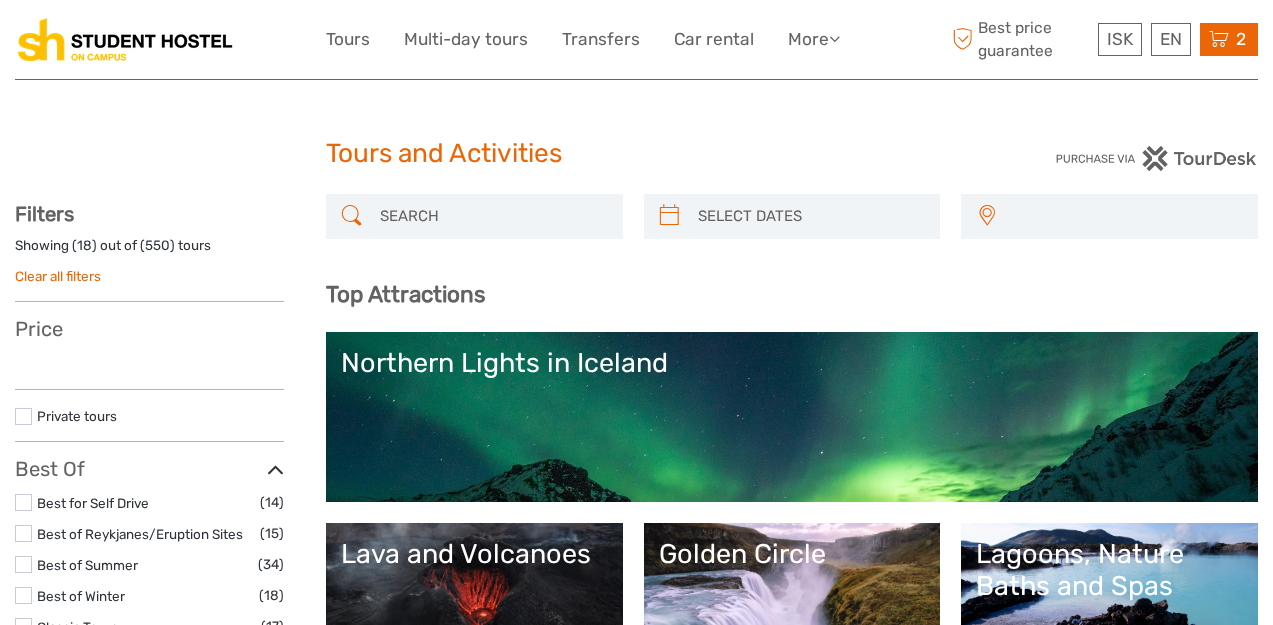 click on "2" at bounding box center [1241, 39] 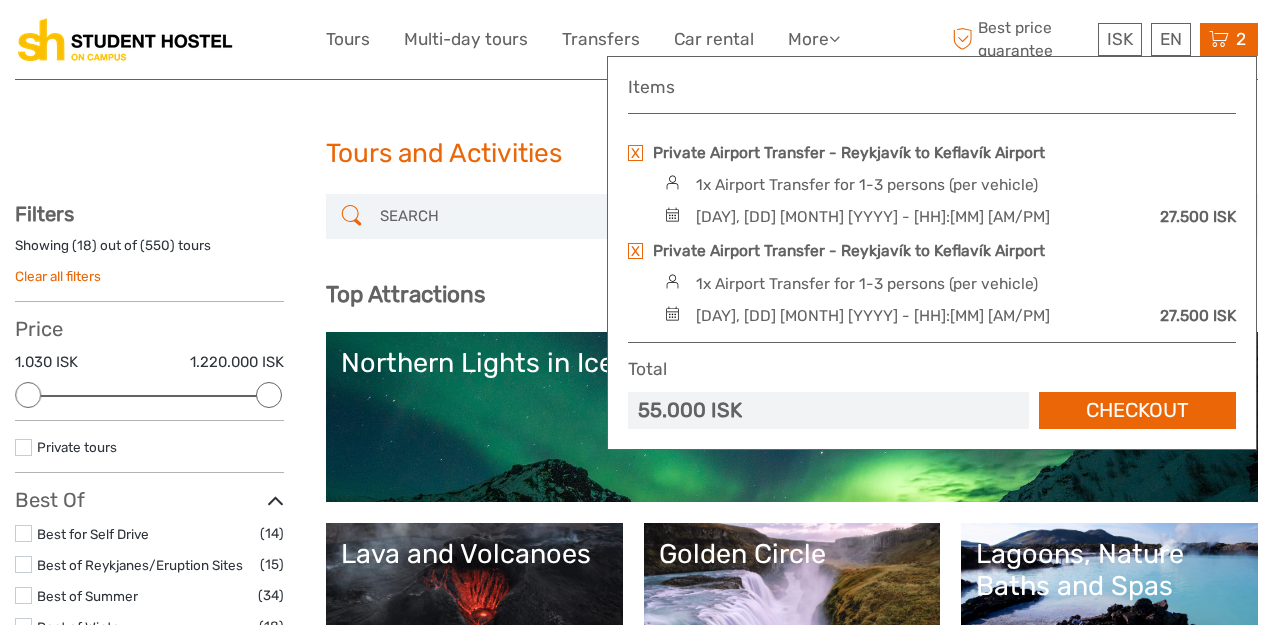 scroll, scrollTop: 0, scrollLeft: 0, axis: both 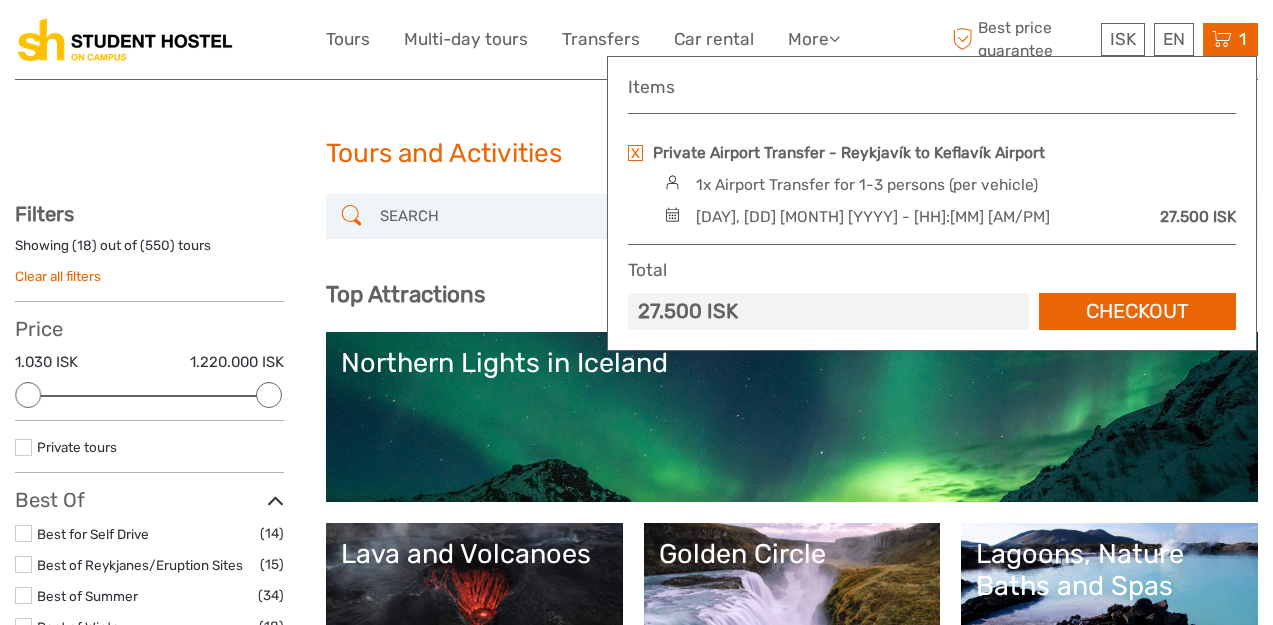 click at bounding box center [635, 153] 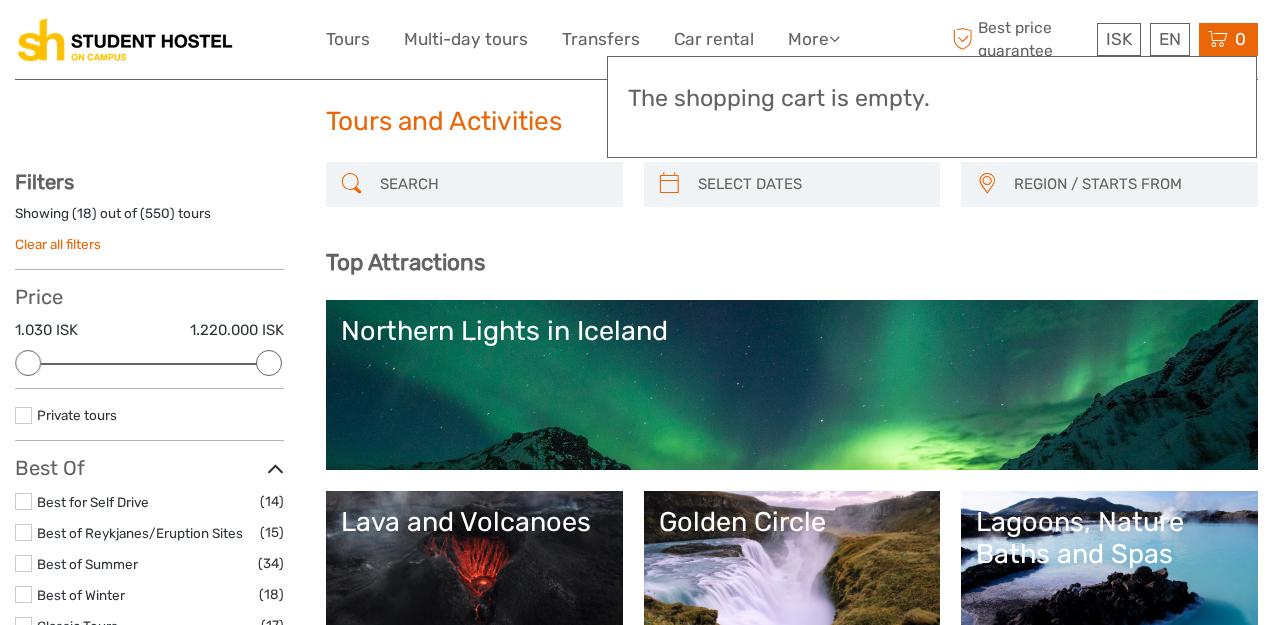 scroll, scrollTop: 0, scrollLeft: 0, axis: both 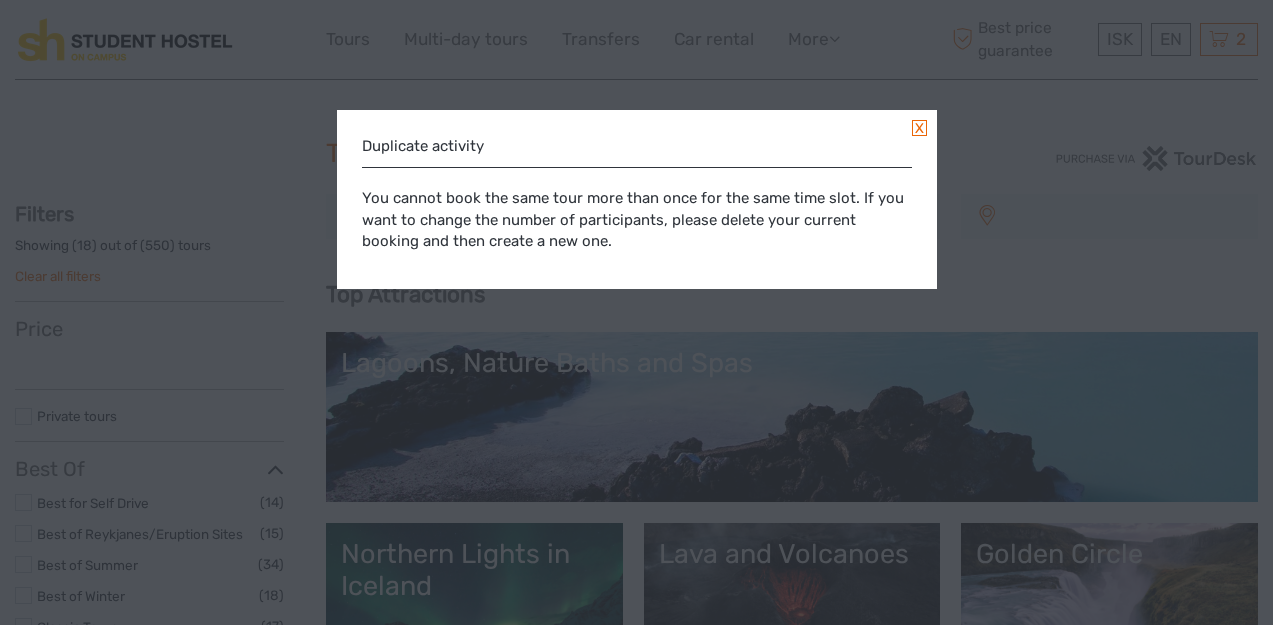 select 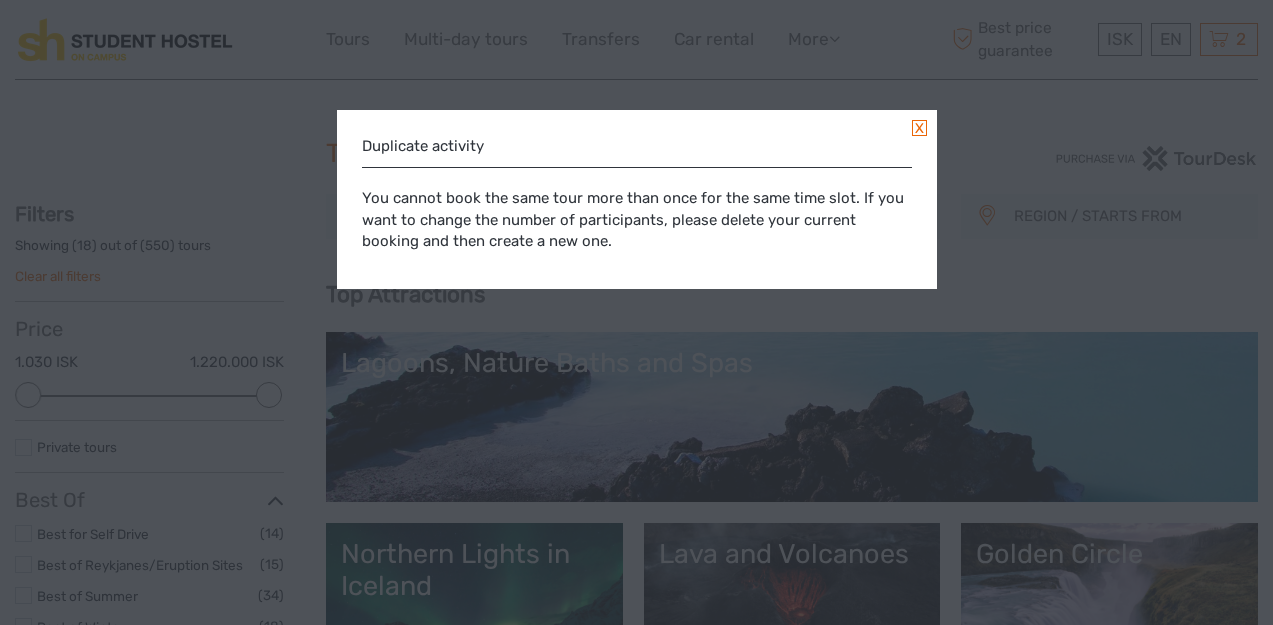 scroll, scrollTop: 0, scrollLeft: 0, axis: both 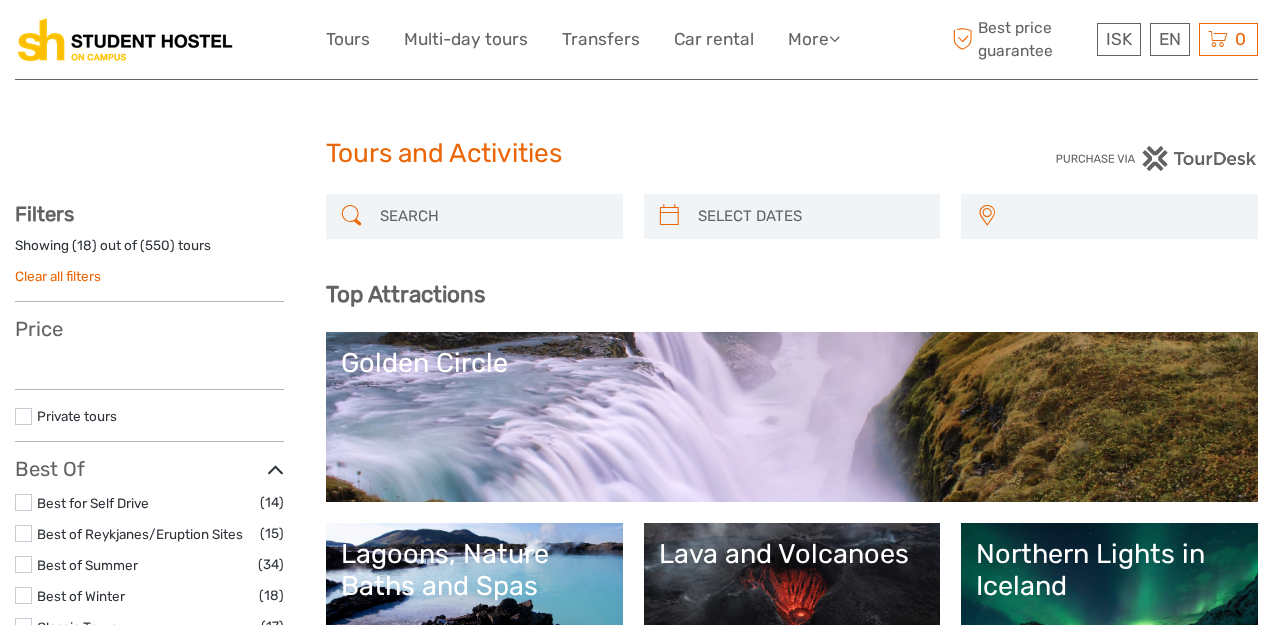 select 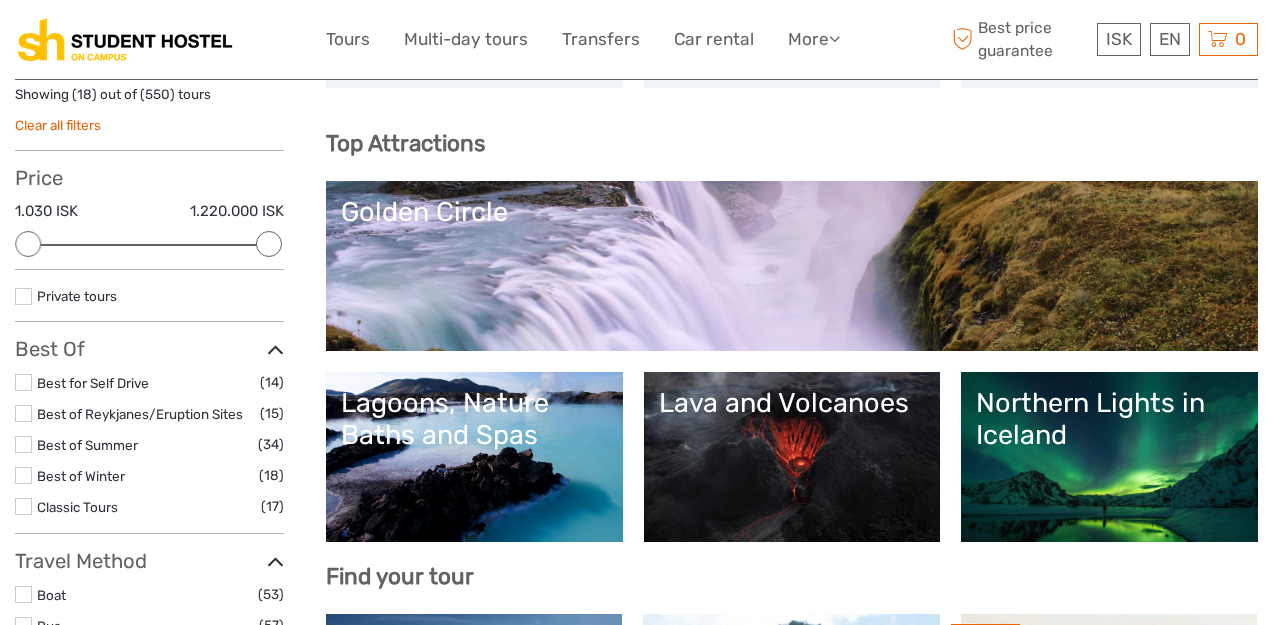 scroll, scrollTop: 370, scrollLeft: 0, axis: vertical 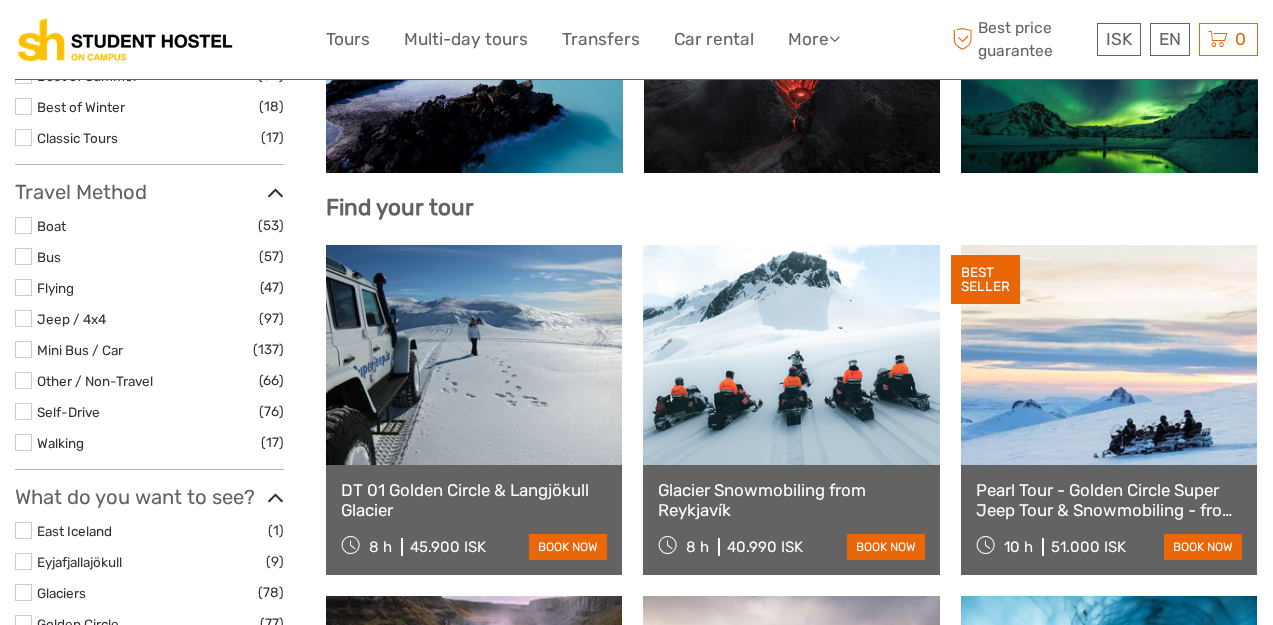click at bounding box center (125, 39) 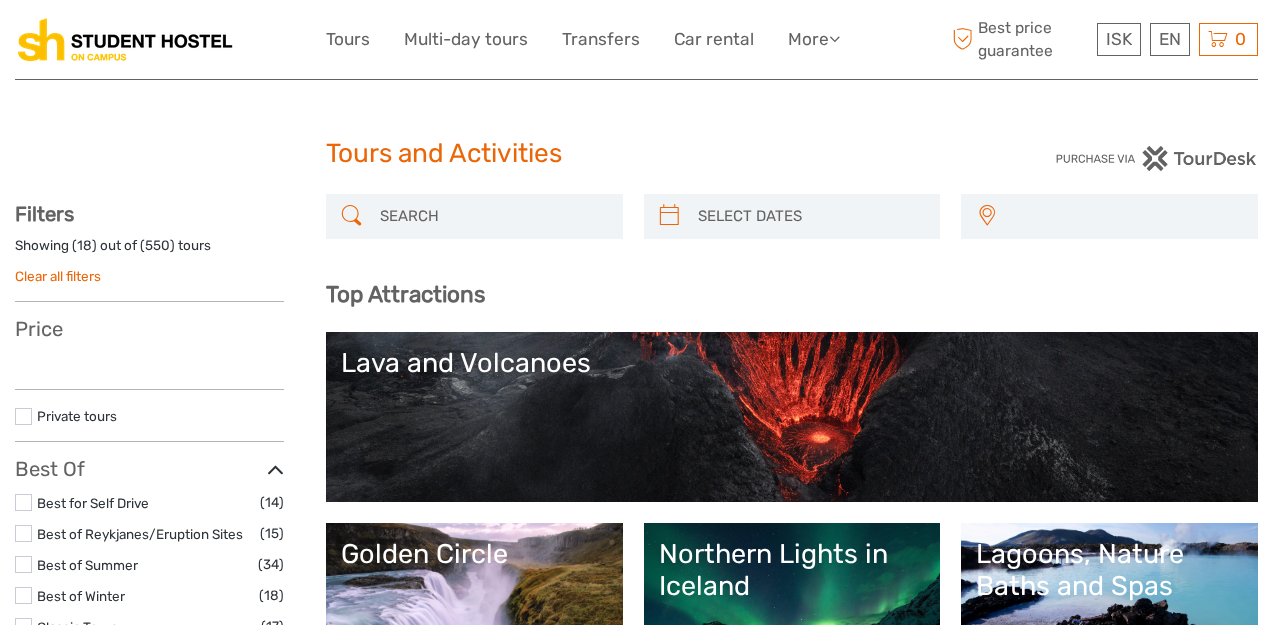 select 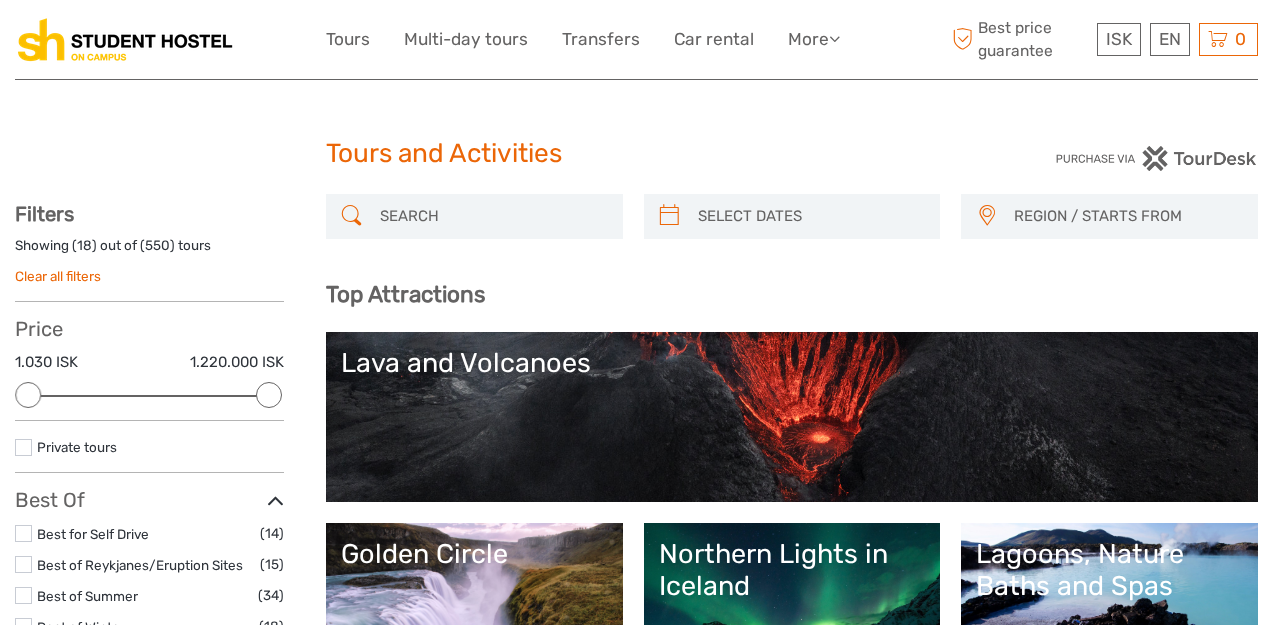 scroll, scrollTop: 0, scrollLeft: 0, axis: both 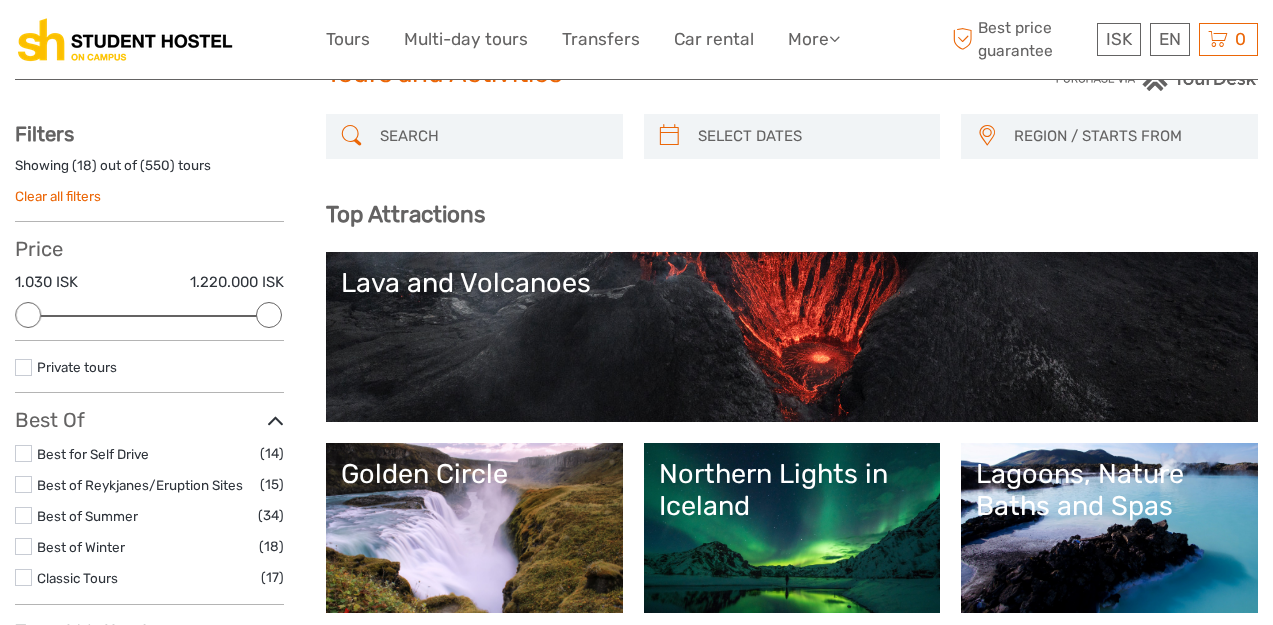 click at bounding box center (125, 39) 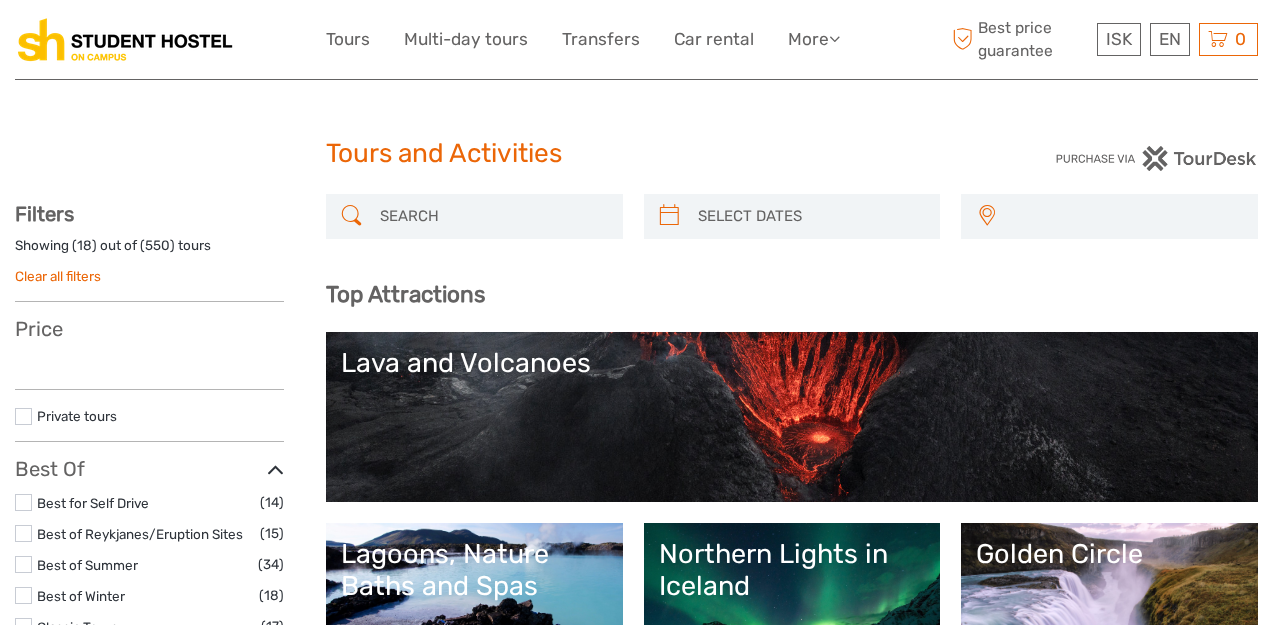 select 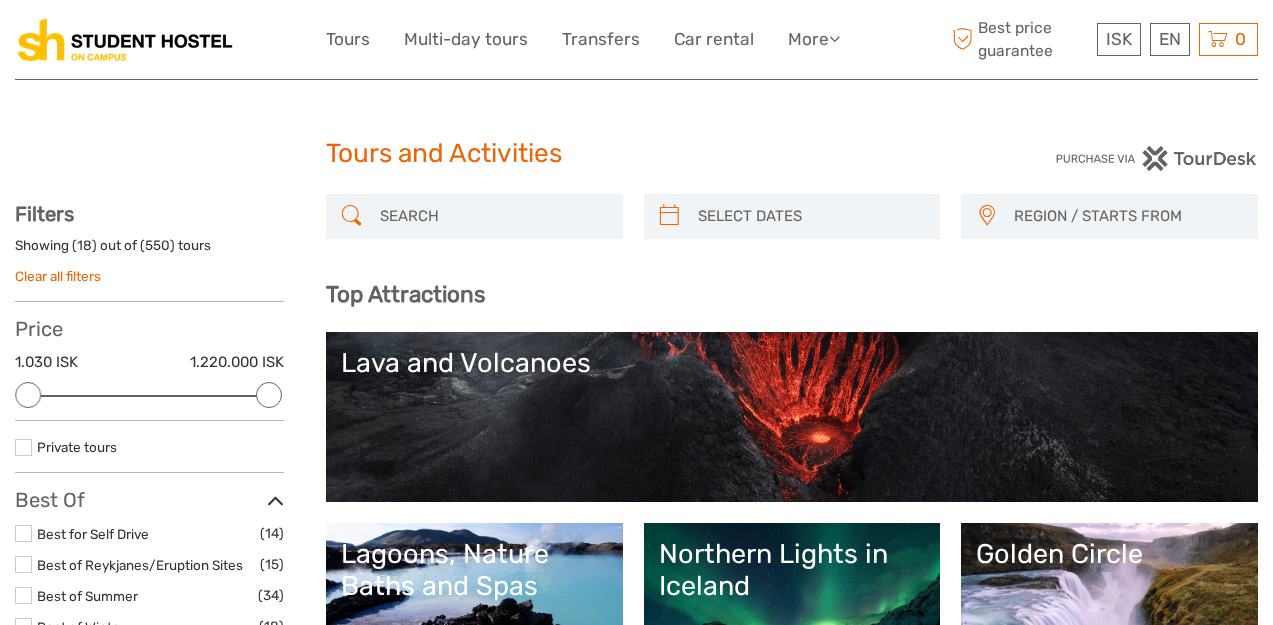 scroll, scrollTop: 0, scrollLeft: 0, axis: both 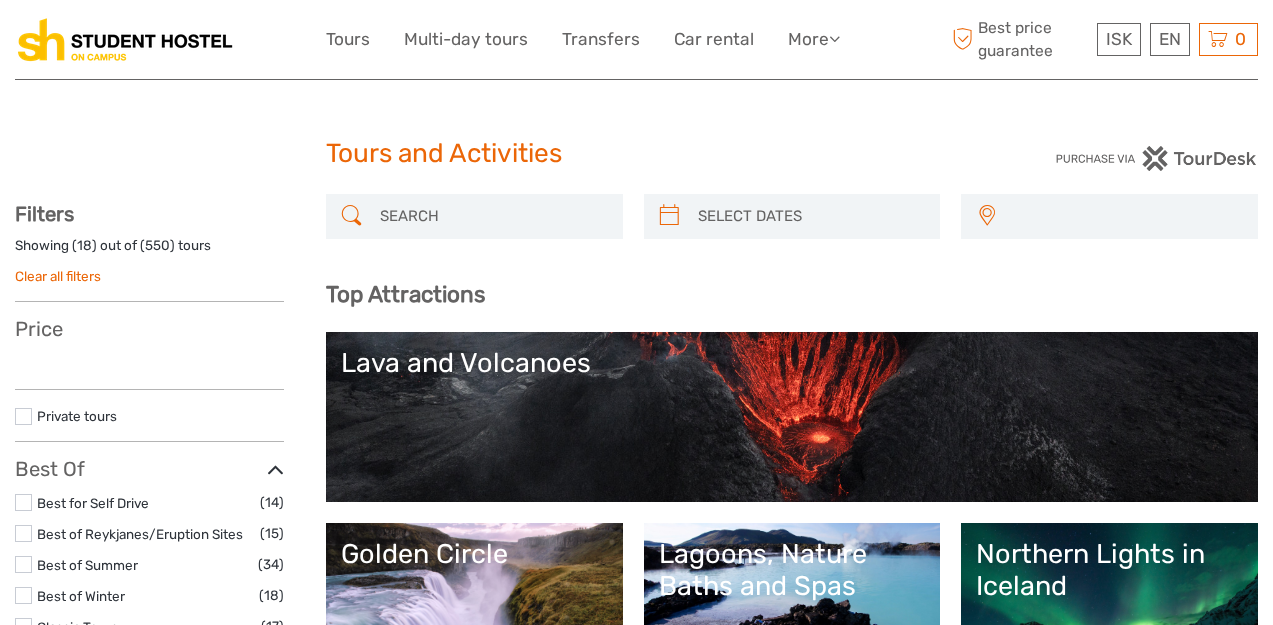 select 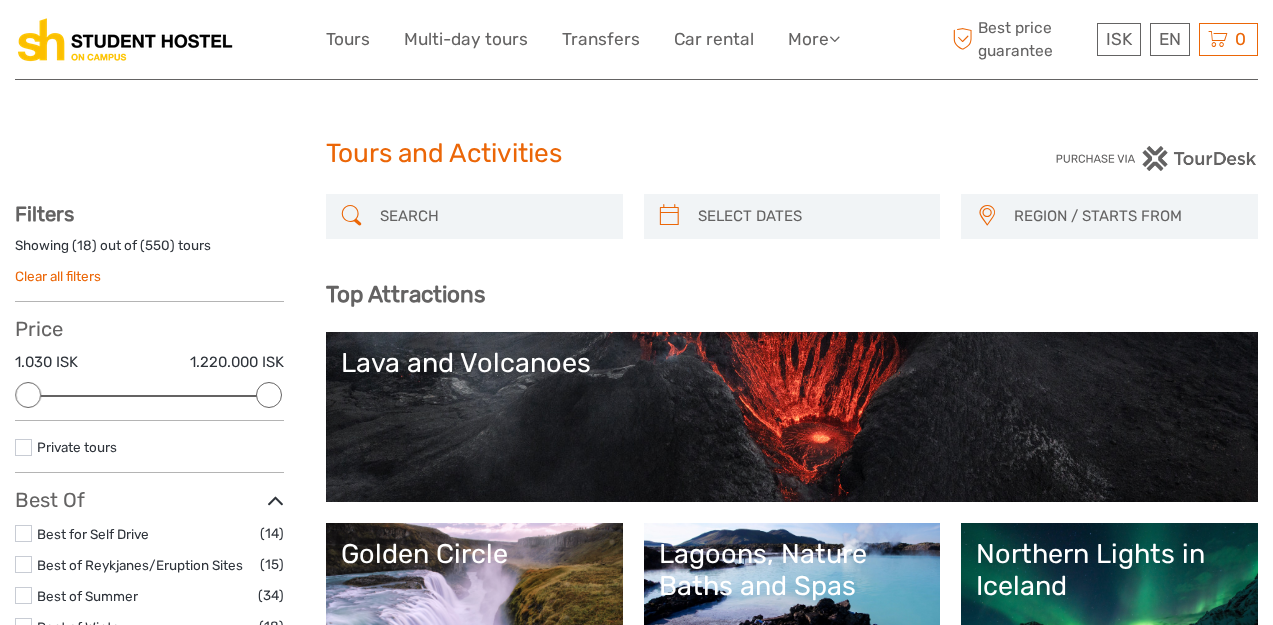 scroll, scrollTop: 0, scrollLeft: 0, axis: both 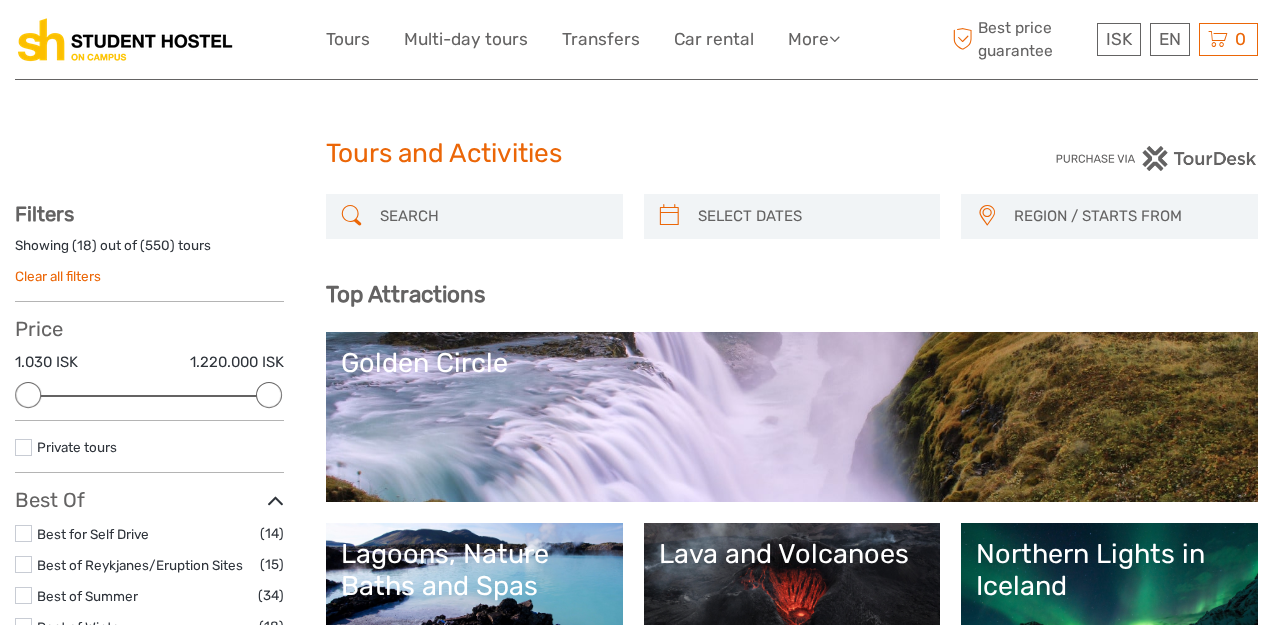 select 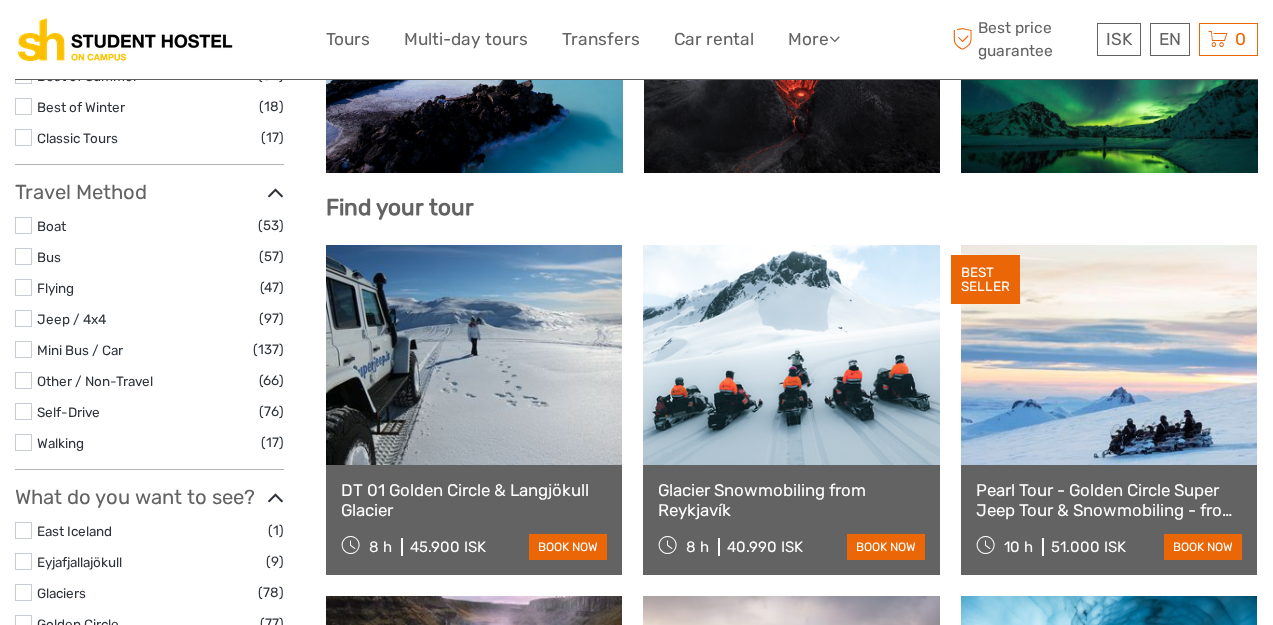 scroll, scrollTop: 0, scrollLeft: 0, axis: both 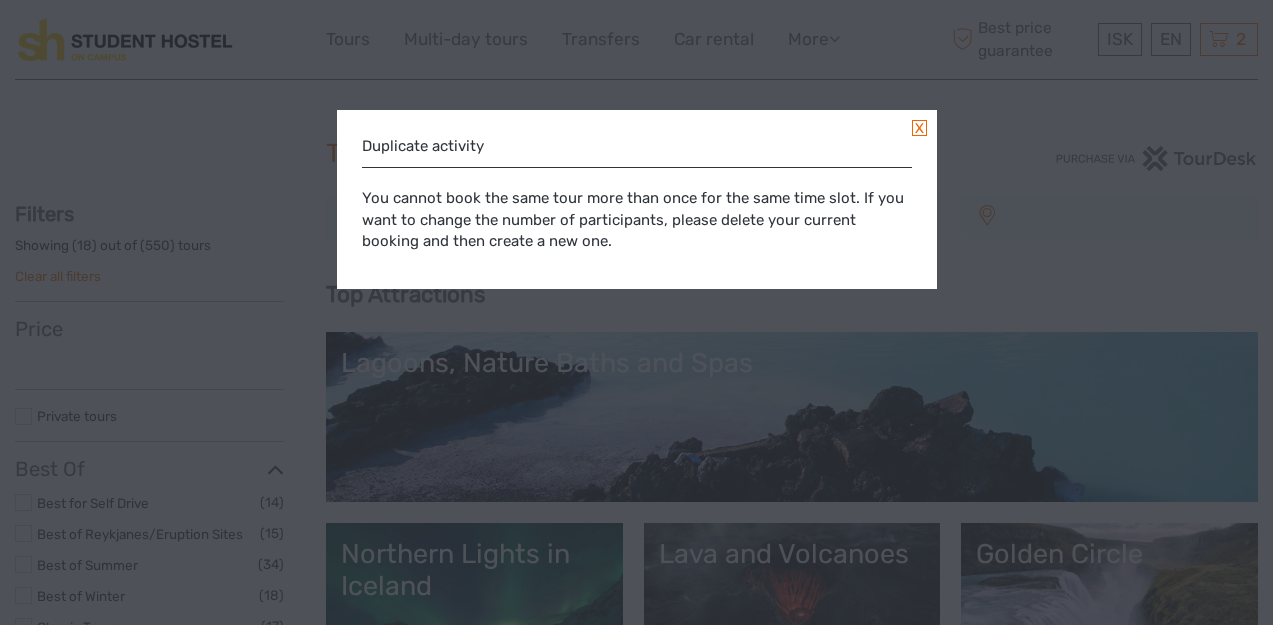 select 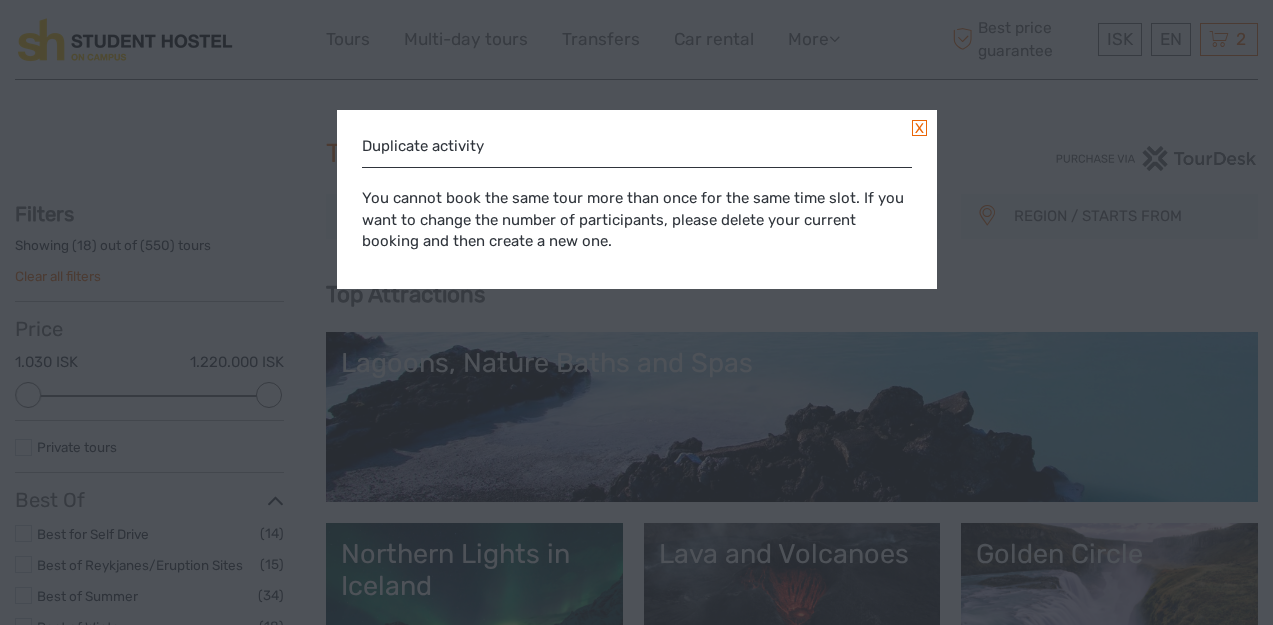 scroll, scrollTop: 0, scrollLeft: 0, axis: both 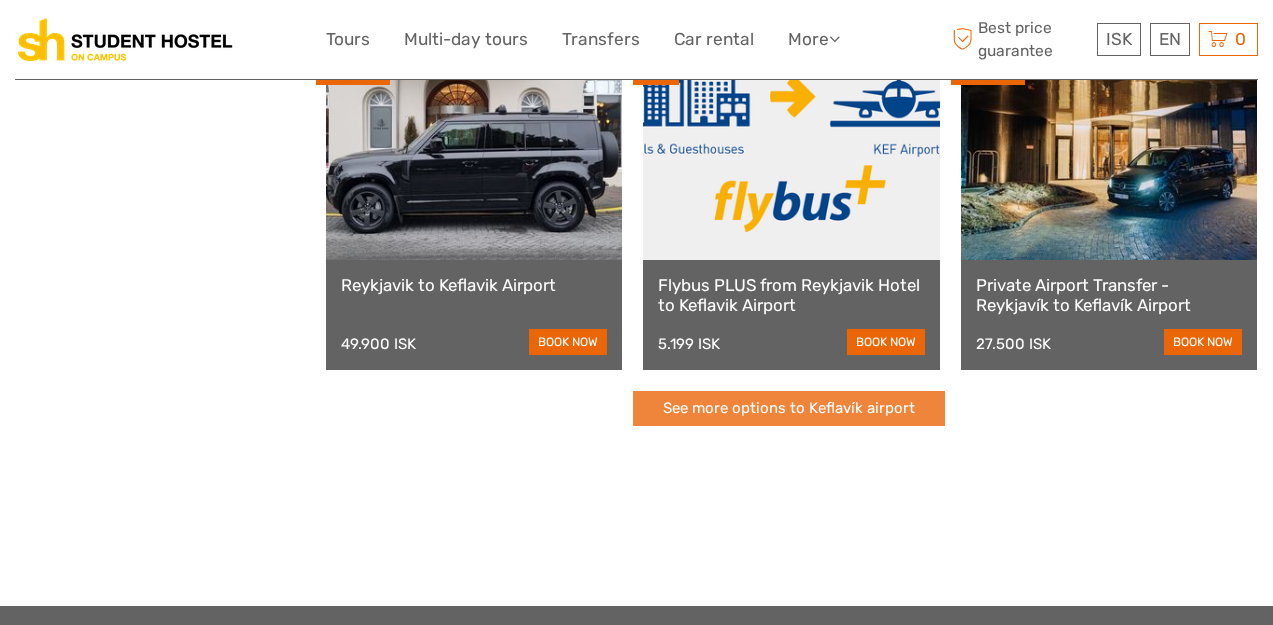 click on "See more options to Keflavík airport" at bounding box center [789, 408] 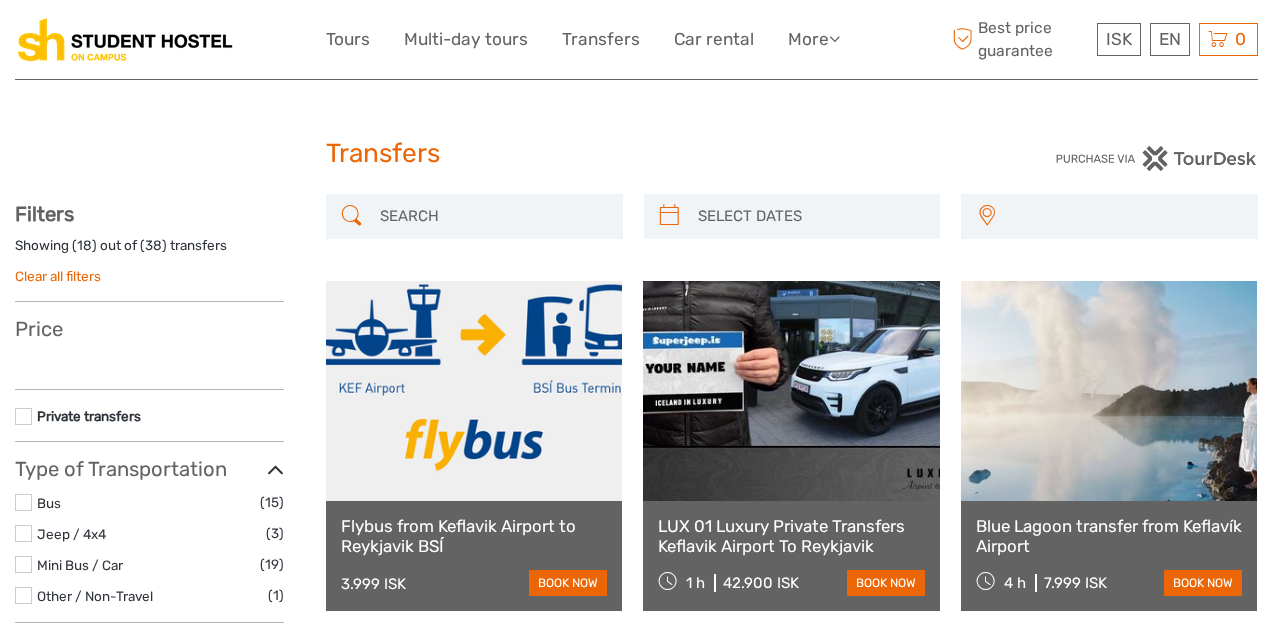 select 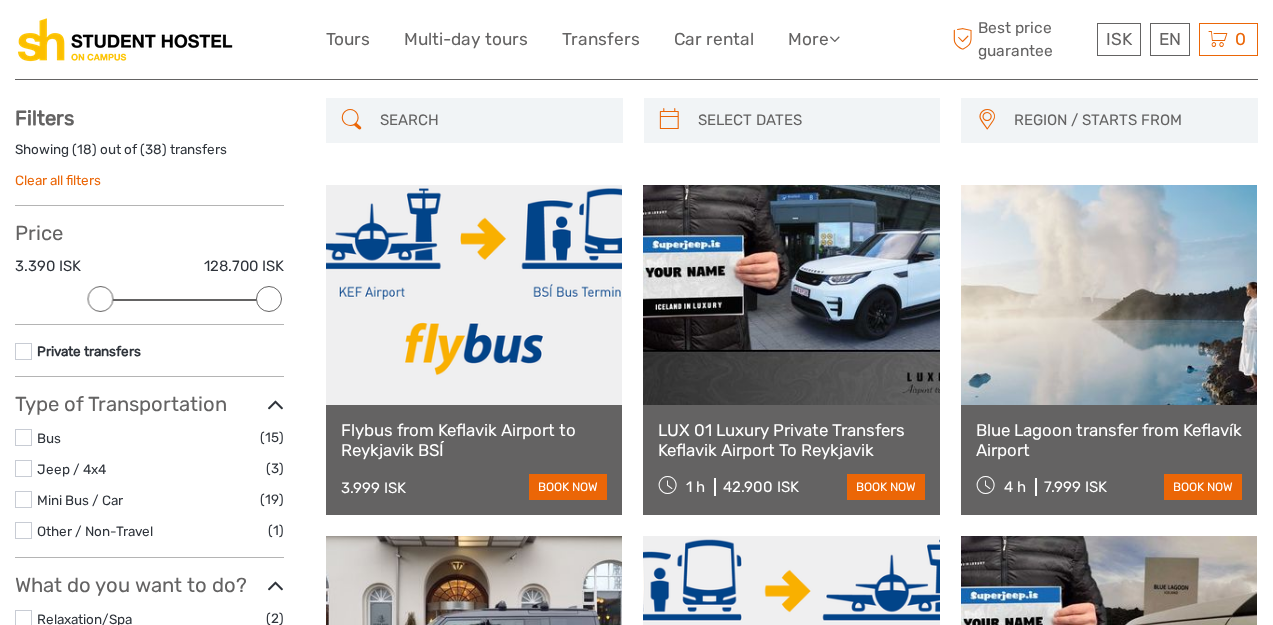 scroll, scrollTop: 0, scrollLeft: 0, axis: both 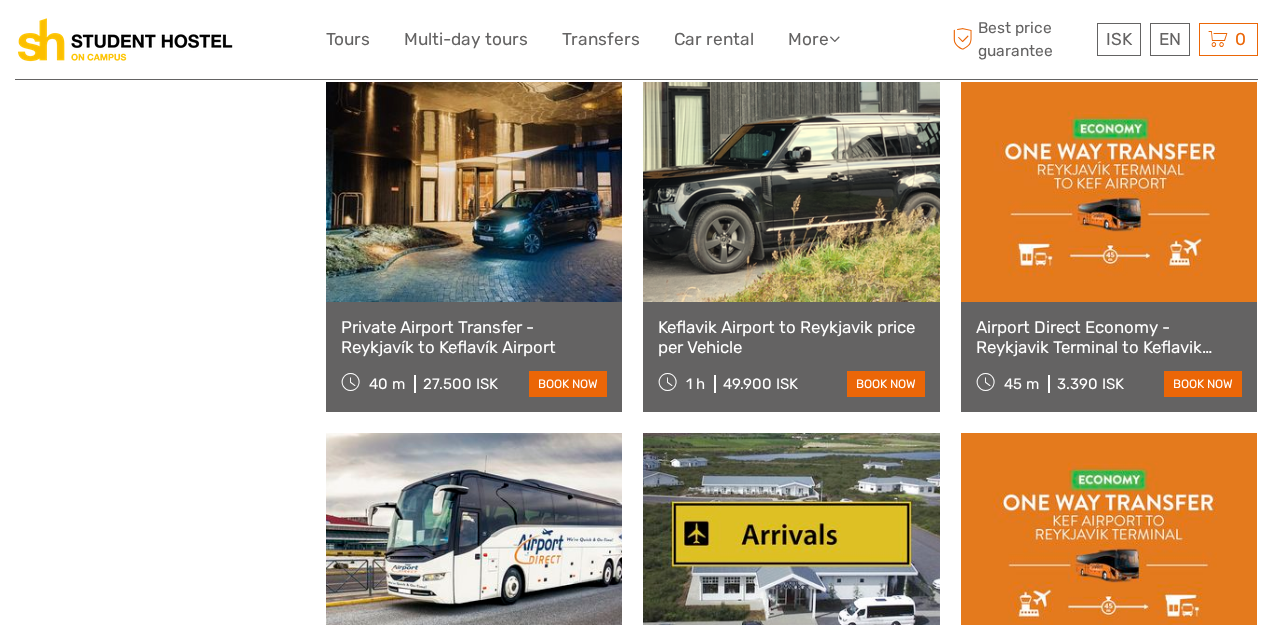 click at bounding box center (474, 192) 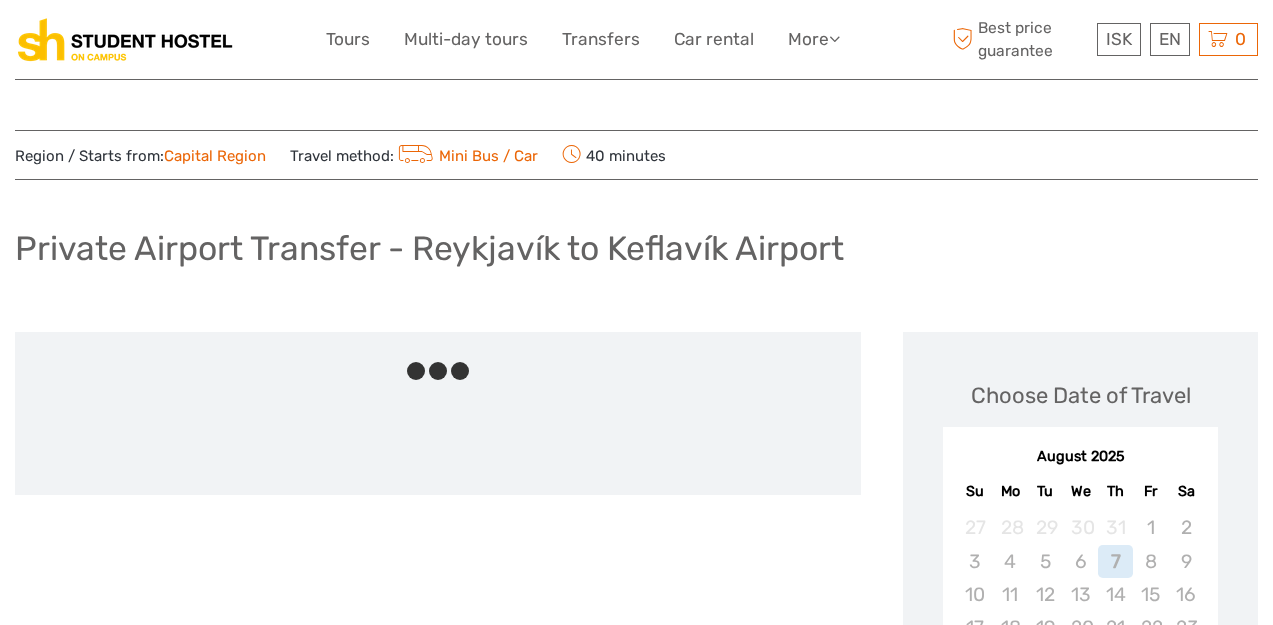 scroll, scrollTop: 0, scrollLeft: 0, axis: both 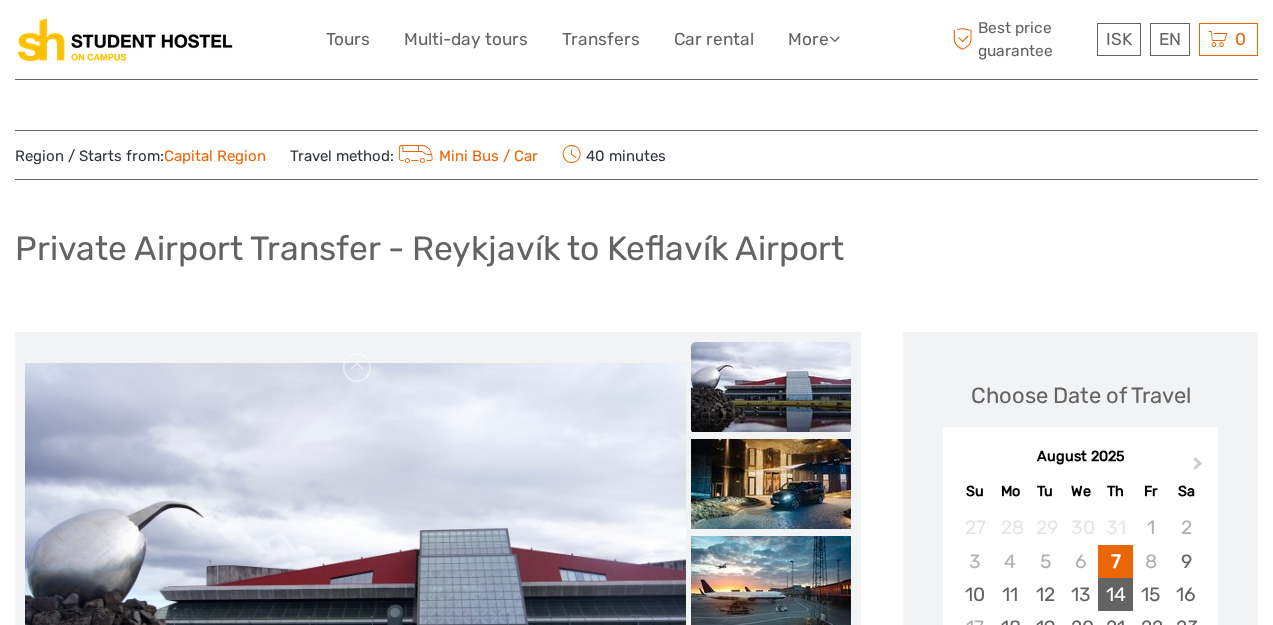 click on "14" at bounding box center (1115, 594) 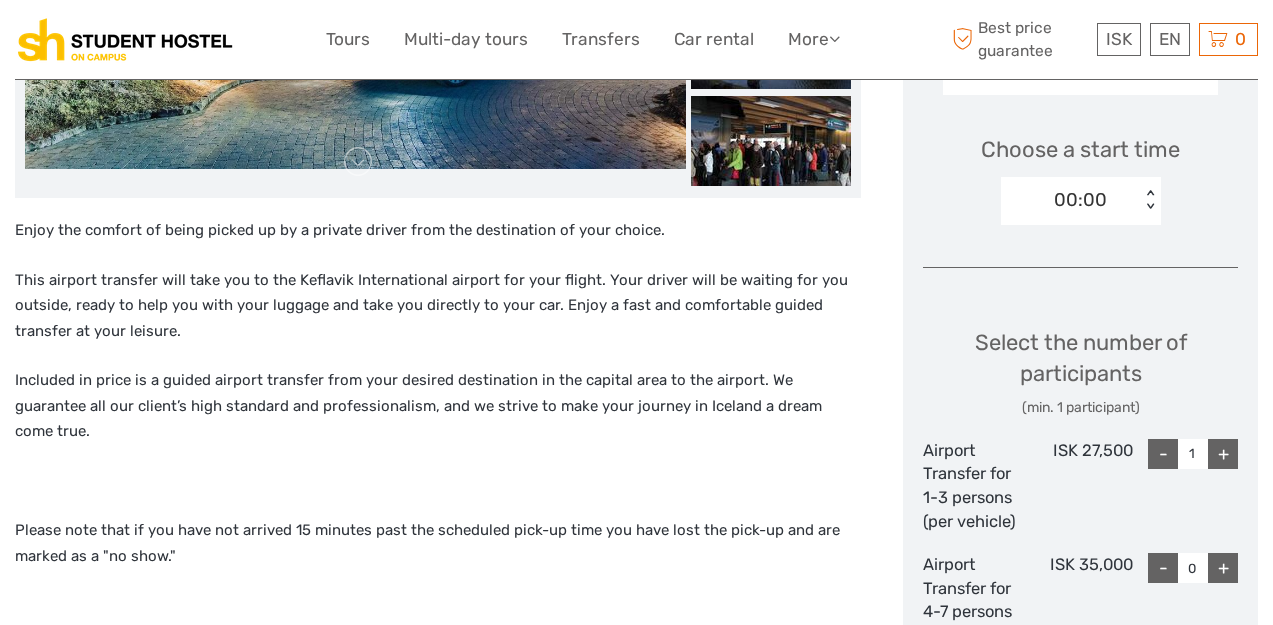 scroll, scrollTop: 608, scrollLeft: 0, axis: vertical 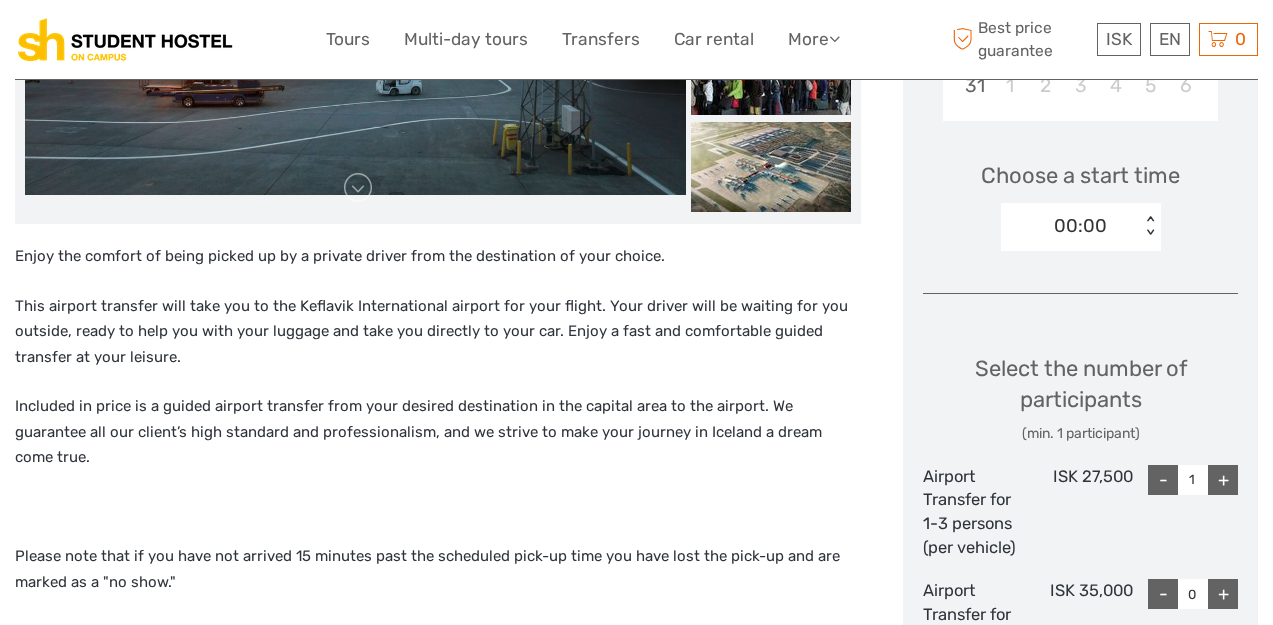 click on "< >" at bounding box center (1149, 226) 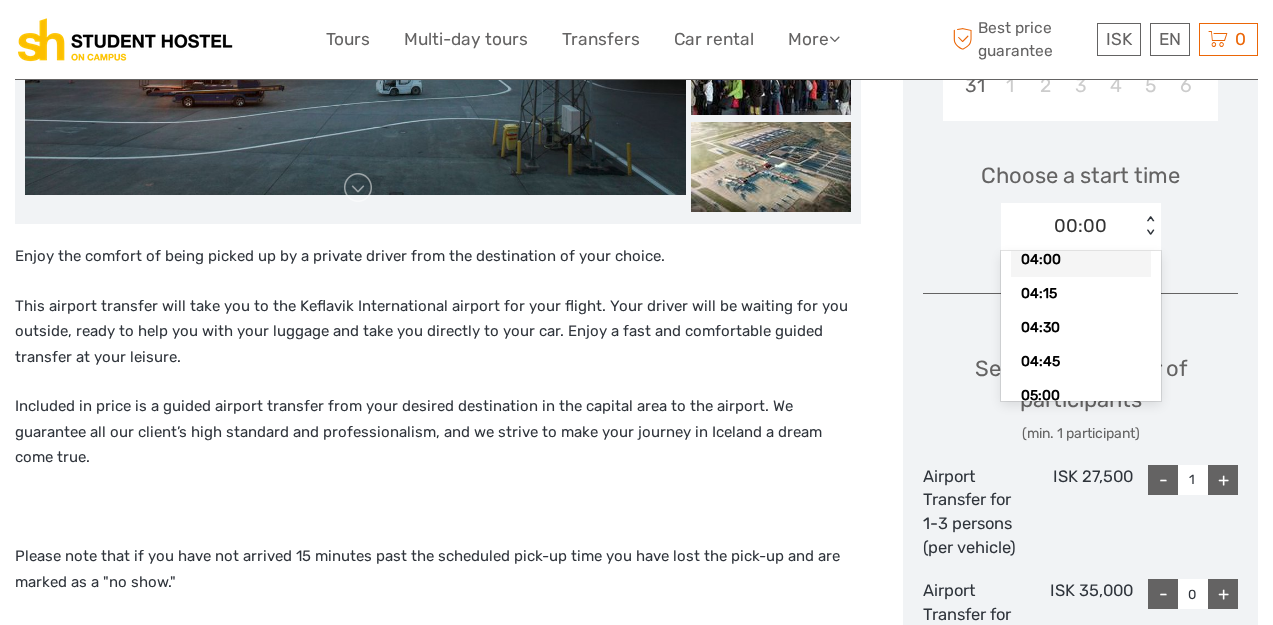 scroll, scrollTop: 575, scrollLeft: 0, axis: vertical 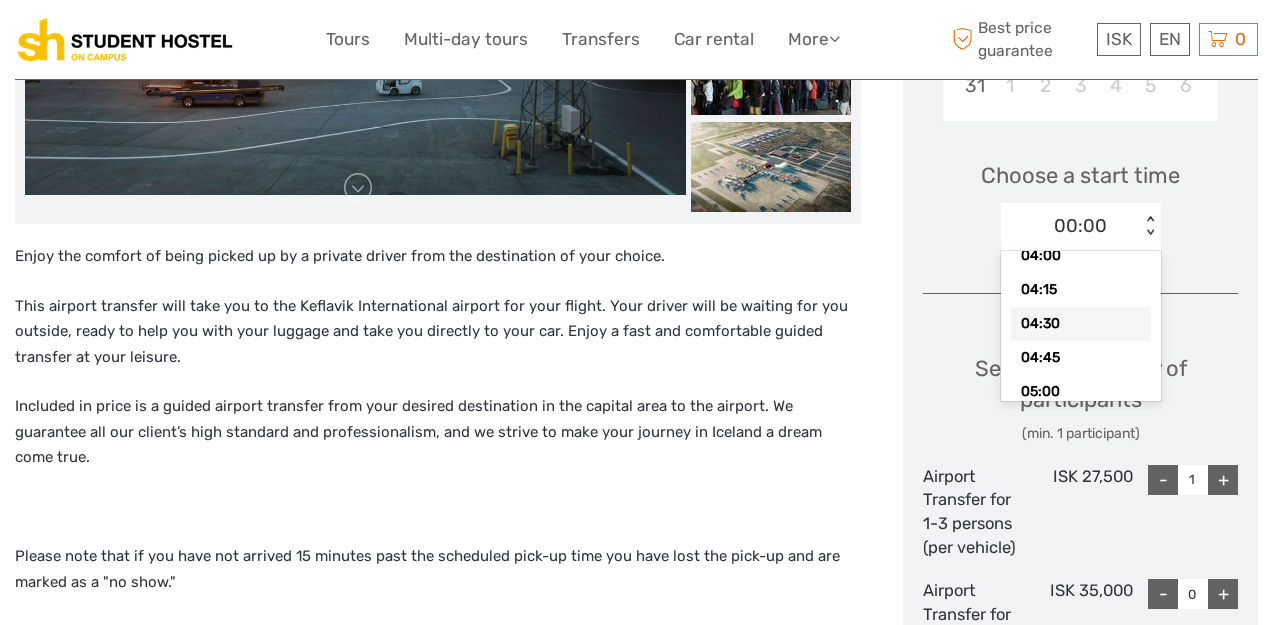 click on "04:30" at bounding box center (1081, 324) 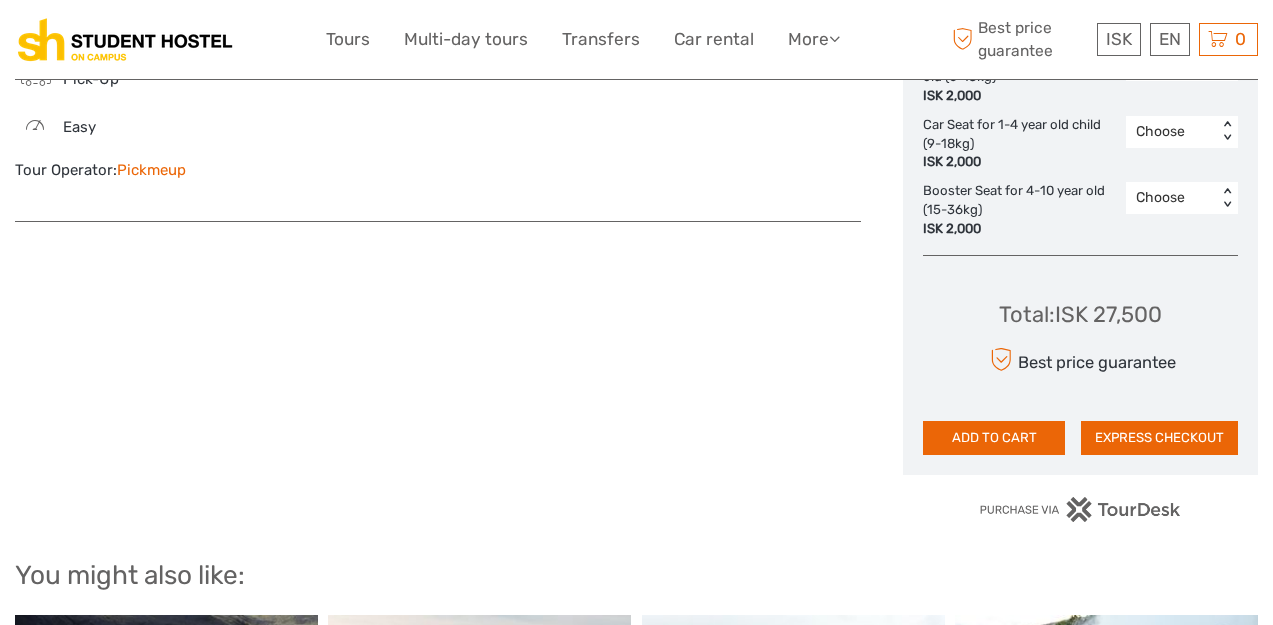 scroll, scrollTop: 1488, scrollLeft: 0, axis: vertical 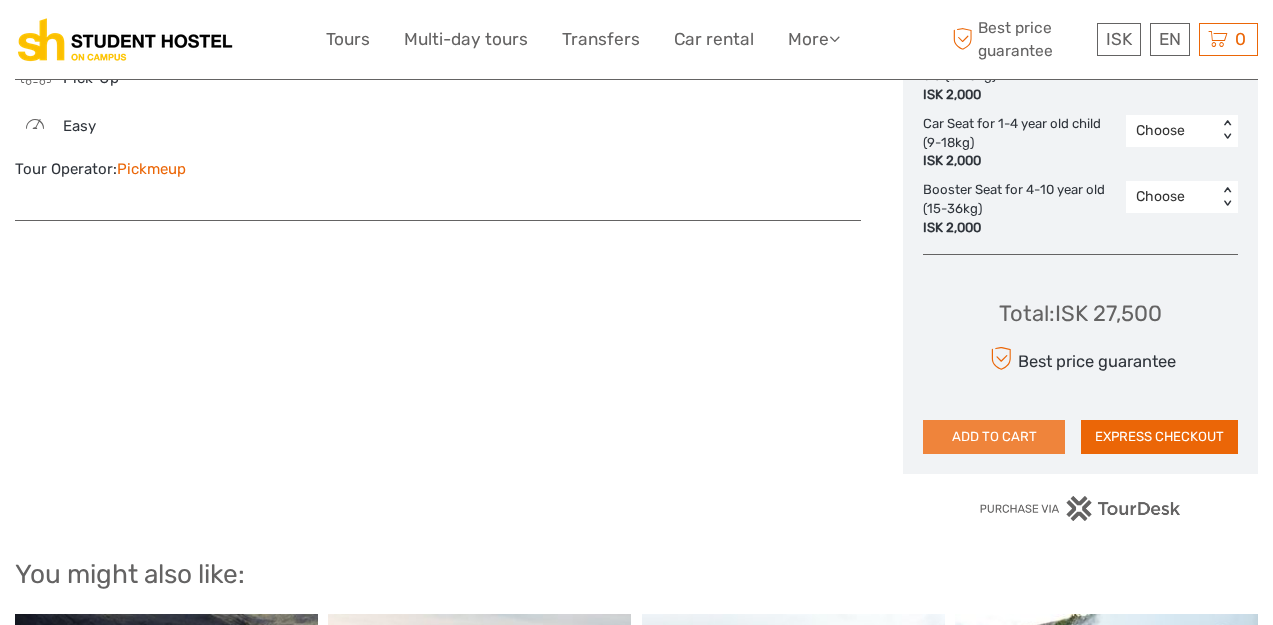 click on "ADD TO CART" at bounding box center [994, 437] 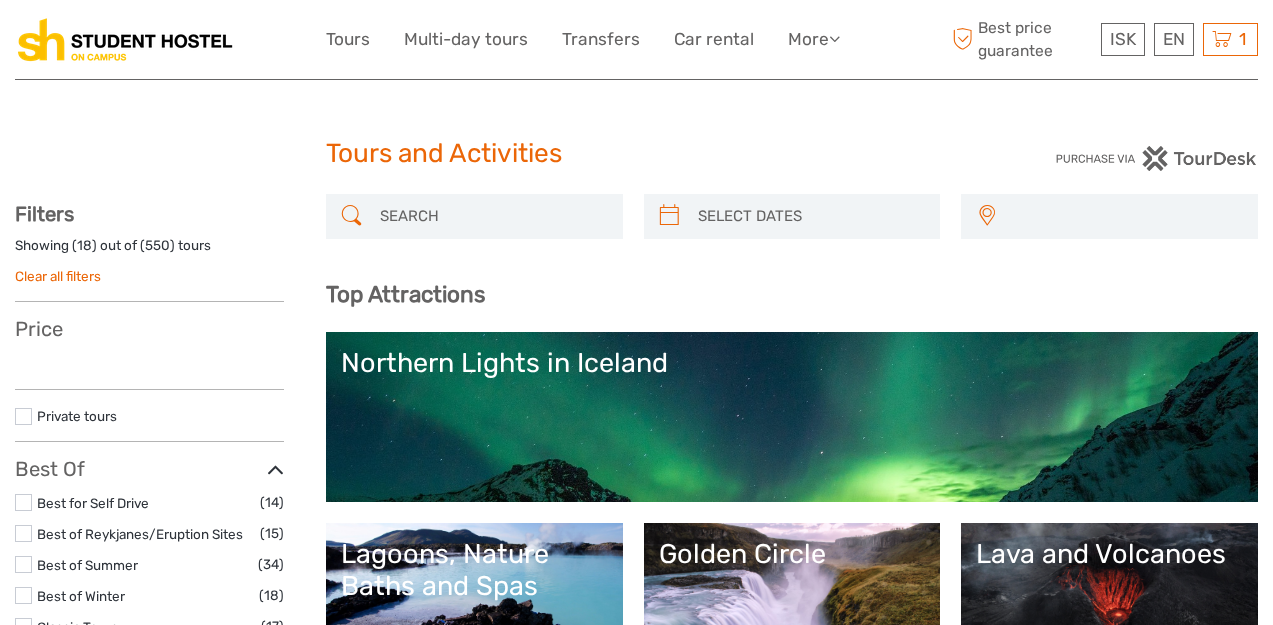 select 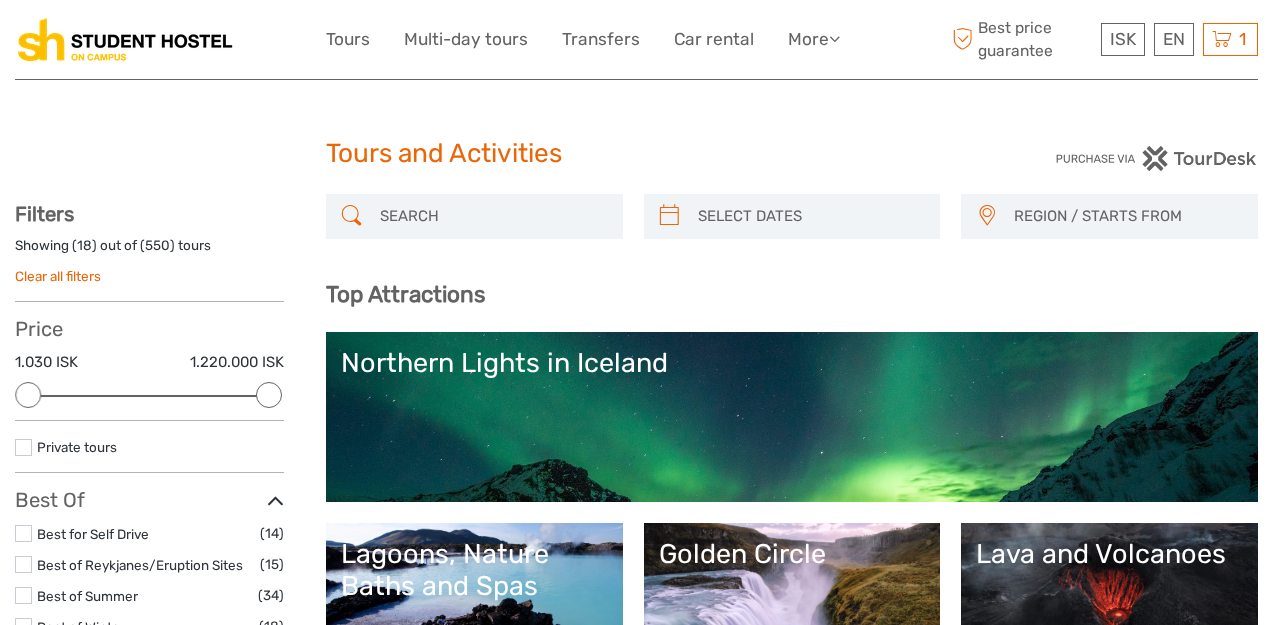 scroll, scrollTop: 0, scrollLeft: 0, axis: both 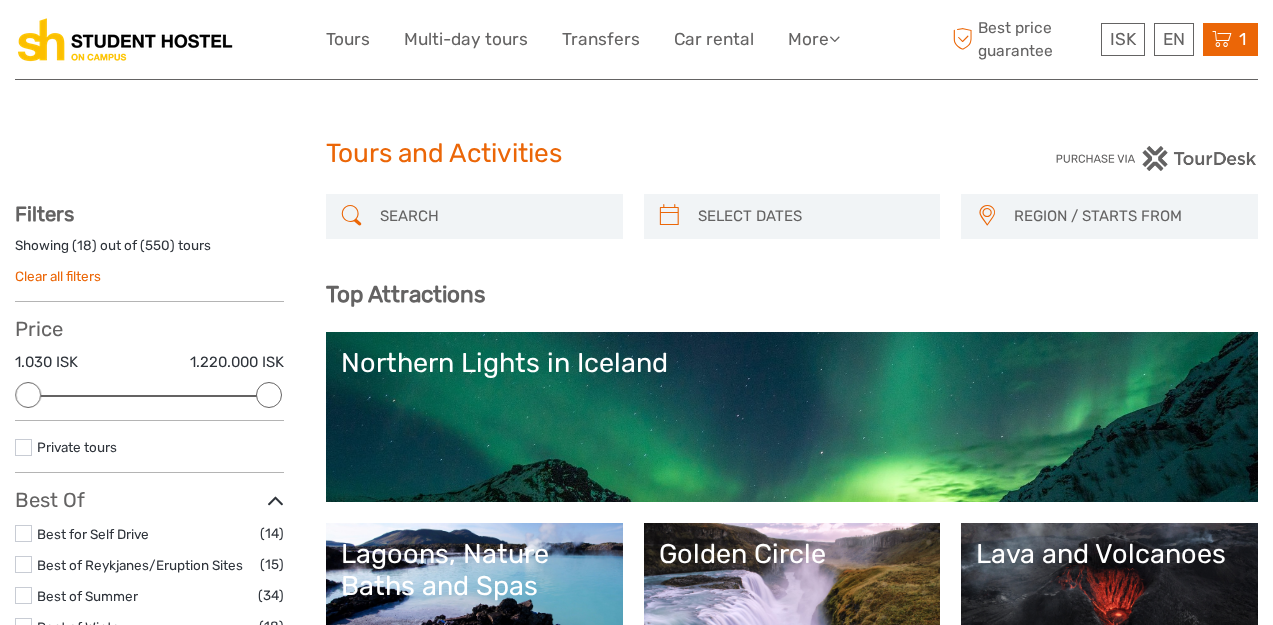 click on "1
Items
Private Airport Transfer - [CITY] to [AIRPORT]
1x Airport Transfer for 1-3 persons (per vehicle)
[DAY], [DATE] [MONTH] [YEAR] - [TIME]
27.500 [CURRENCY]
Total
27.500 [CURRENCY]
Checkout
The shopping cart is empty." at bounding box center [1230, 39] 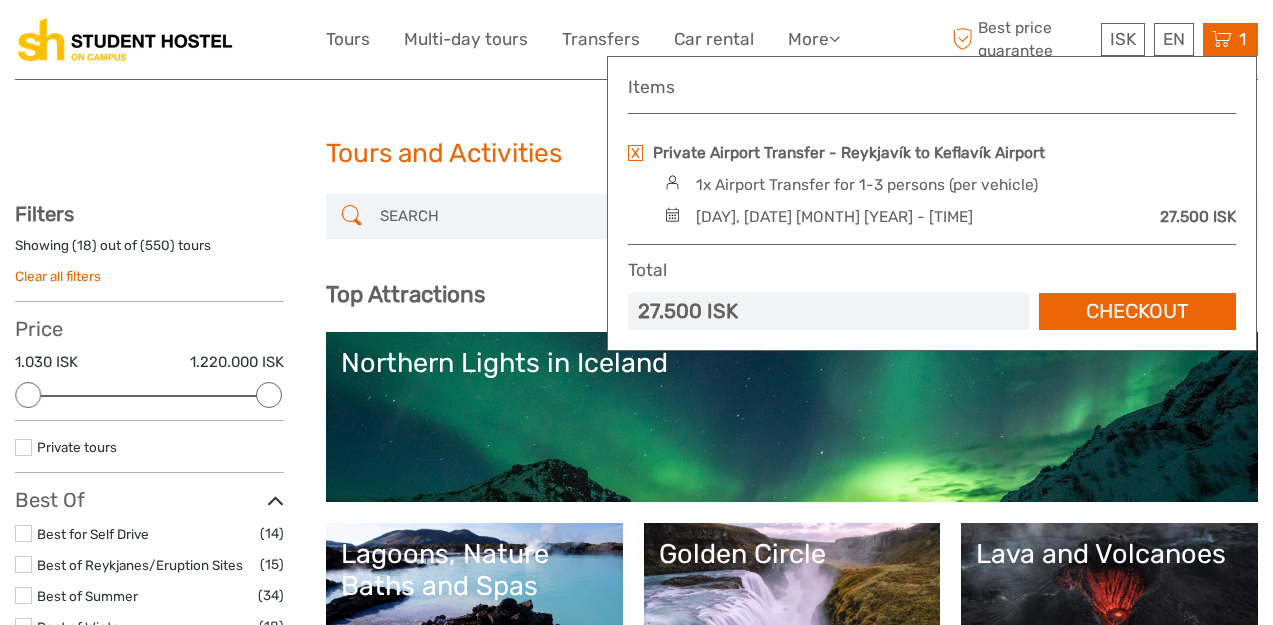click at bounding box center [635, 153] 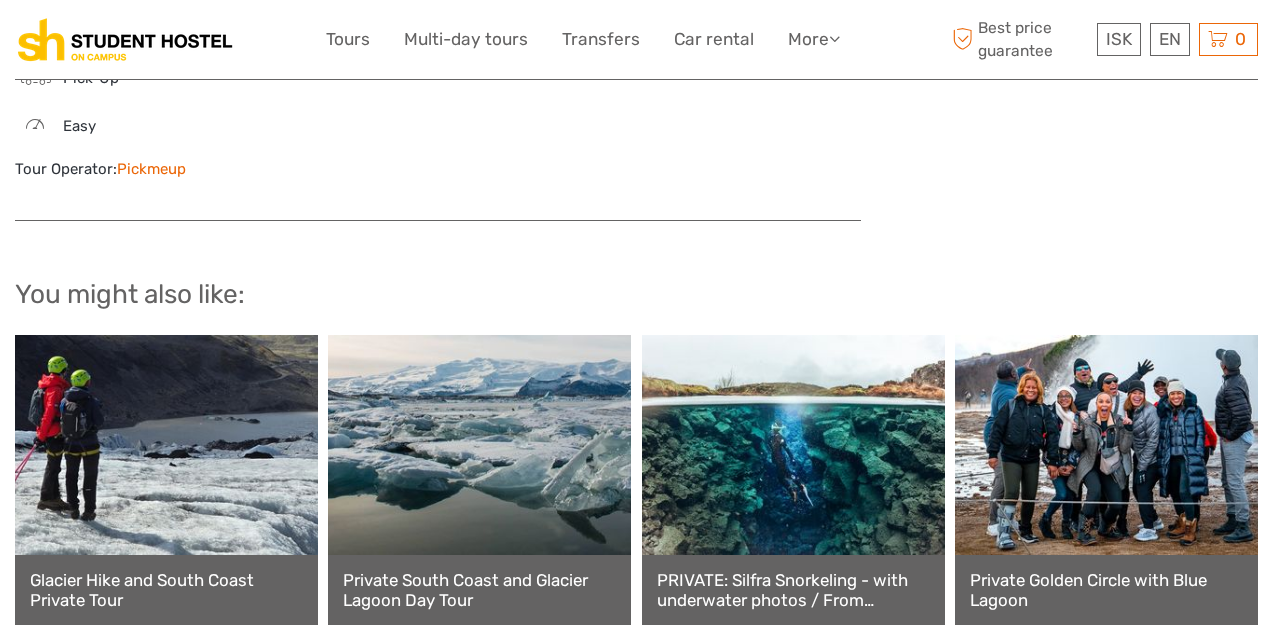 scroll, scrollTop: 1434, scrollLeft: 0, axis: vertical 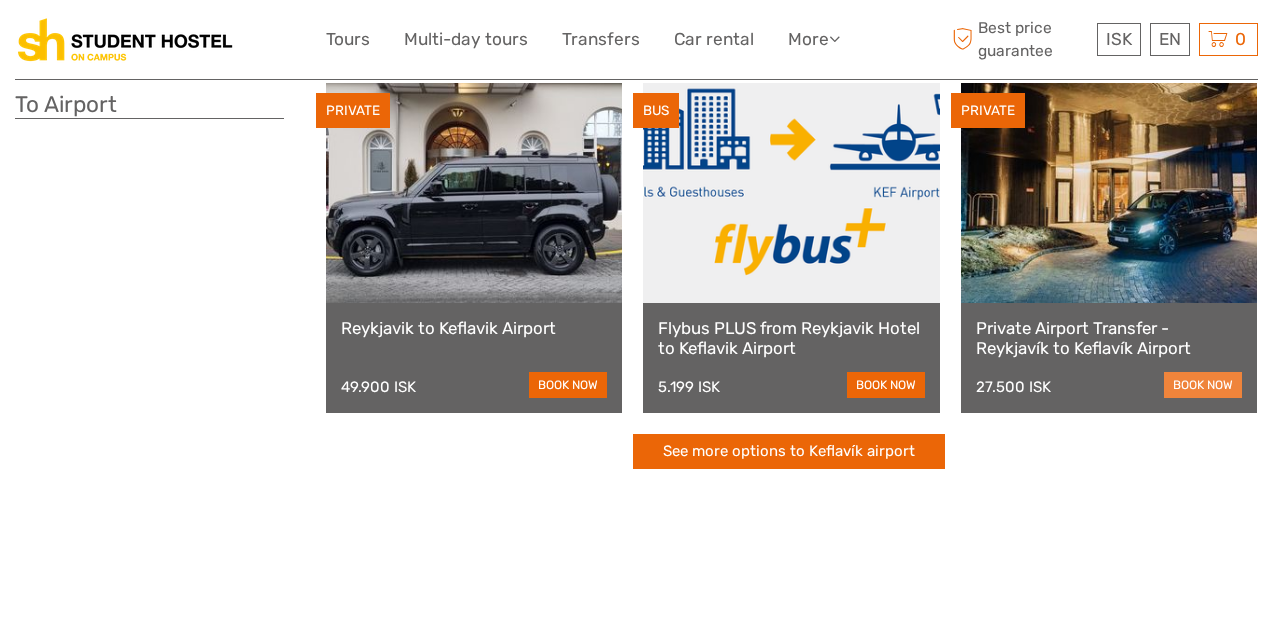 click on "book now" at bounding box center [1203, 385] 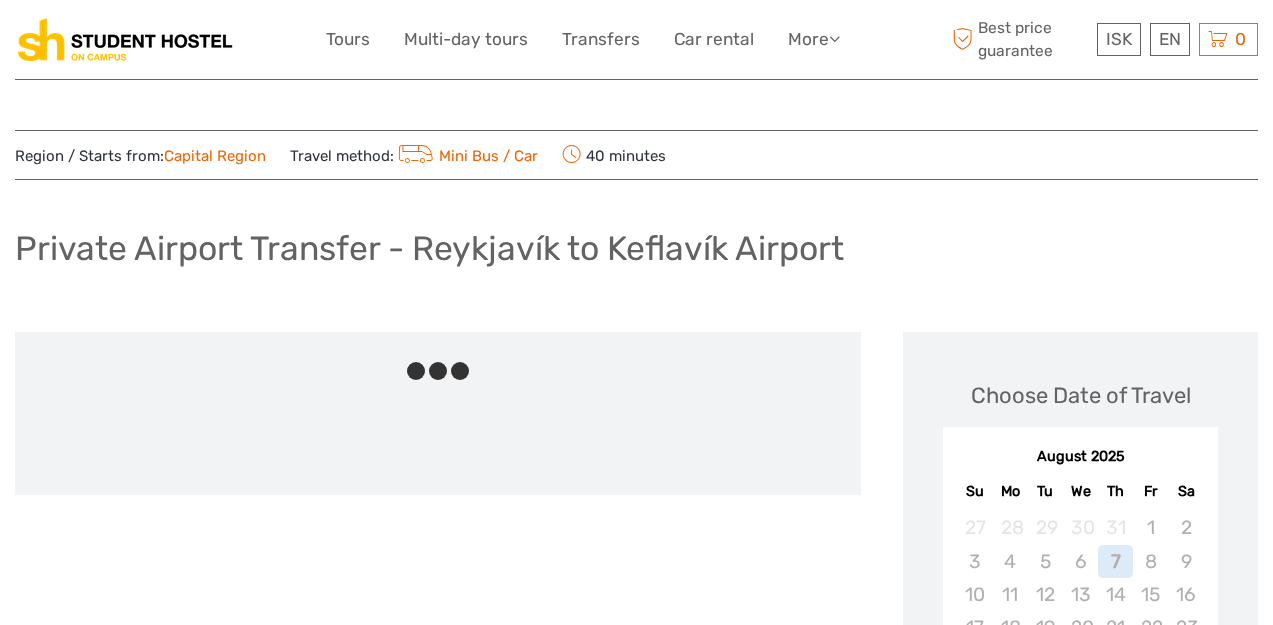 scroll, scrollTop: 0, scrollLeft: 0, axis: both 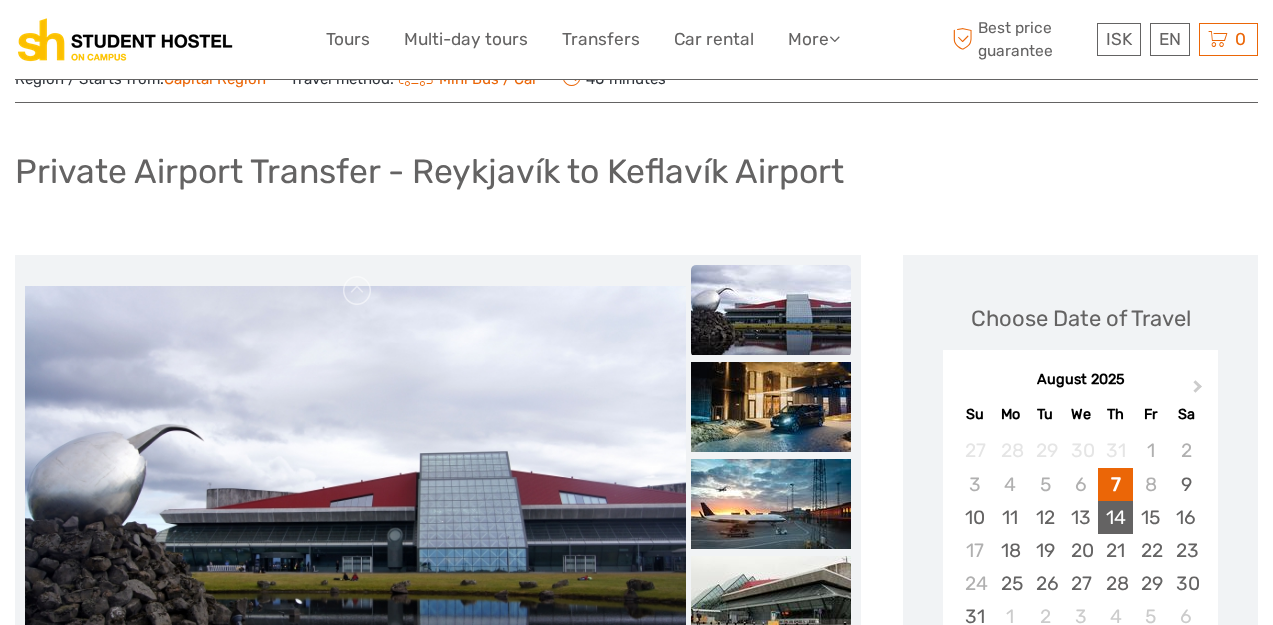 click on "14" at bounding box center (1115, 517) 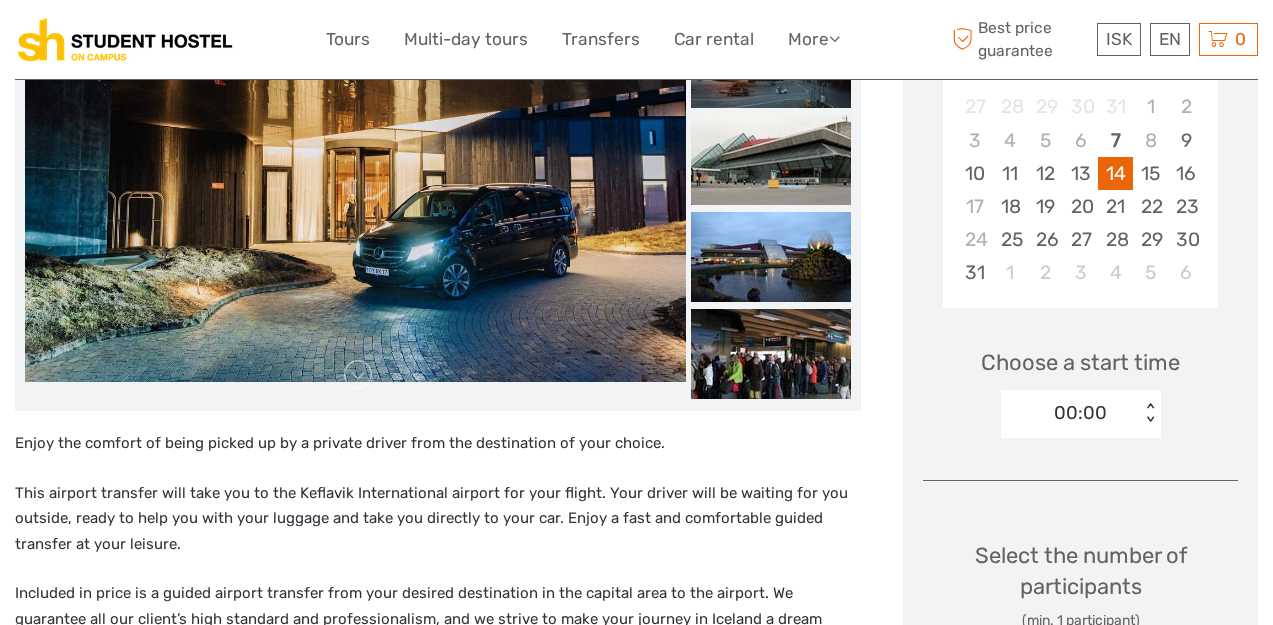 scroll, scrollTop: 427, scrollLeft: 0, axis: vertical 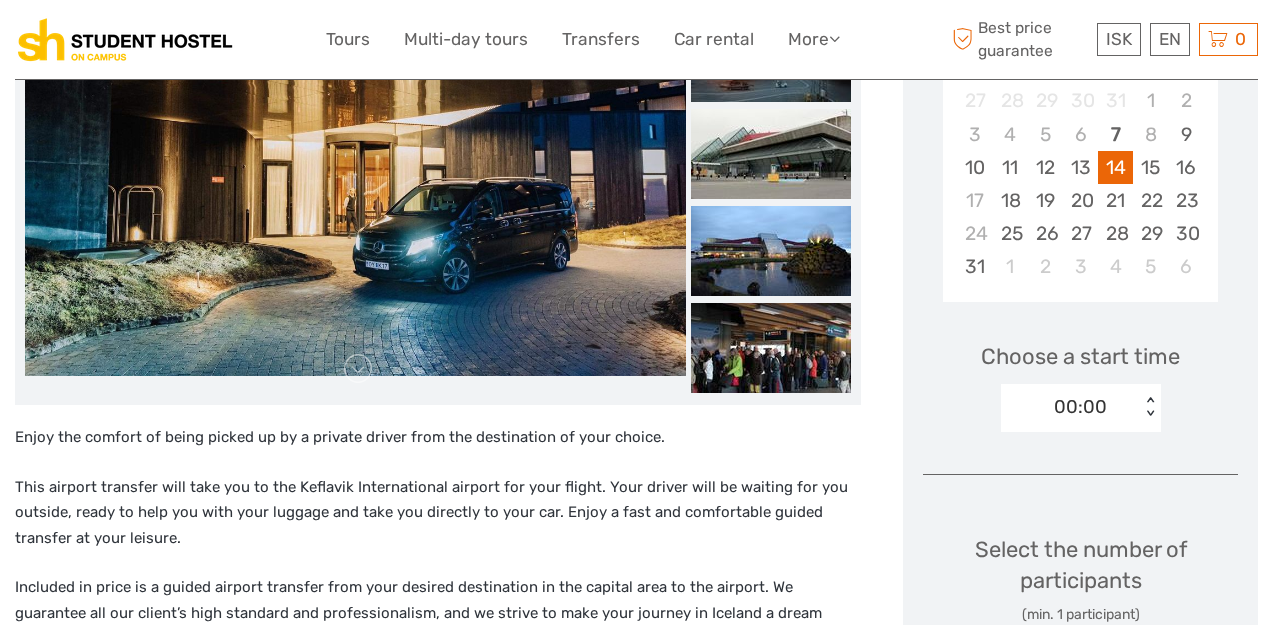 click on "< >" at bounding box center [1149, 407] 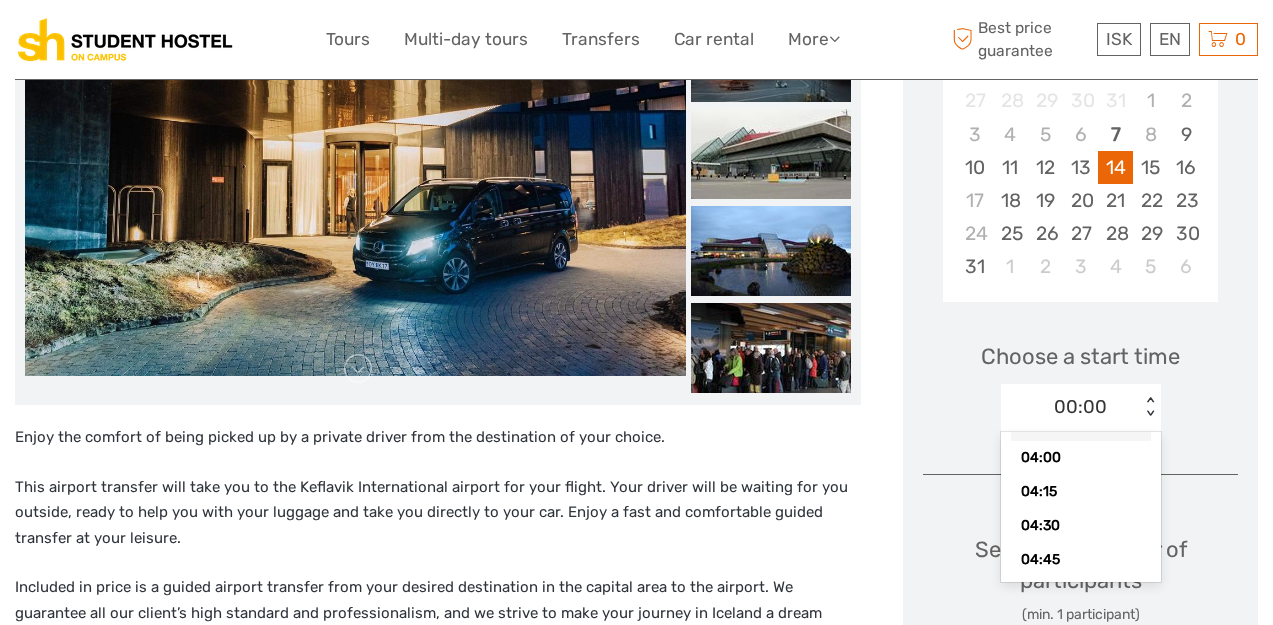 scroll, scrollTop: 555, scrollLeft: 0, axis: vertical 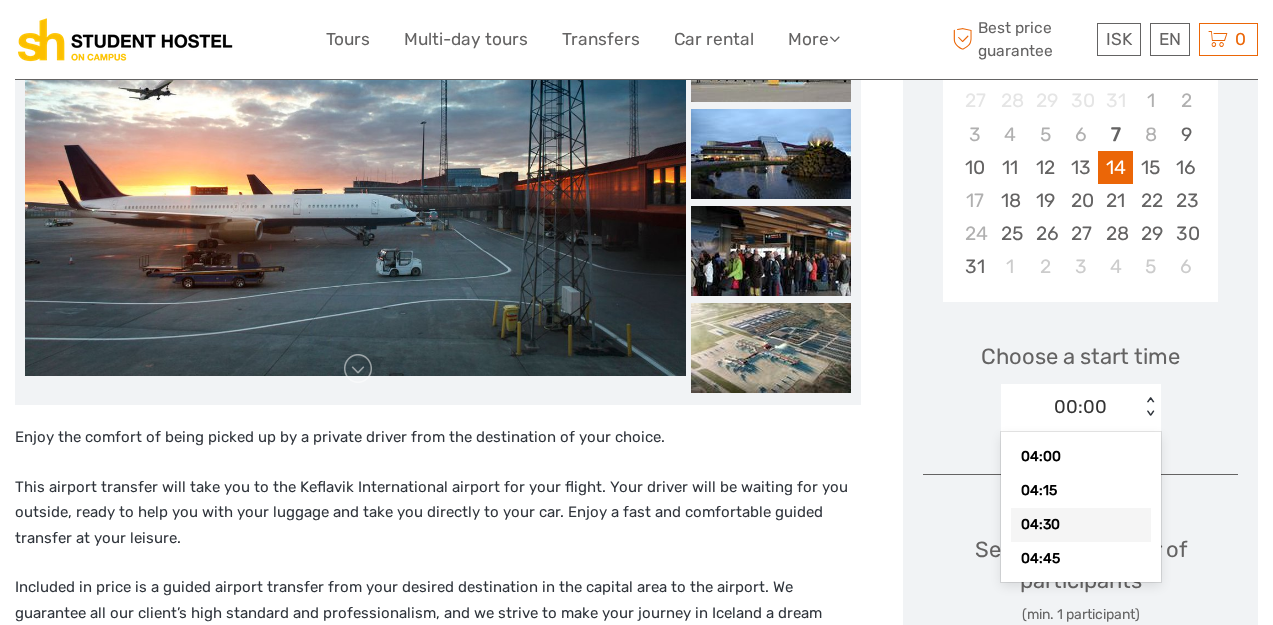click on "04:30" at bounding box center [1081, 525] 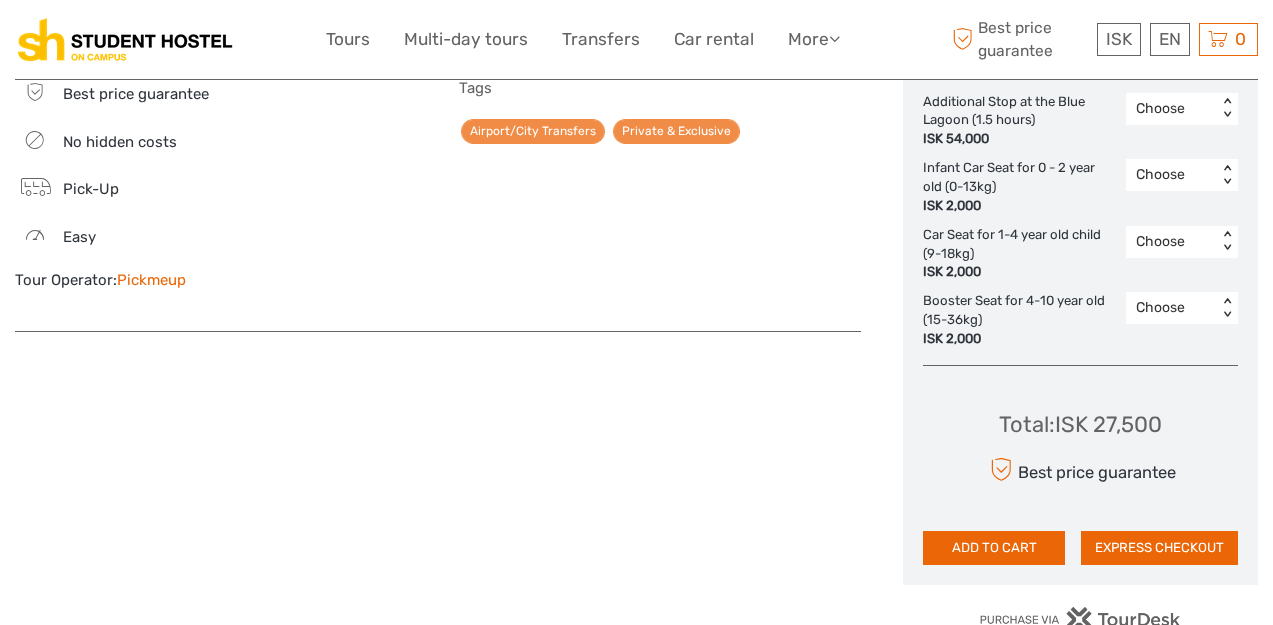 scroll, scrollTop: 1378, scrollLeft: 0, axis: vertical 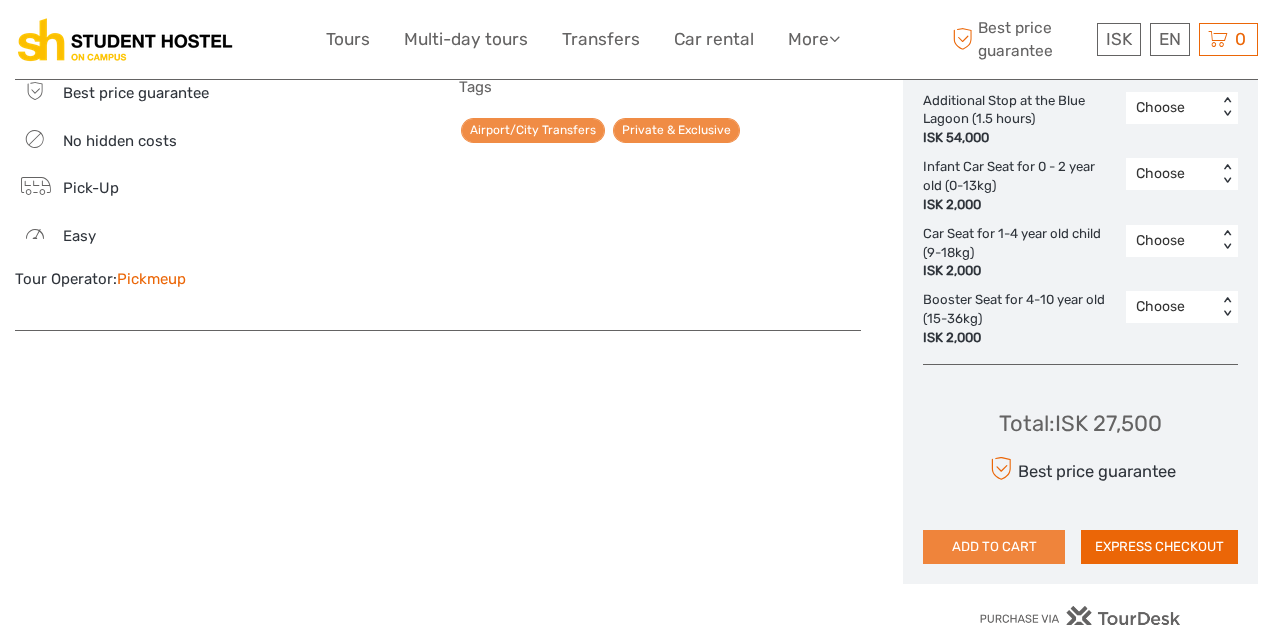 click on "ADD TO CART" at bounding box center (994, 547) 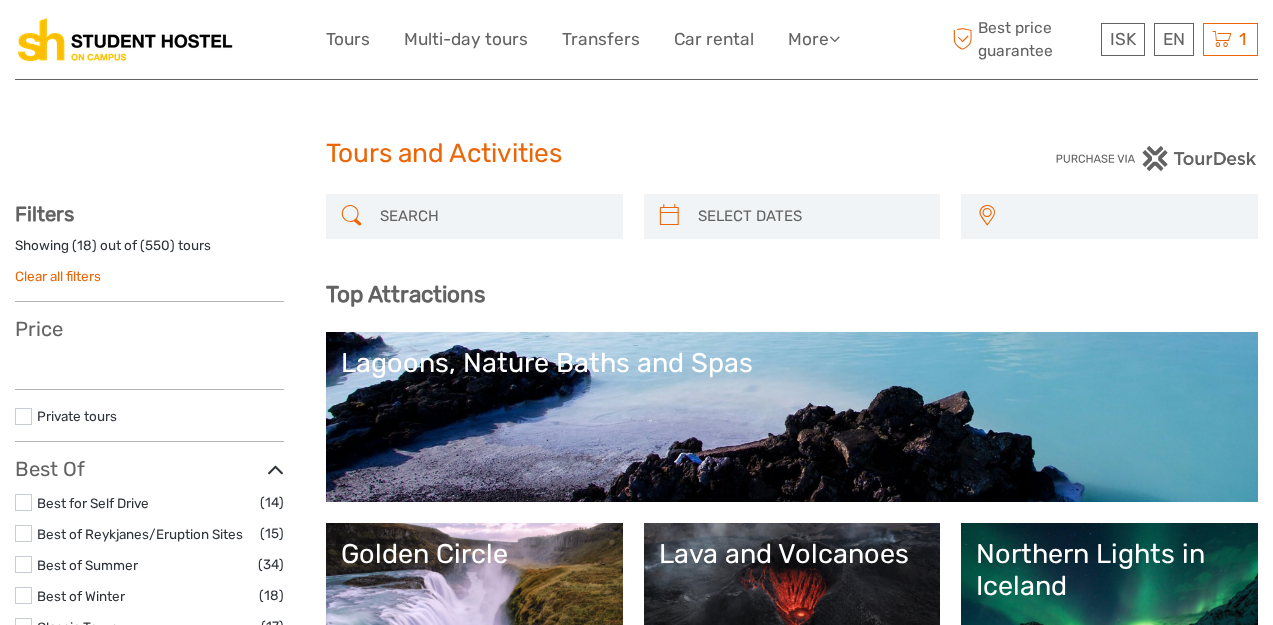 select 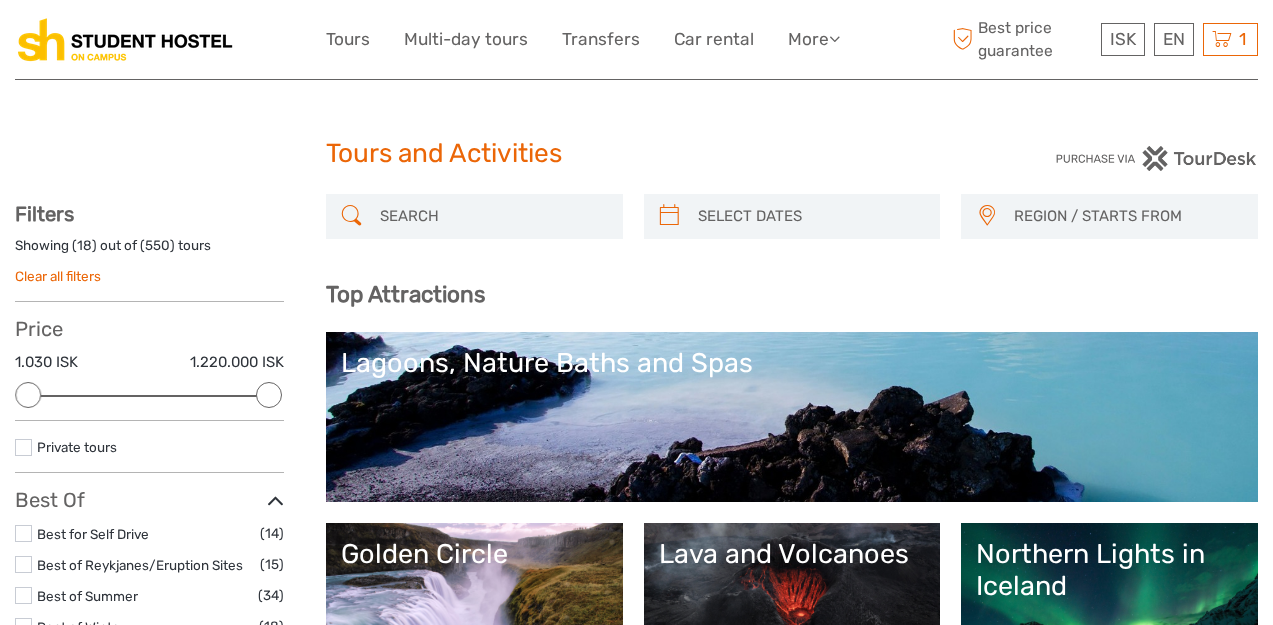 scroll, scrollTop: 0, scrollLeft: 0, axis: both 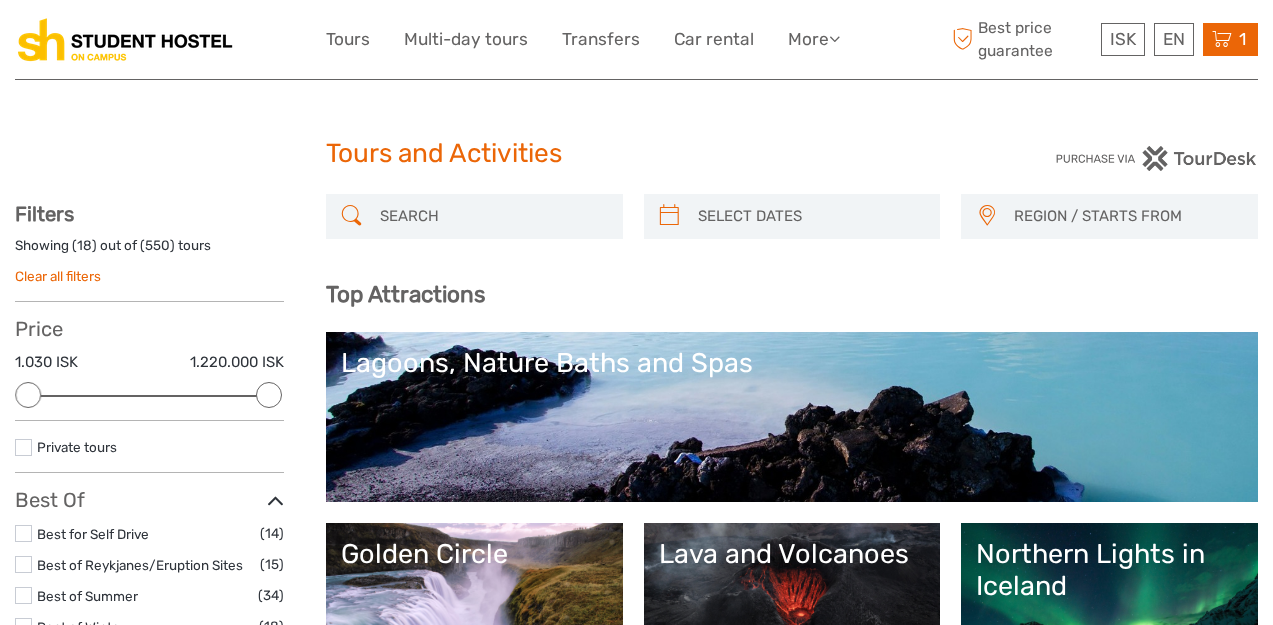 click on "1" at bounding box center (1242, 39) 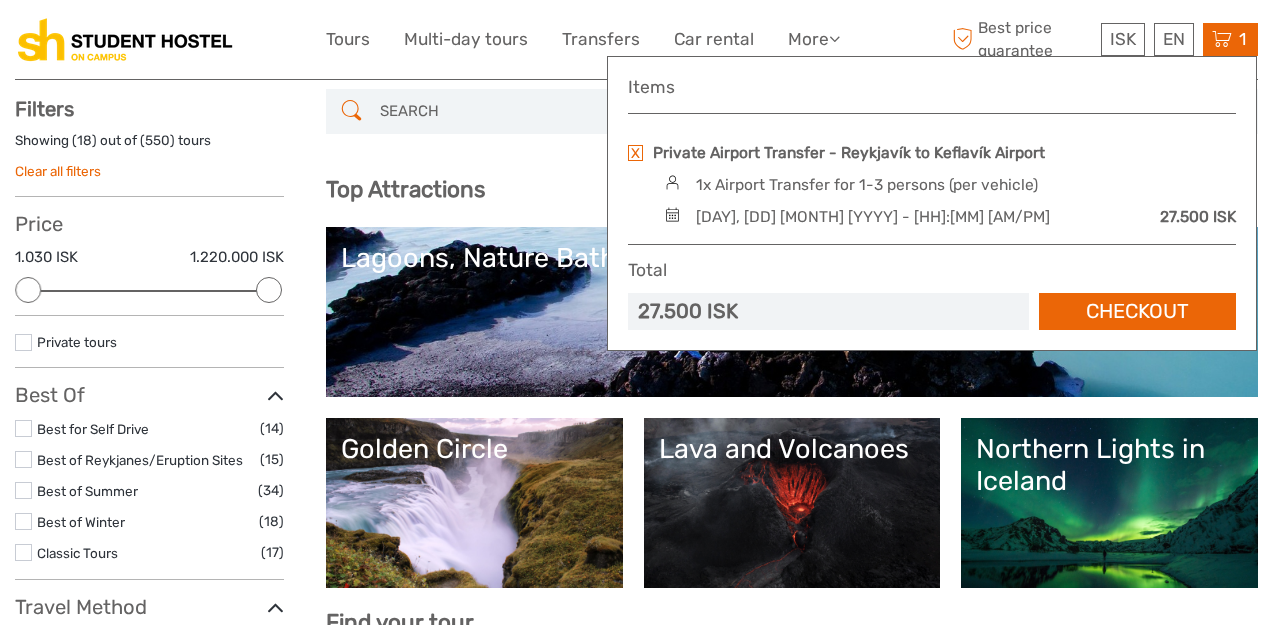 scroll, scrollTop: 102, scrollLeft: 0, axis: vertical 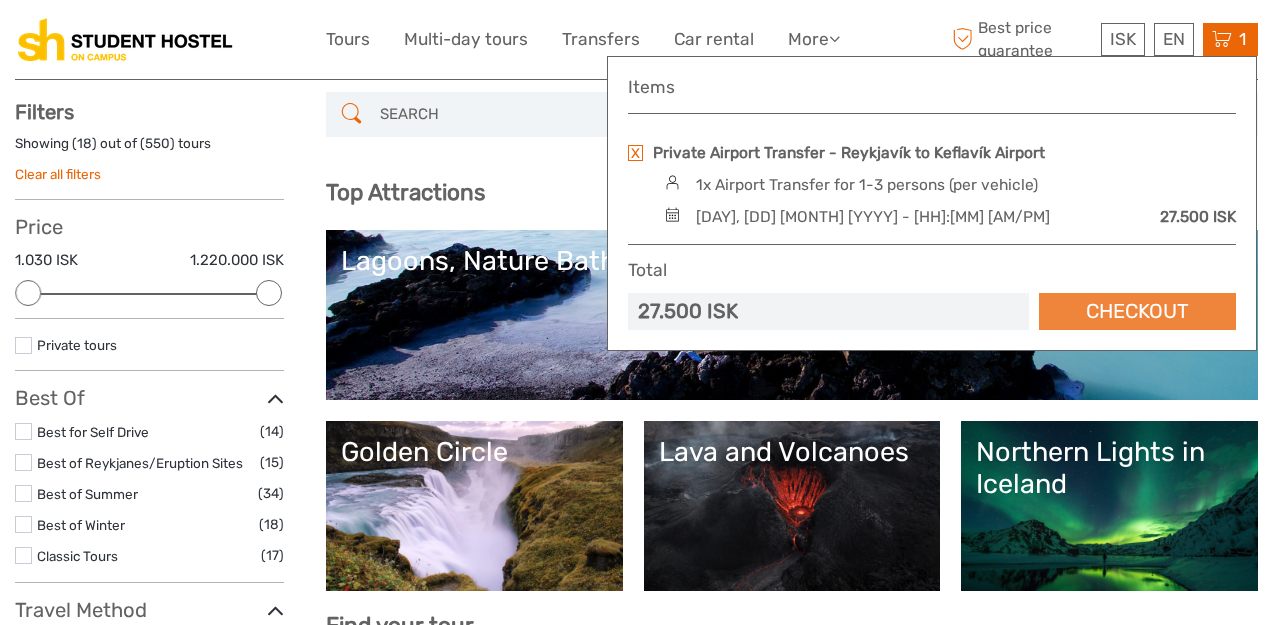 click on "Checkout" at bounding box center [1137, 311] 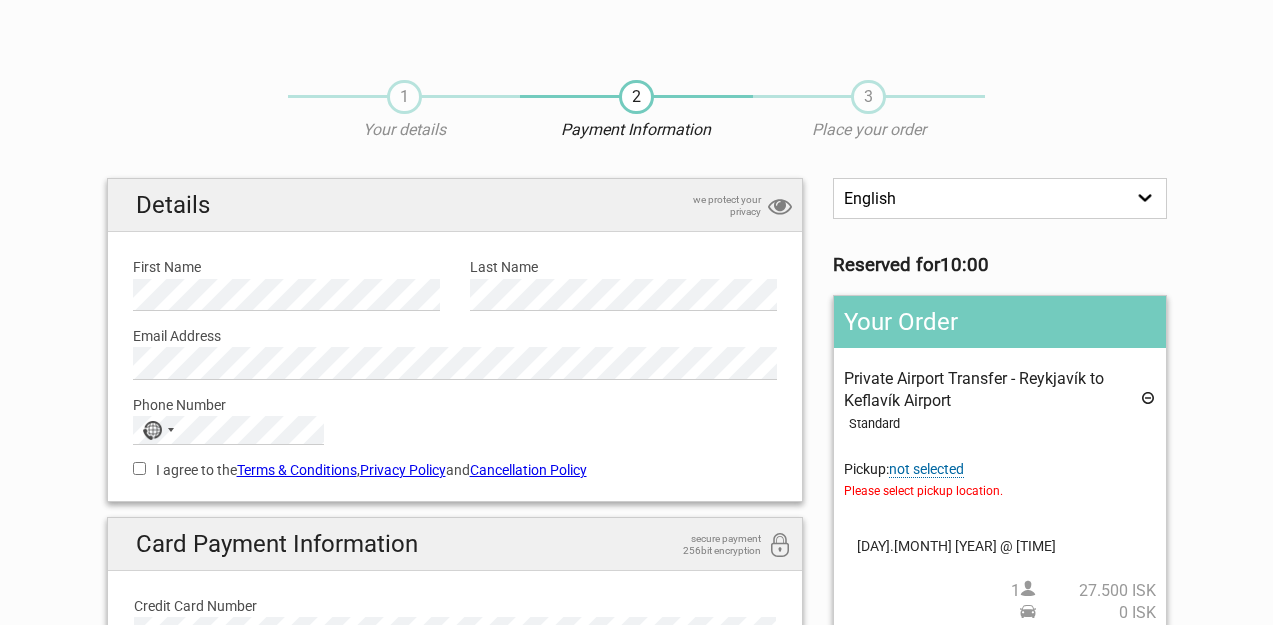 scroll, scrollTop: 0, scrollLeft: 0, axis: both 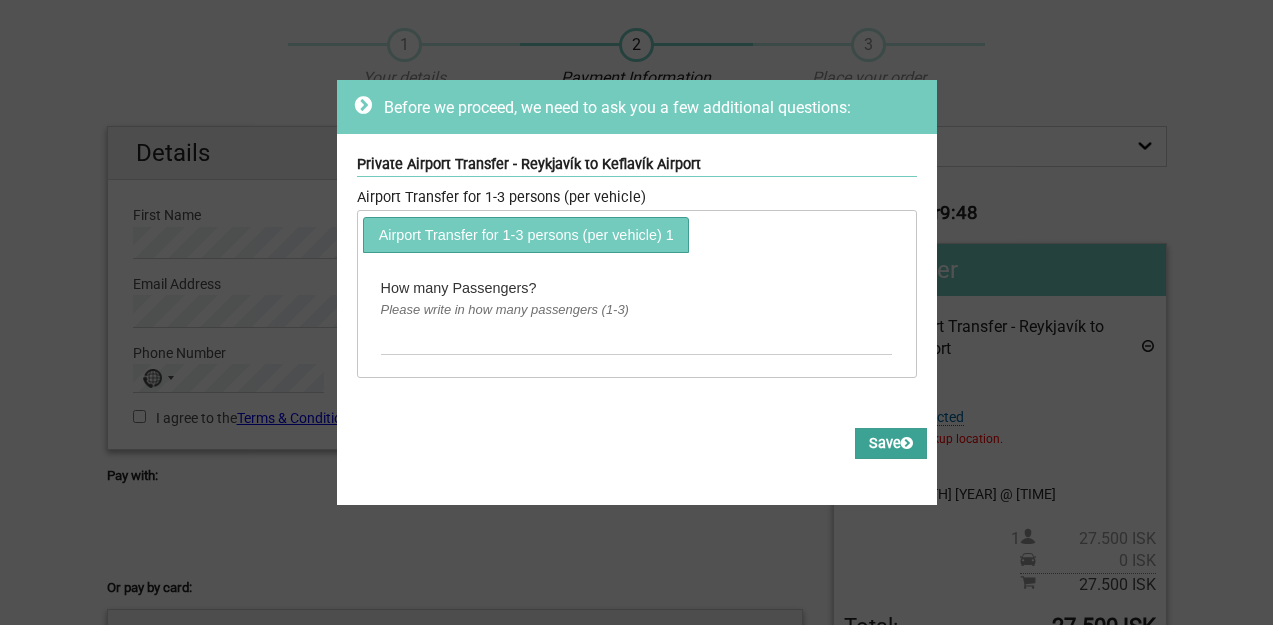 click on "Save" at bounding box center [891, 443] 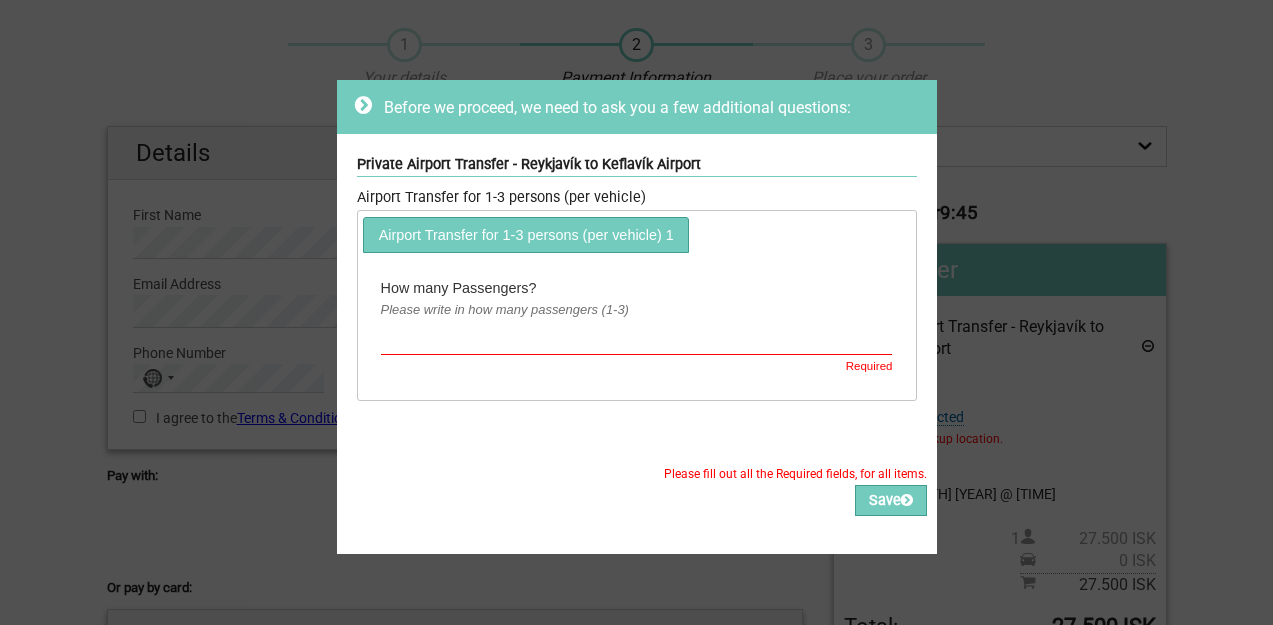 click at bounding box center [637, 338] 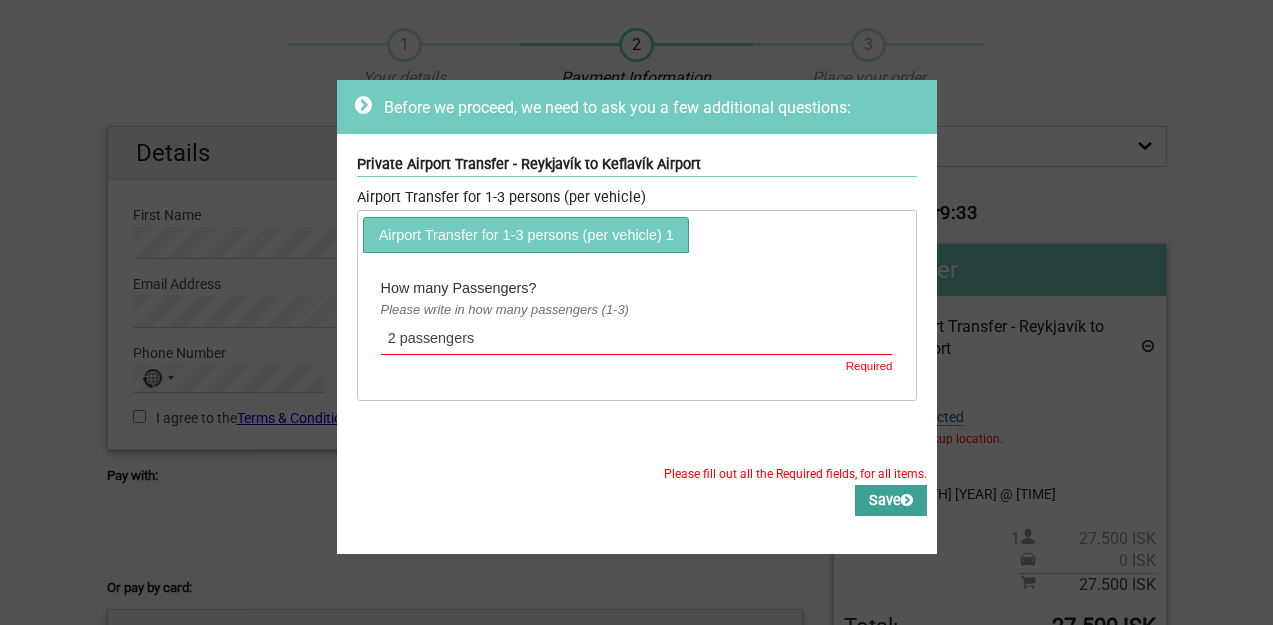 type on "2 passengers" 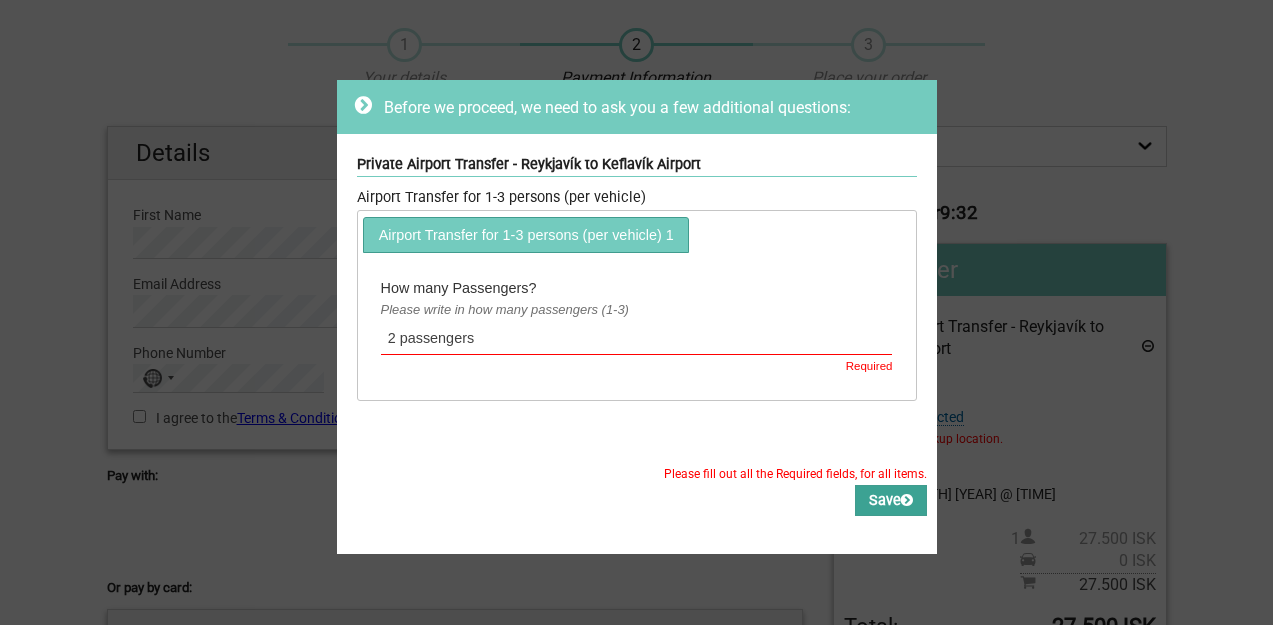 click on "Save" at bounding box center [891, 500] 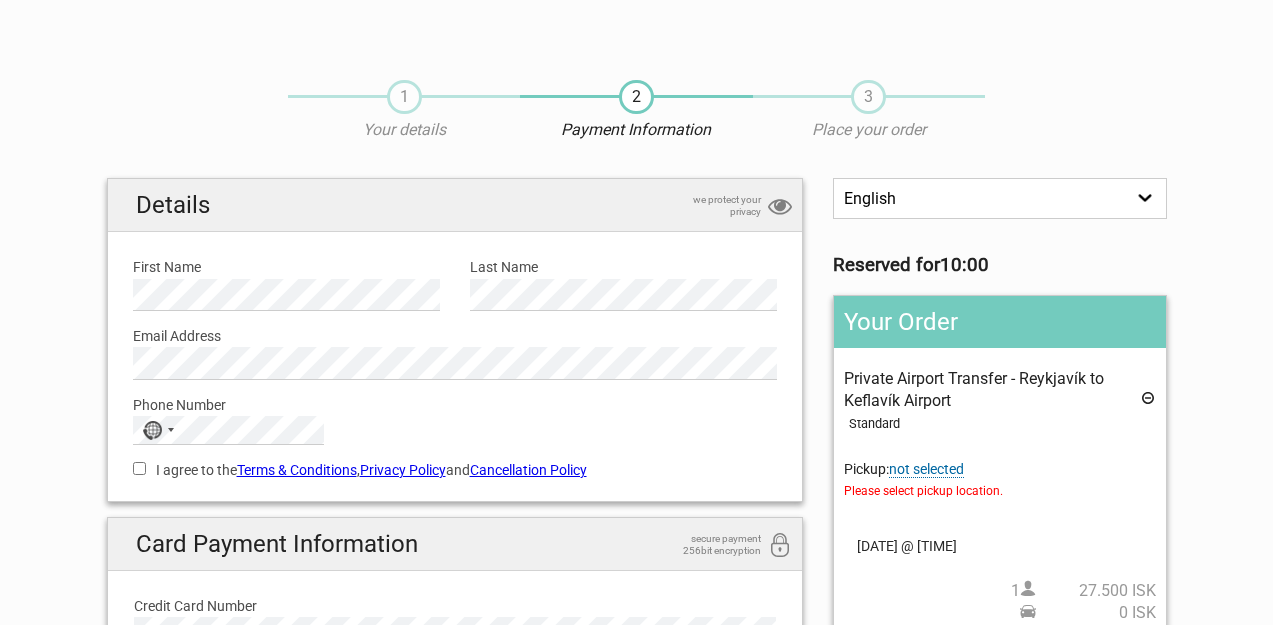 scroll, scrollTop: 52, scrollLeft: 0, axis: vertical 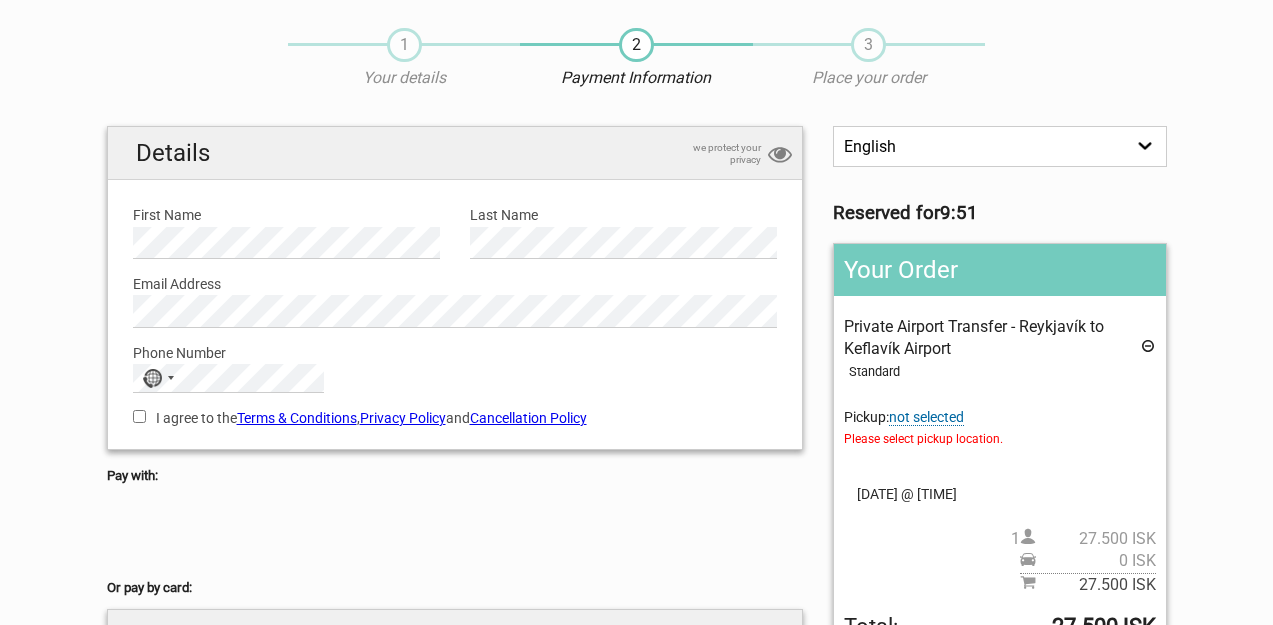 click on "not selected" at bounding box center [926, 417] 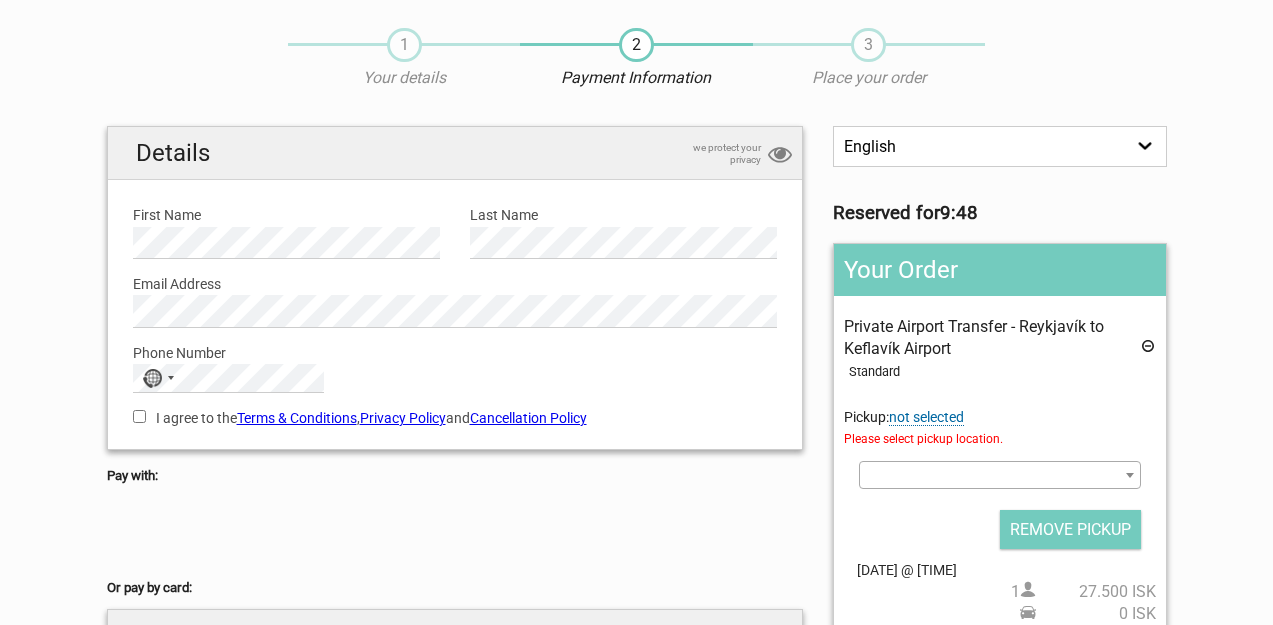 click at bounding box center (1130, 475) 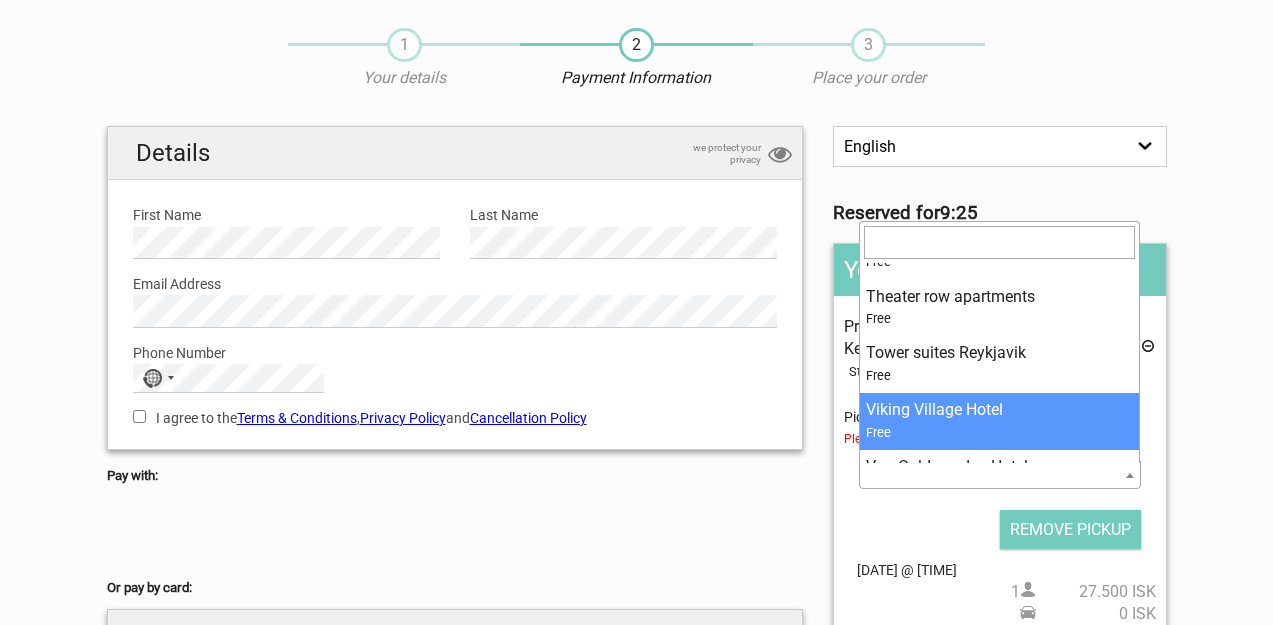 scroll, scrollTop: 6101, scrollLeft: 0, axis: vertical 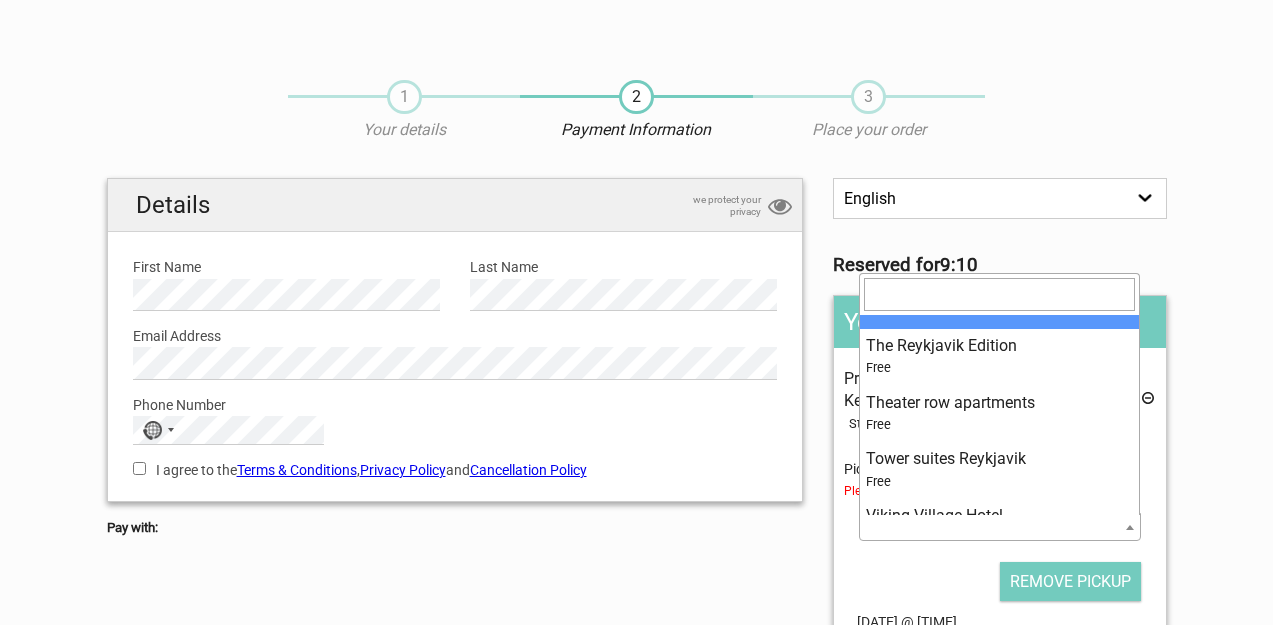 click at bounding box center (999, 294) 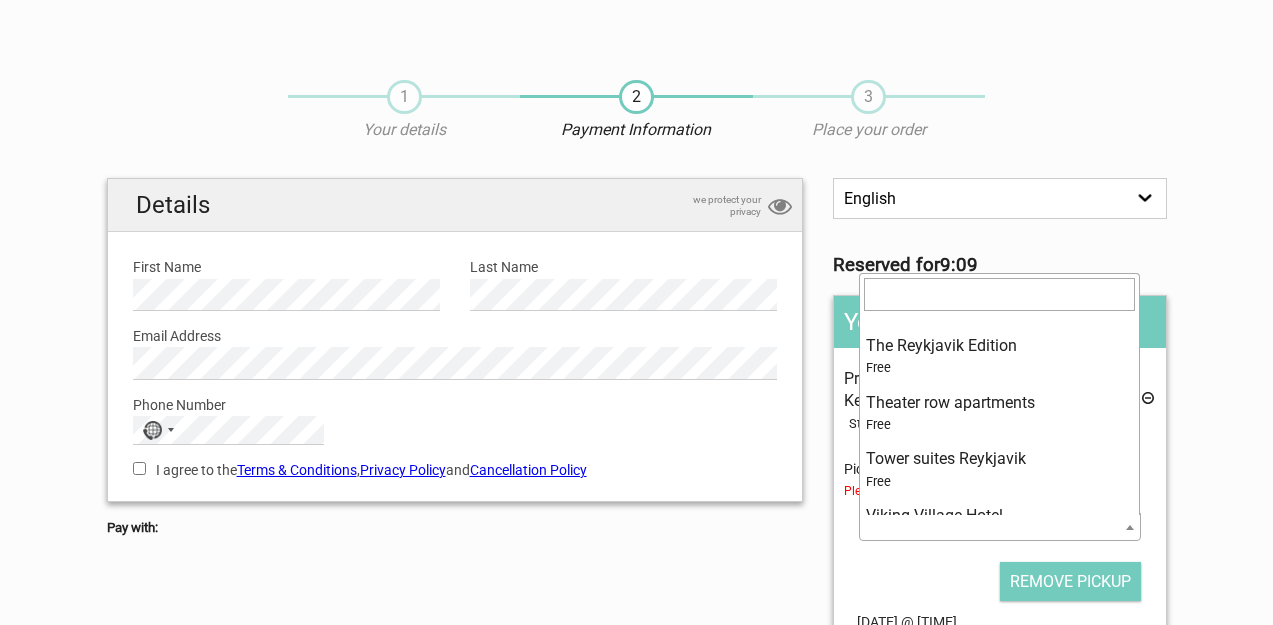 scroll, scrollTop: 0, scrollLeft: 0, axis: both 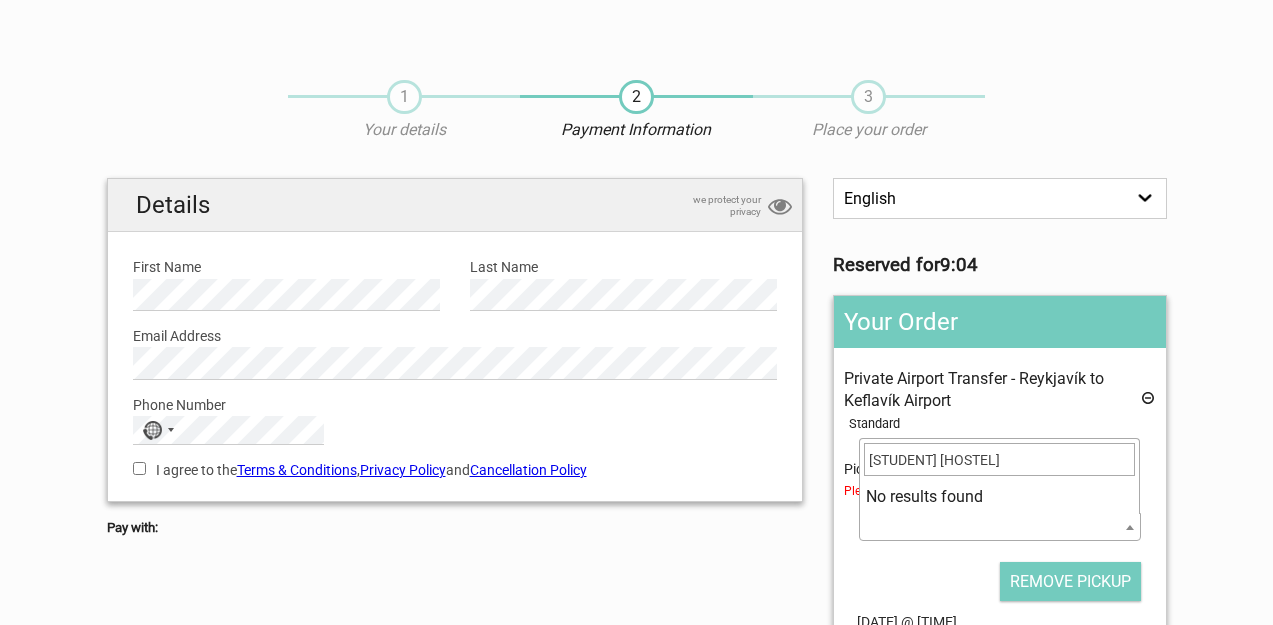 type on "student hostel" 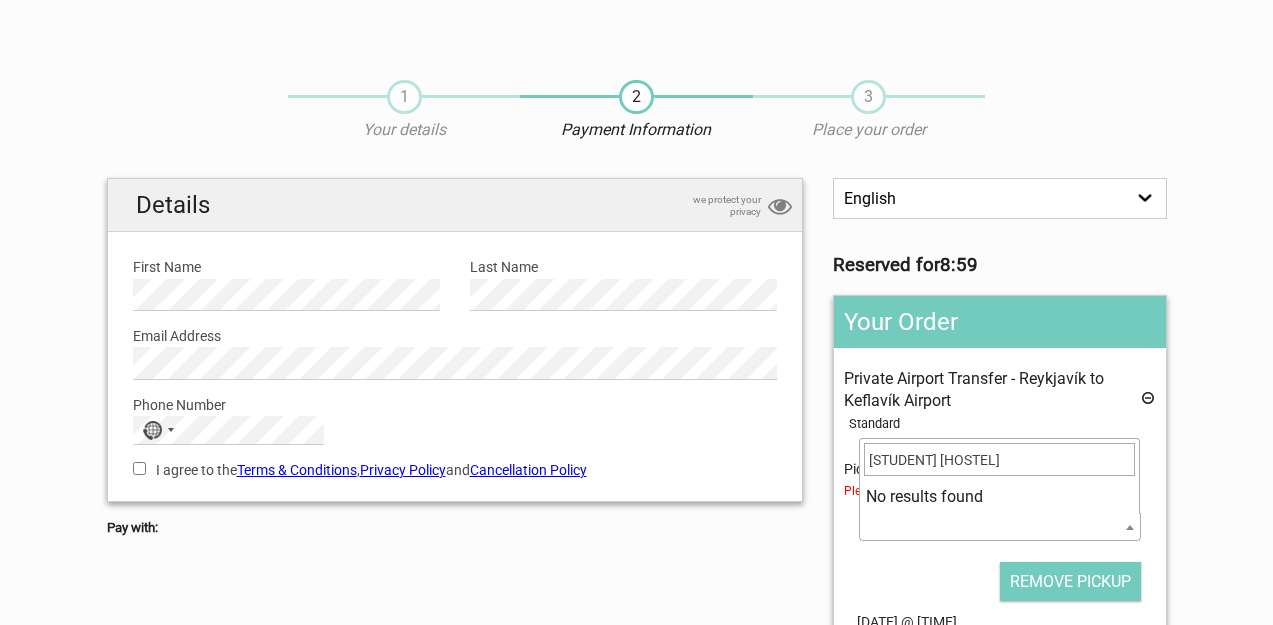 click at bounding box center (1148, 401) 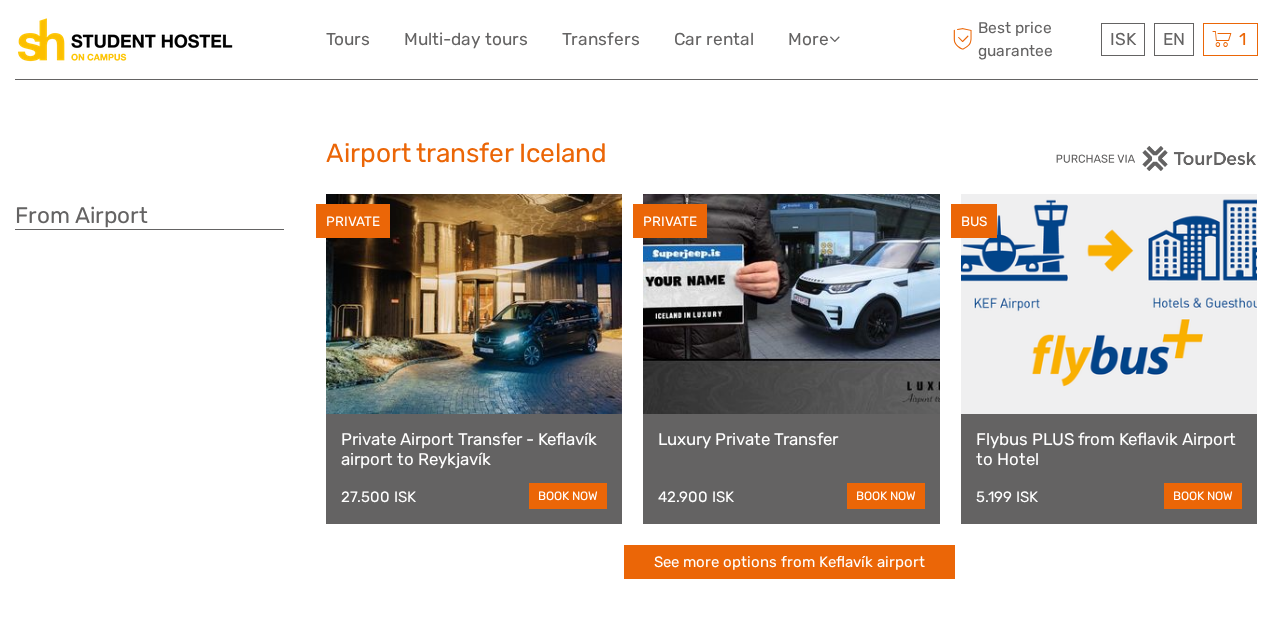 scroll, scrollTop: 0, scrollLeft: 0, axis: both 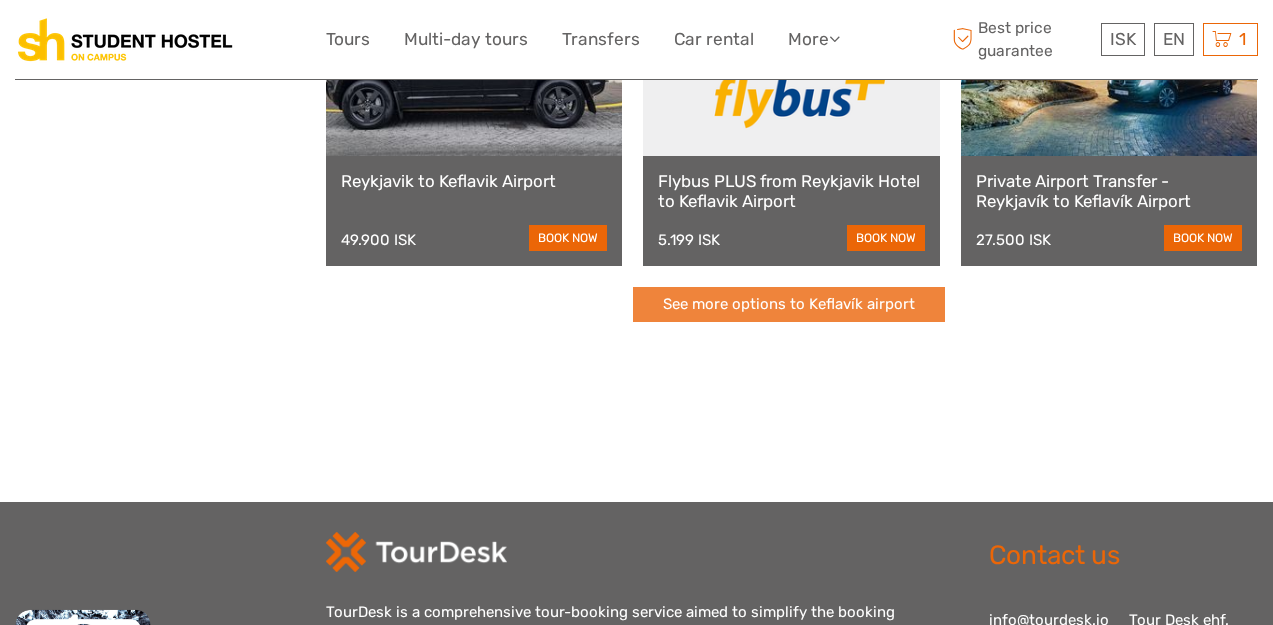 click on "See more options to Keflavík airport" at bounding box center [789, 304] 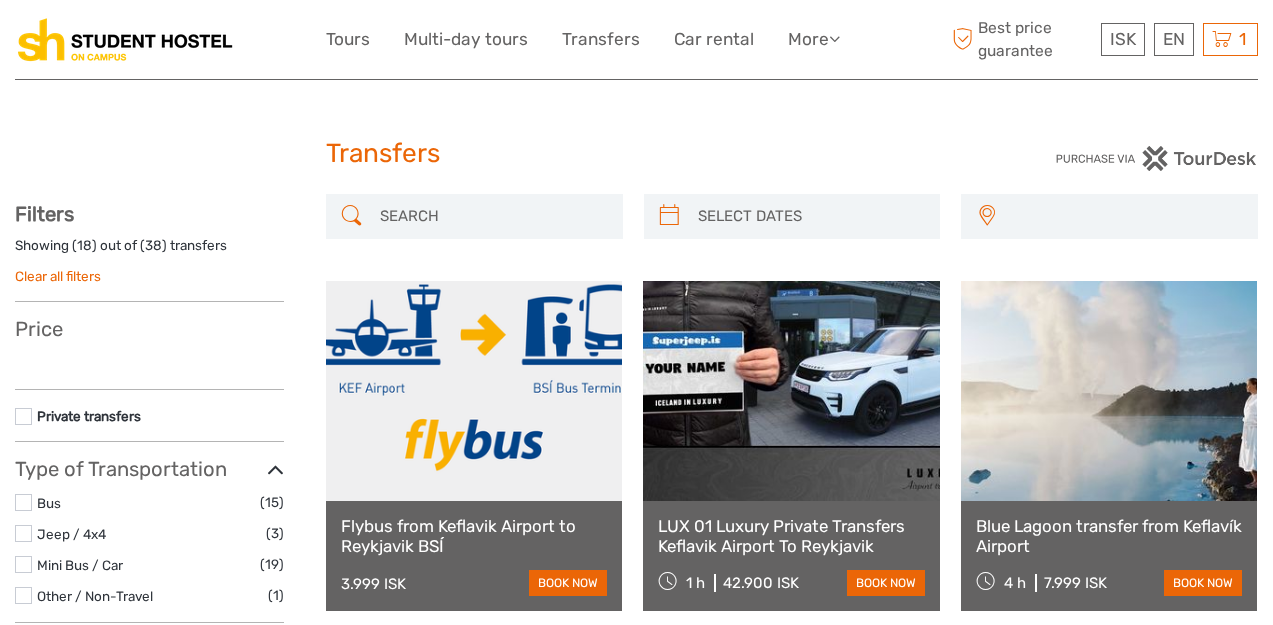 select 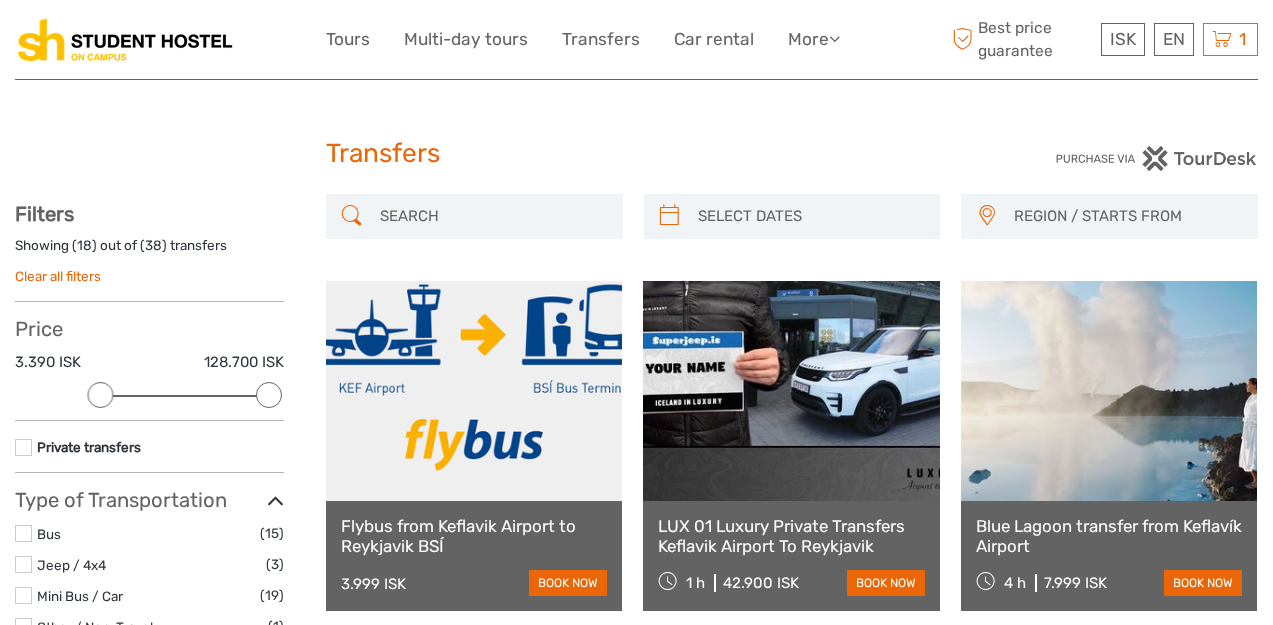 scroll, scrollTop: 0, scrollLeft: 0, axis: both 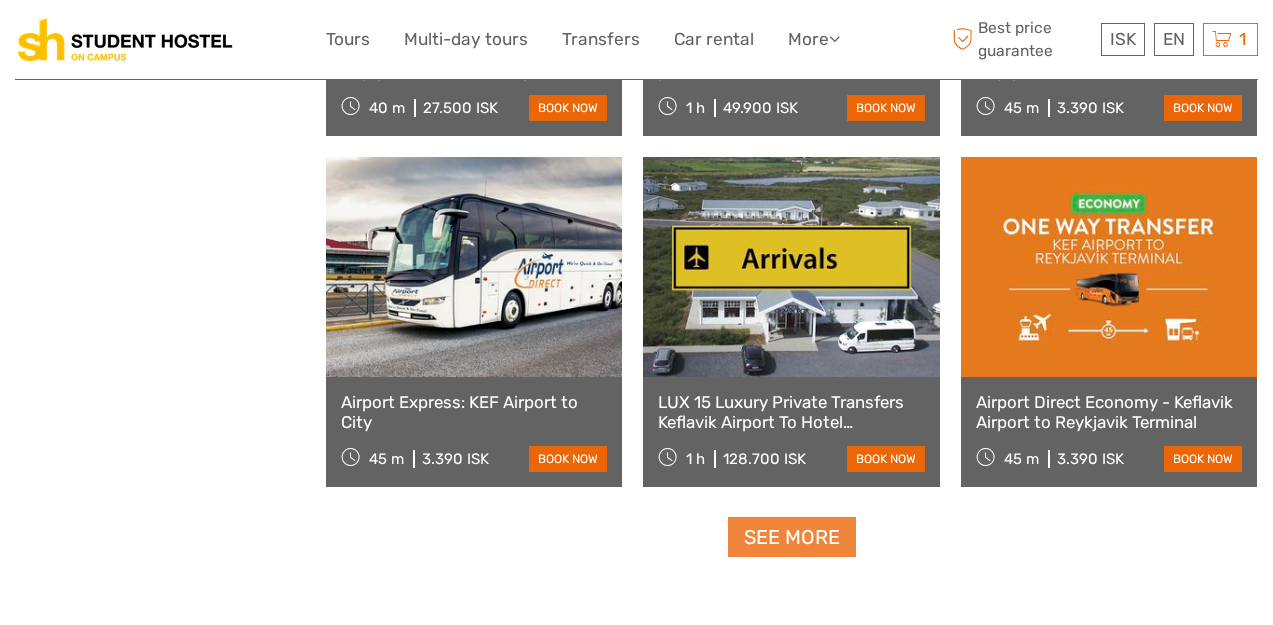 click on "See more" at bounding box center [792, 537] 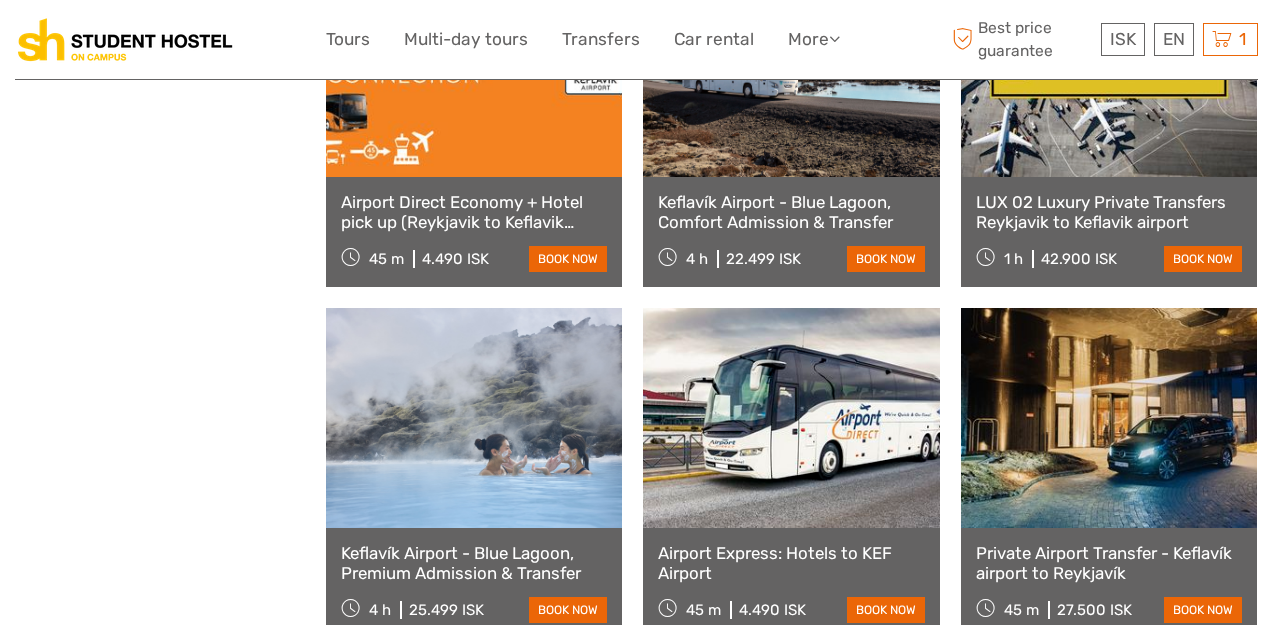 scroll, scrollTop: 2427, scrollLeft: 0, axis: vertical 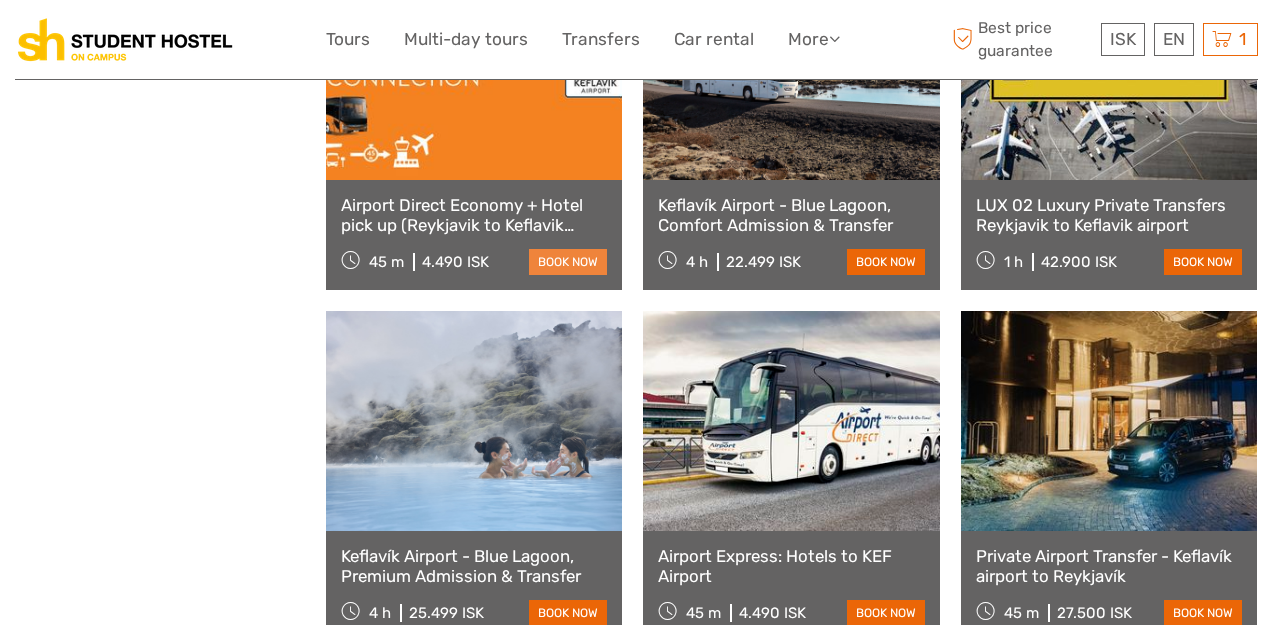 click on "book now" at bounding box center [568, 262] 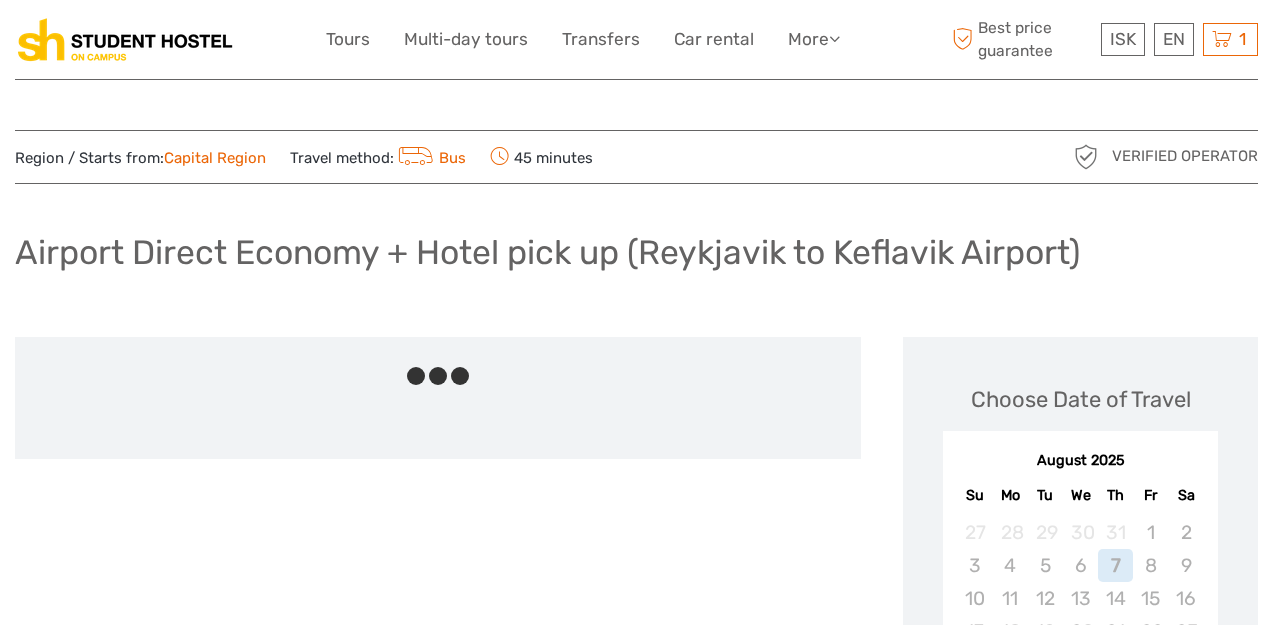 scroll, scrollTop: 0, scrollLeft: 0, axis: both 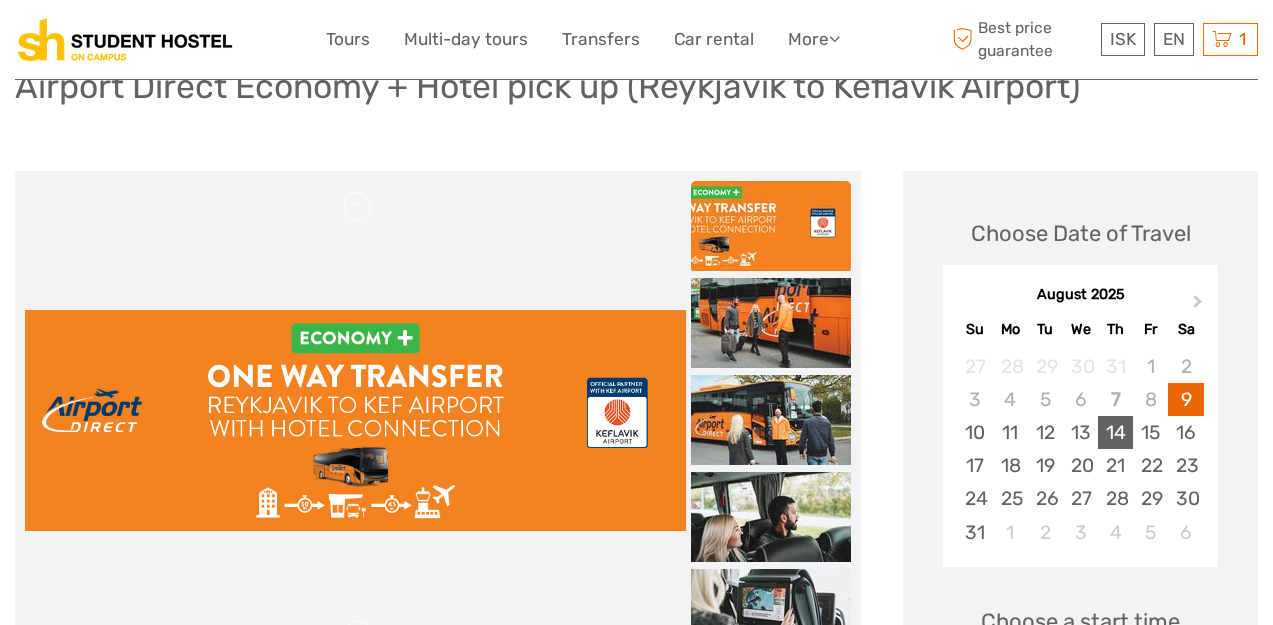 click on "14" at bounding box center (1115, 432) 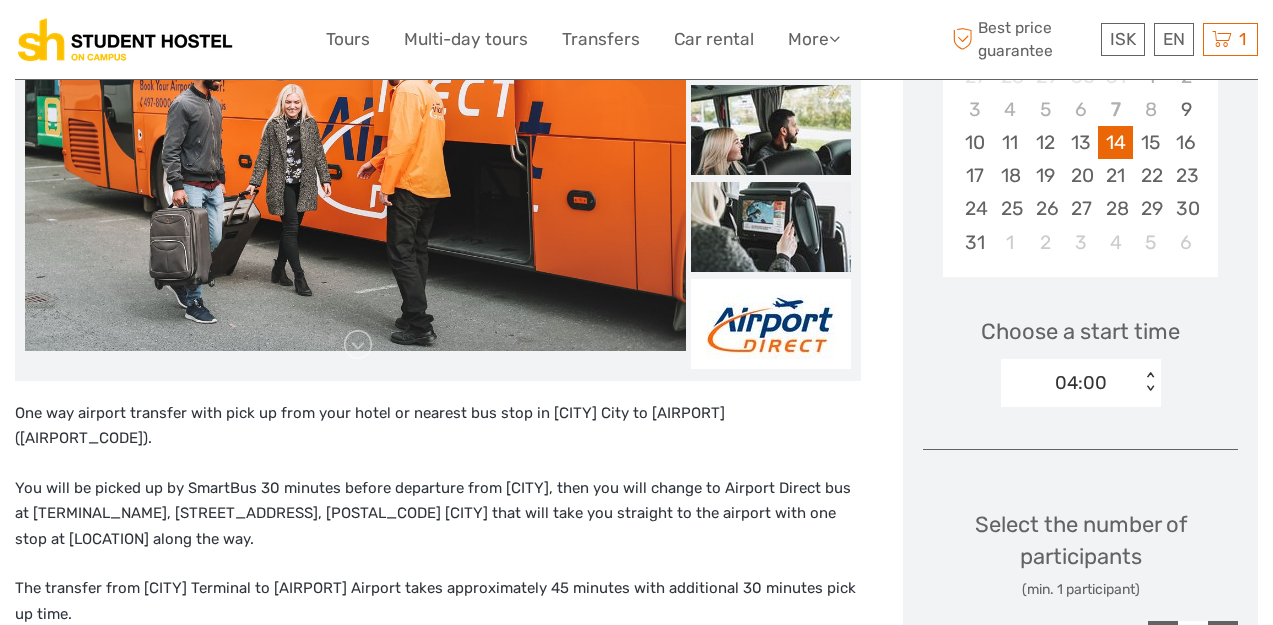 scroll, scrollTop: 461, scrollLeft: 0, axis: vertical 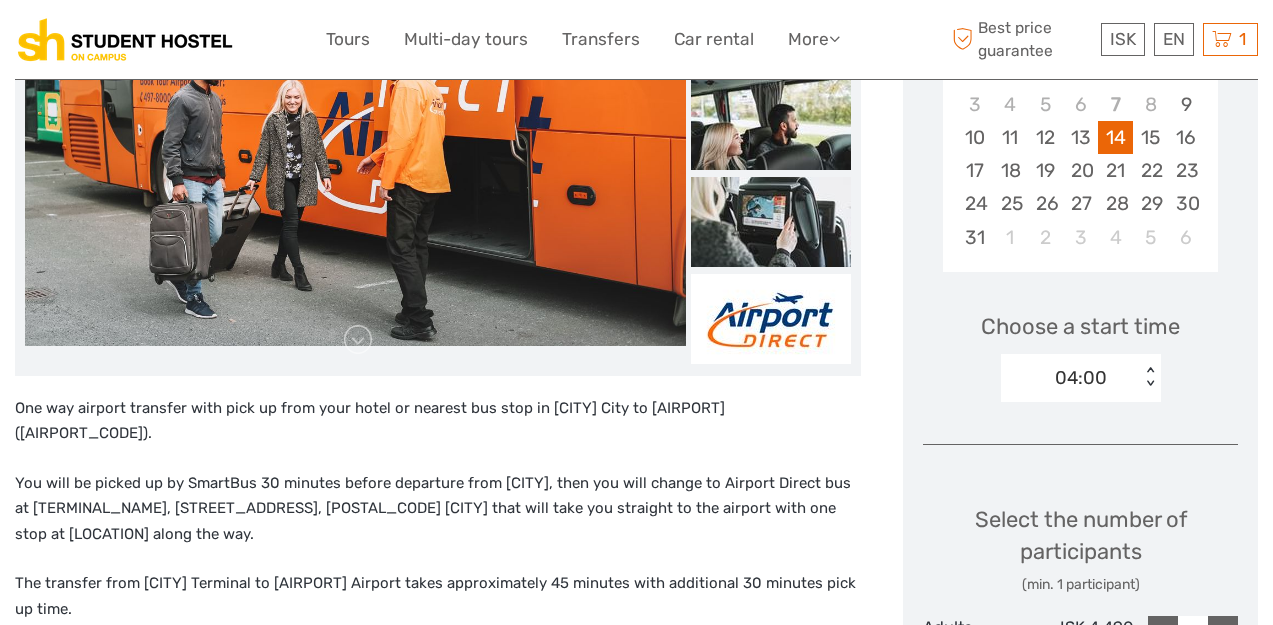click on "< >" at bounding box center [1149, 377] 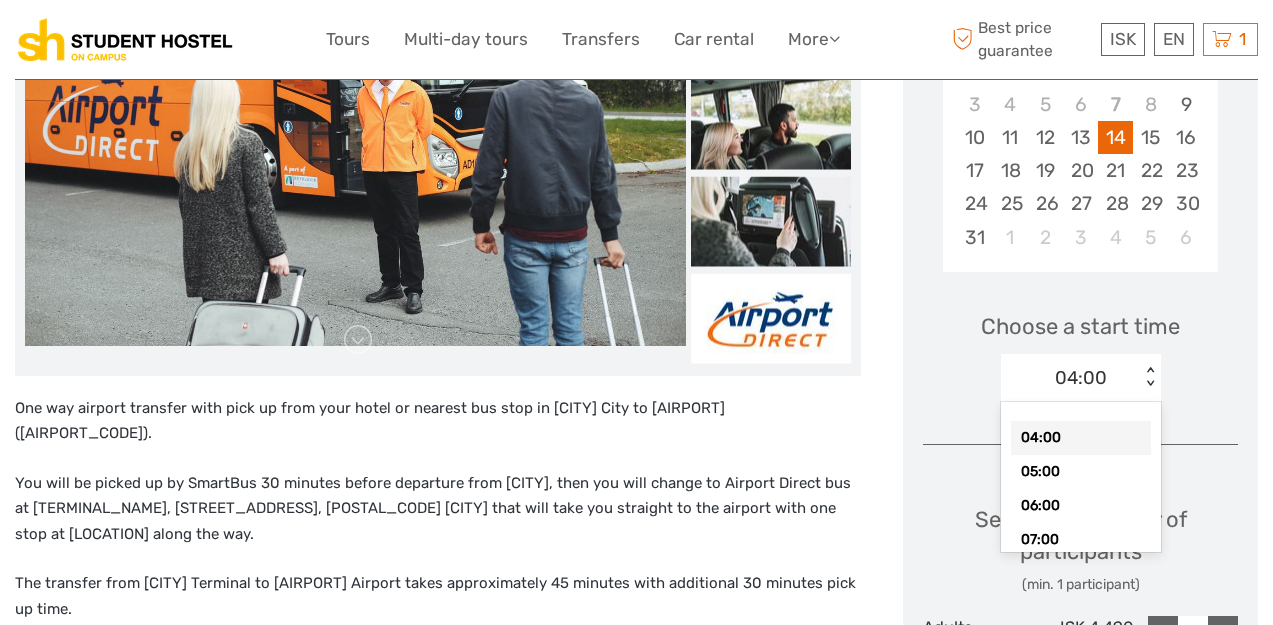 click on "Choose Date of Travel Next Month August 2025 Su Mo Tu We Th Fr Sa 27 28 29 30 31 1 2 3 4 5 6 7 8 9 10 11 12 13 14 15 16 17 18 19 20 21 22 23 24 25 26 27 28 29 30 31 1 2 3 4 5 6 Choose a start time option 04:00 selected, 1 of 15. 15 results available. Use Up and Down to choose options, press Enter to select the currently focused option, press Escape to exit the menu, press Tab to select the option and exit the menu. 04:00 < > 04:00 05:00 06:00 07:00 08:00 09:00 10:00 11:00 12:00 13:00 14:00 15:00 16:00 20:00 22:00 Select the number of participants (min. 1 participant) Adults 14+ years ISK 4,490 - 1 + Children 3 - 13 years ISK 2,245 - 0 + Infant 0 - 2 years ISK 0 - 0 + I would like to be picked up (required) Free Pickup Child Seat (0 - 13kg) ISK 0 Choose < > Child Seat (14 - 36kg) ISK 0 Choose < > Purchase Extra Baggage - save 20% online (Adults) ISK 1,000 Choose < > Purchase Extra Baggage - save 20% online (Children) ISK 1,000 Choose < > Purchase Extra Baggage - save 20% online (Infant) ISK 1,000" at bounding box center (1080, 723) 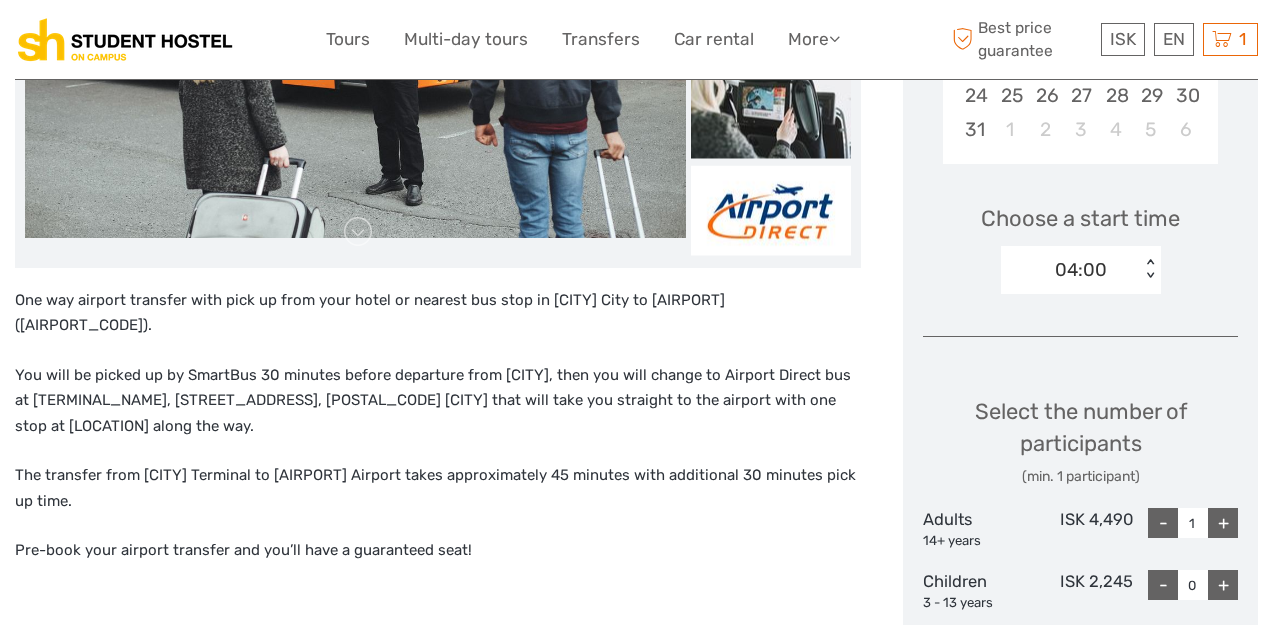 scroll, scrollTop: 603, scrollLeft: 0, axis: vertical 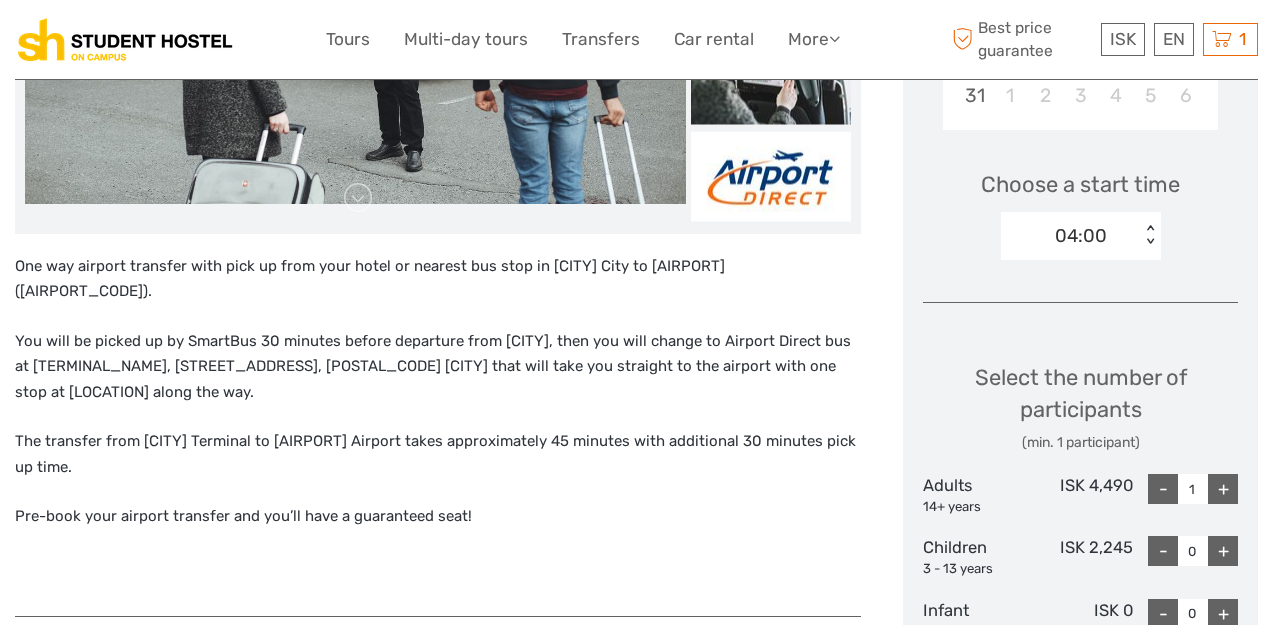 click on "+" at bounding box center (1223, 489) 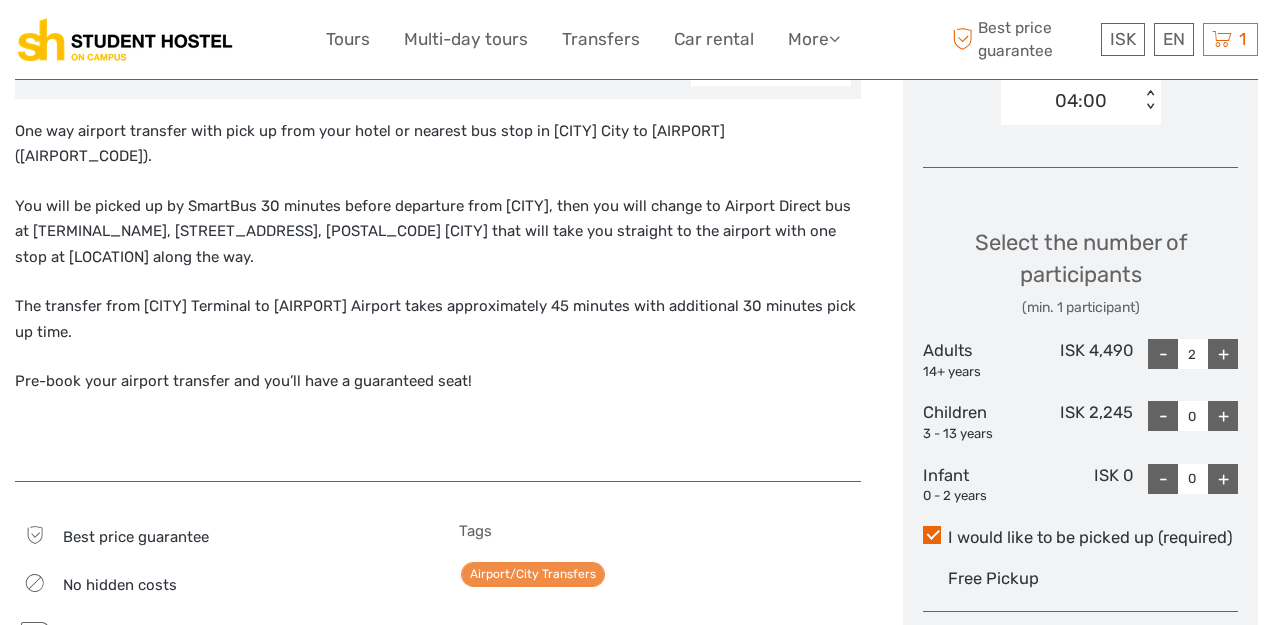 scroll, scrollTop: 730, scrollLeft: 0, axis: vertical 